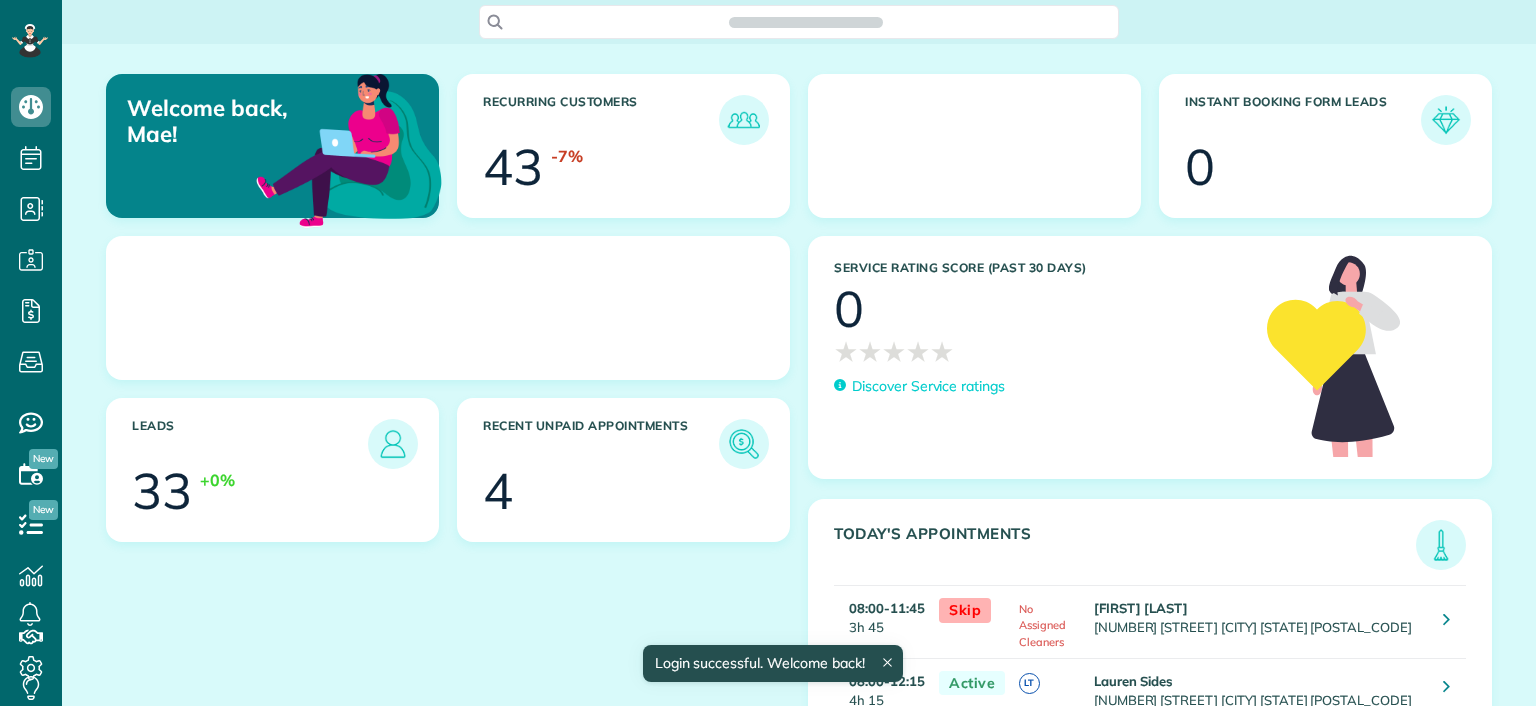 scroll, scrollTop: 0, scrollLeft: 0, axis: both 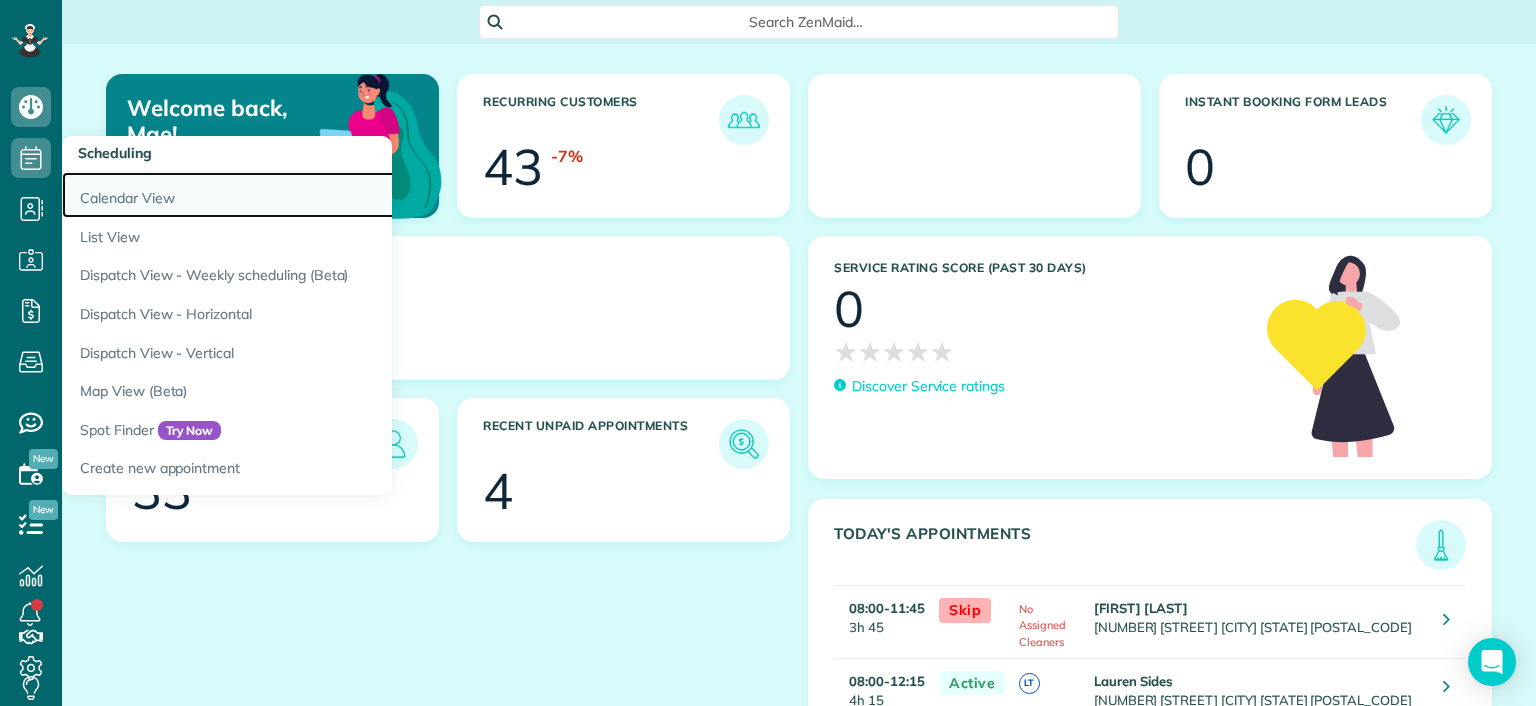 click on "Calendar View" at bounding box center (312, 195) 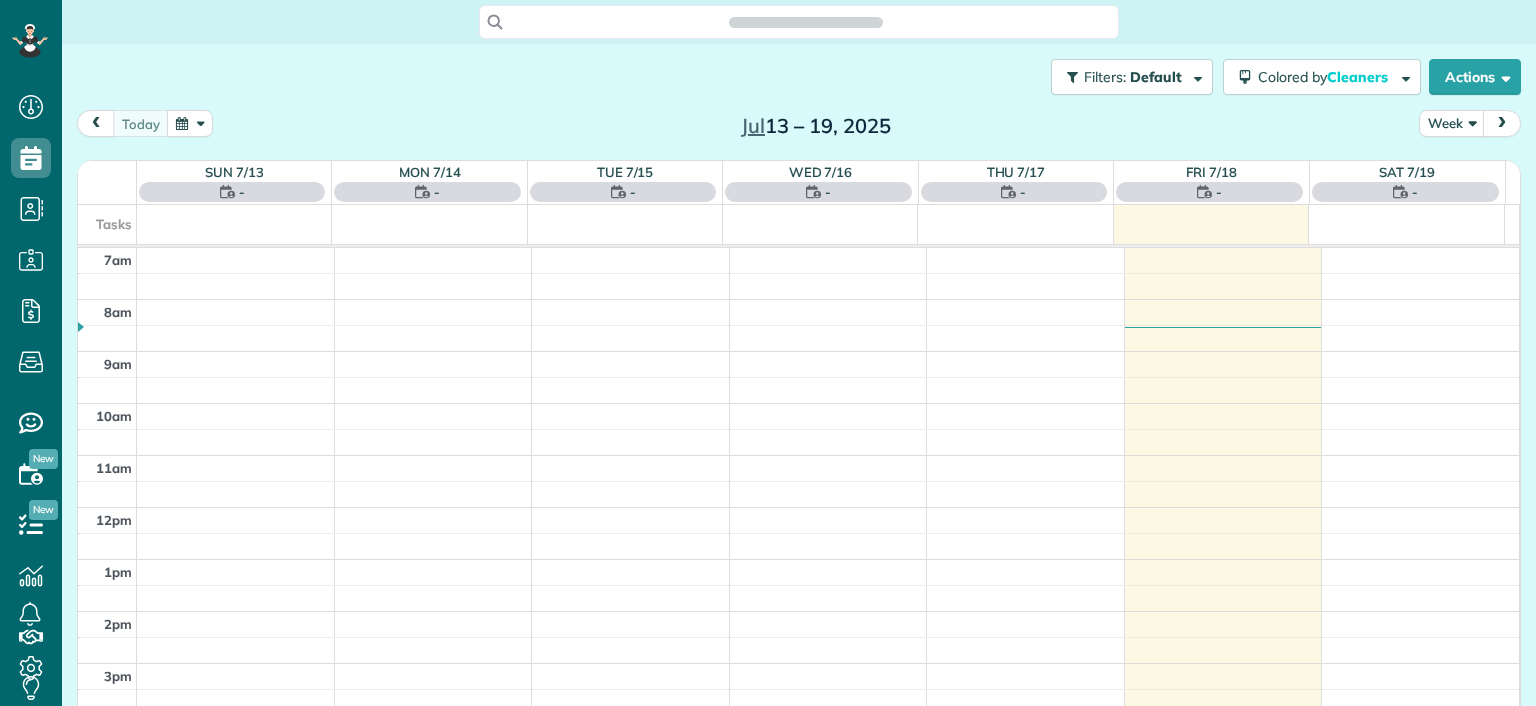 scroll, scrollTop: 0, scrollLeft: 0, axis: both 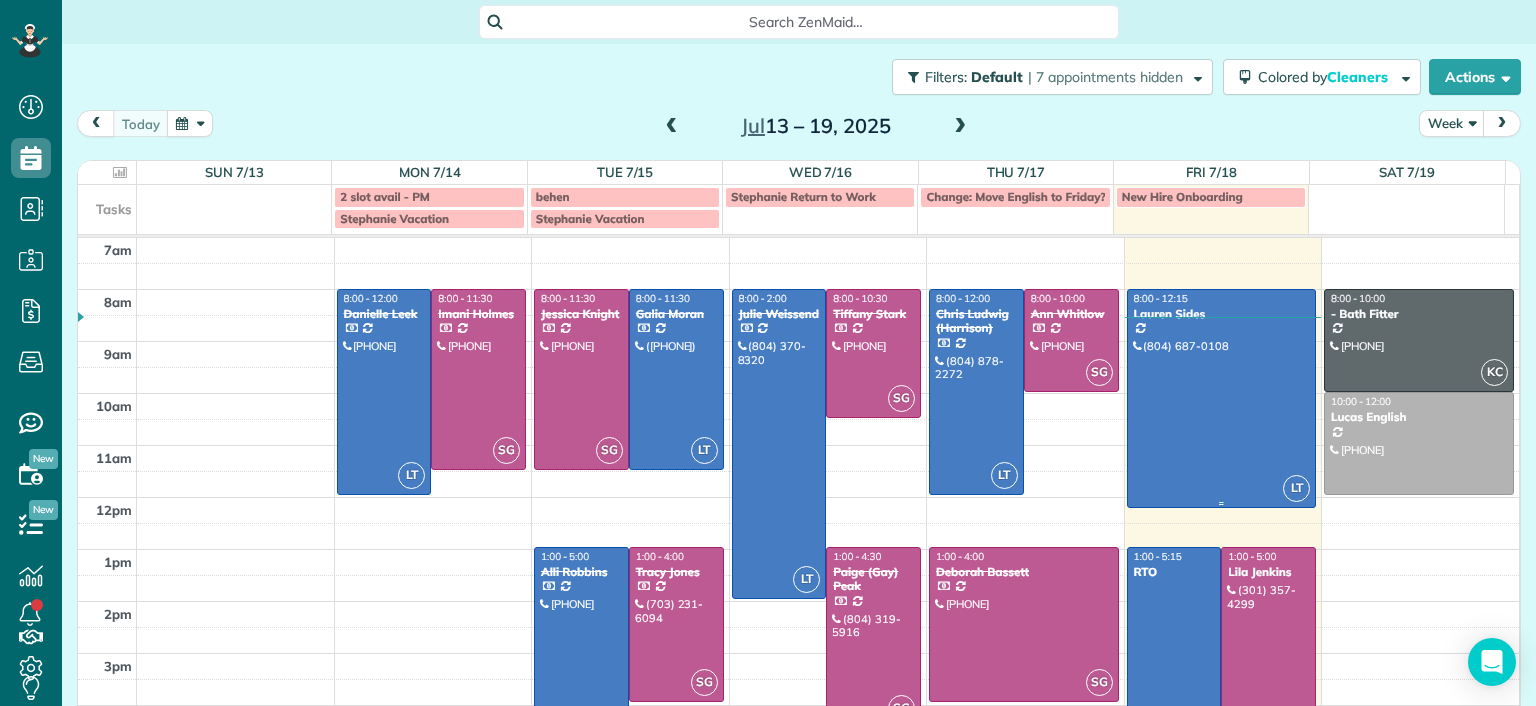 click at bounding box center [1222, 398] 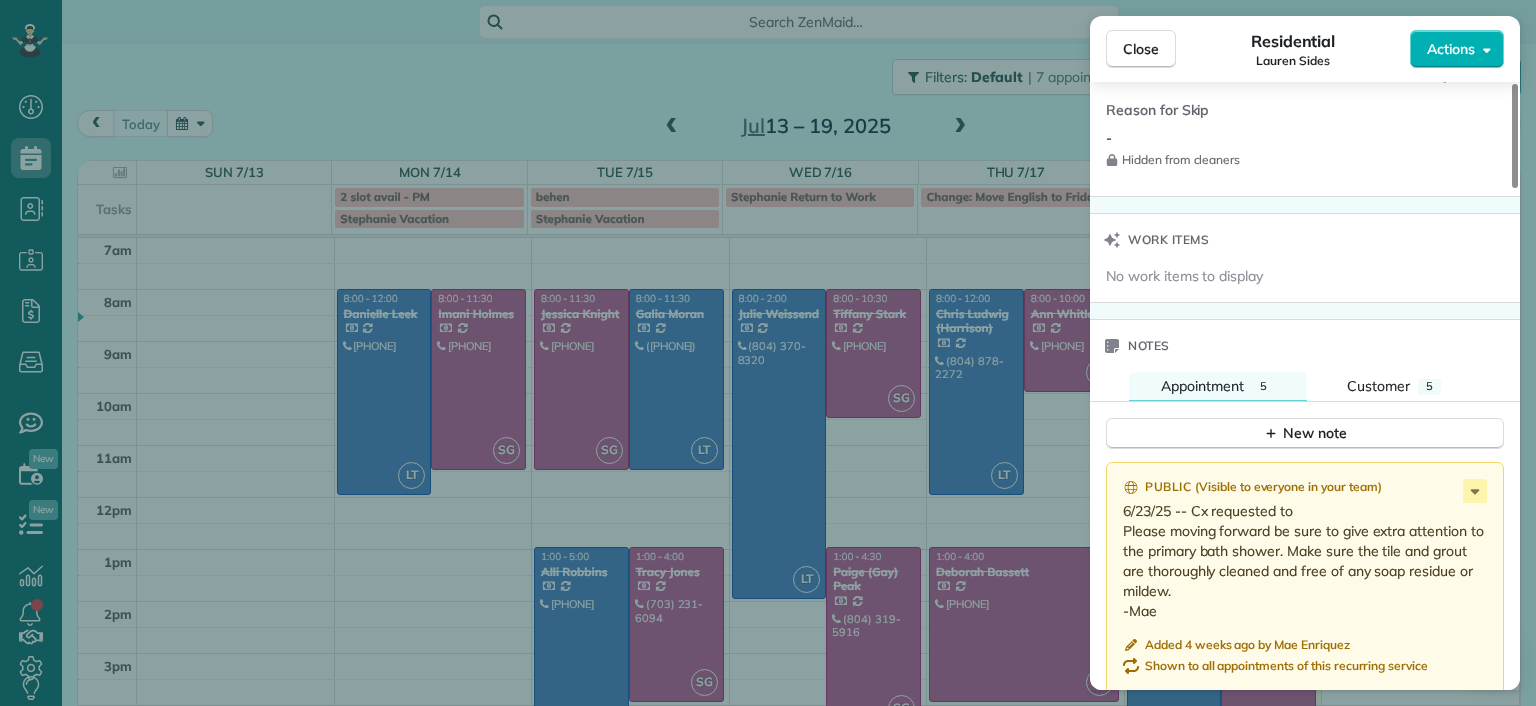scroll, scrollTop: 1500, scrollLeft: 0, axis: vertical 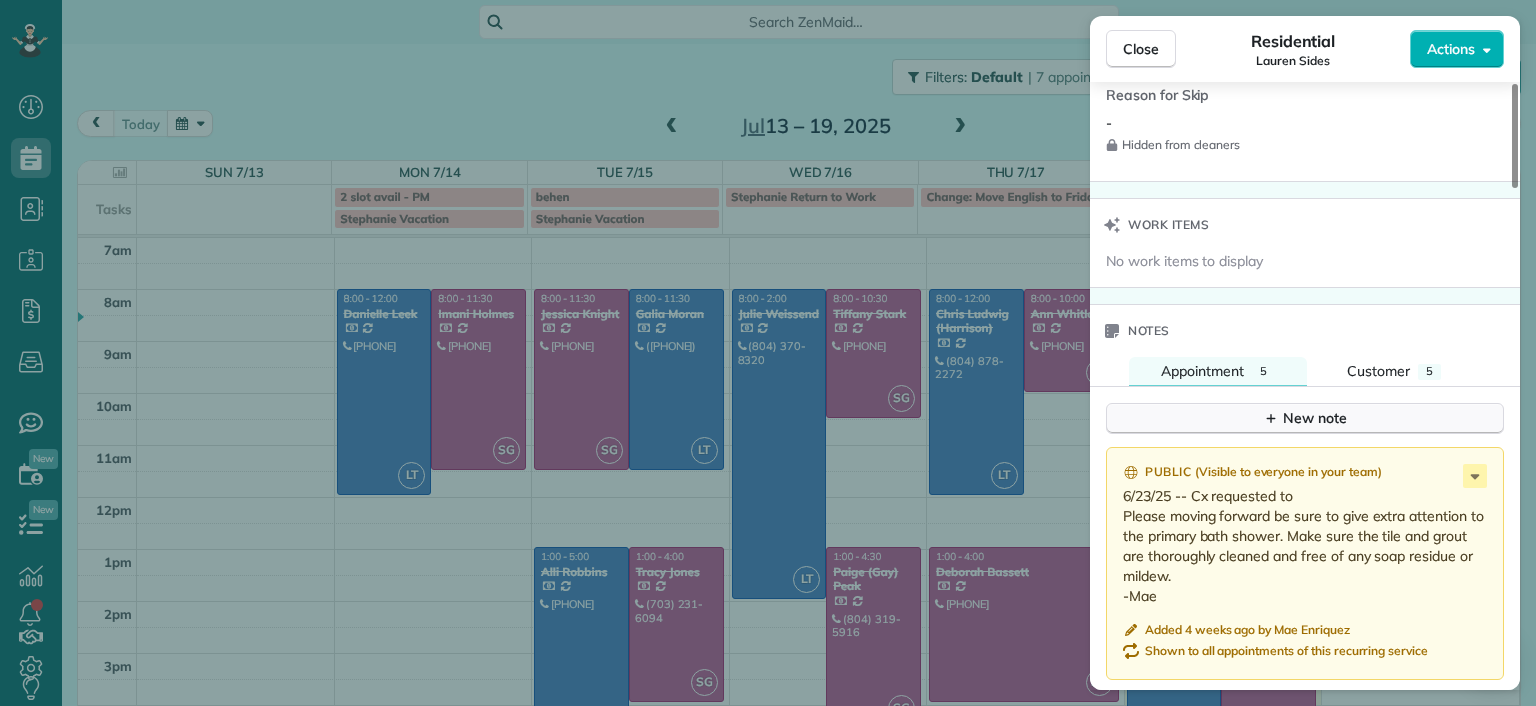 click on "New note" at bounding box center [1305, 418] 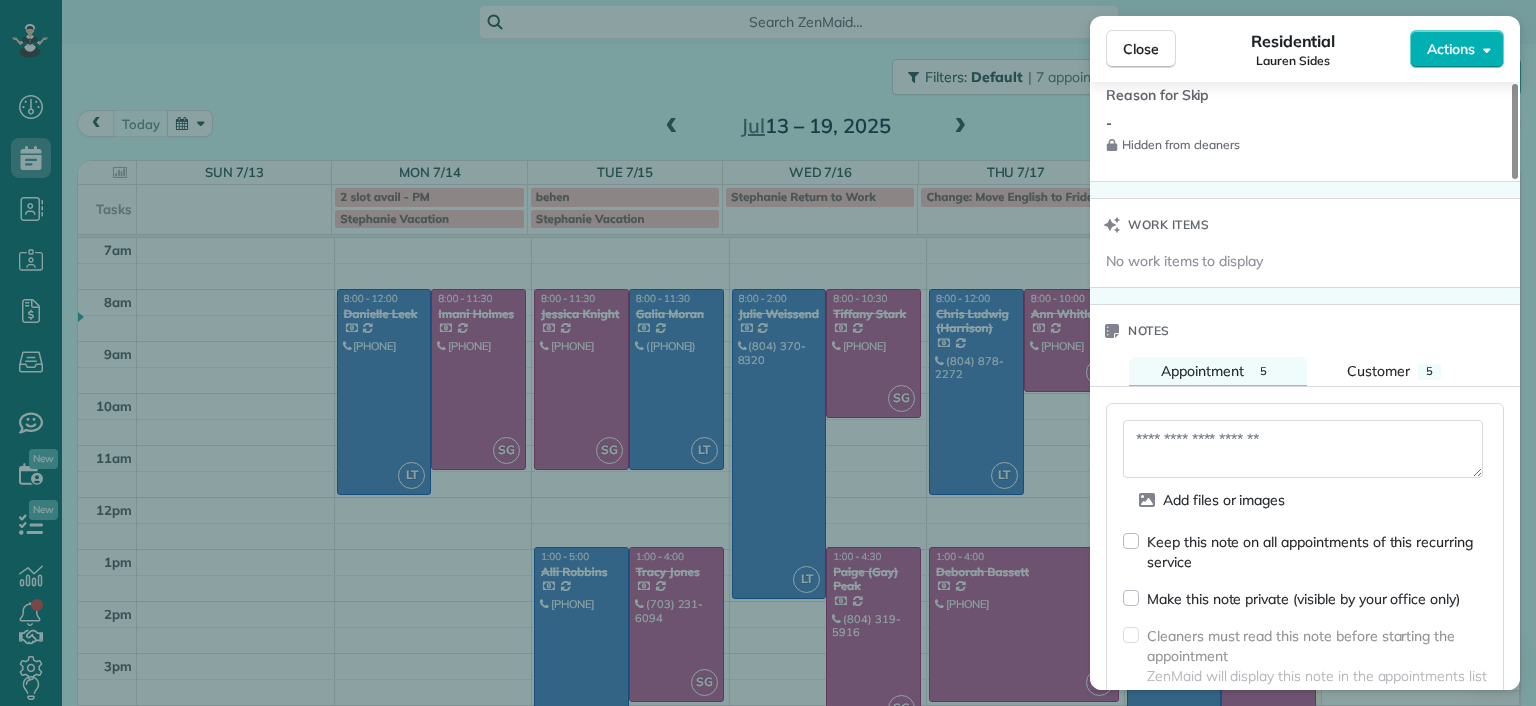 click at bounding box center (1303, 449) 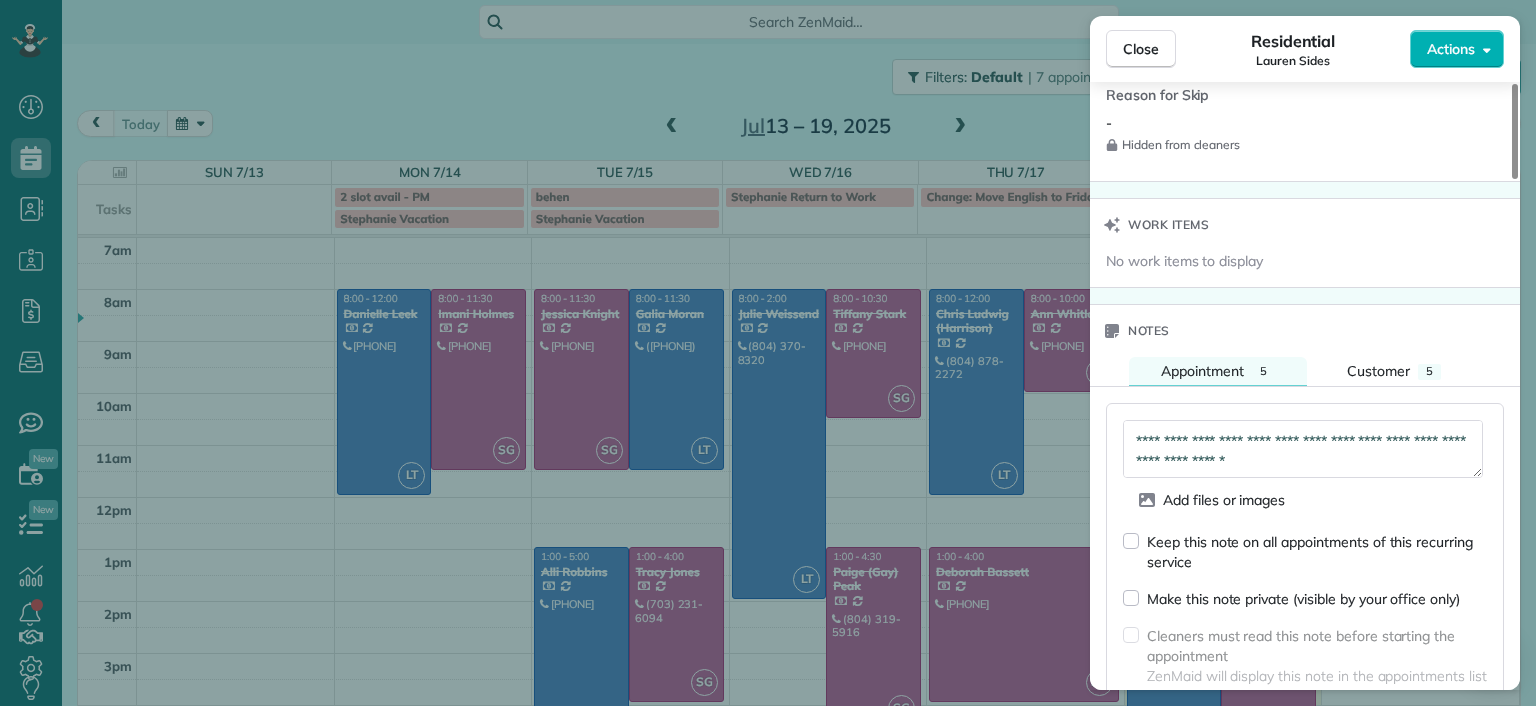 scroll, scrollTop: 20, scrollLeft: 0, axis: vertical 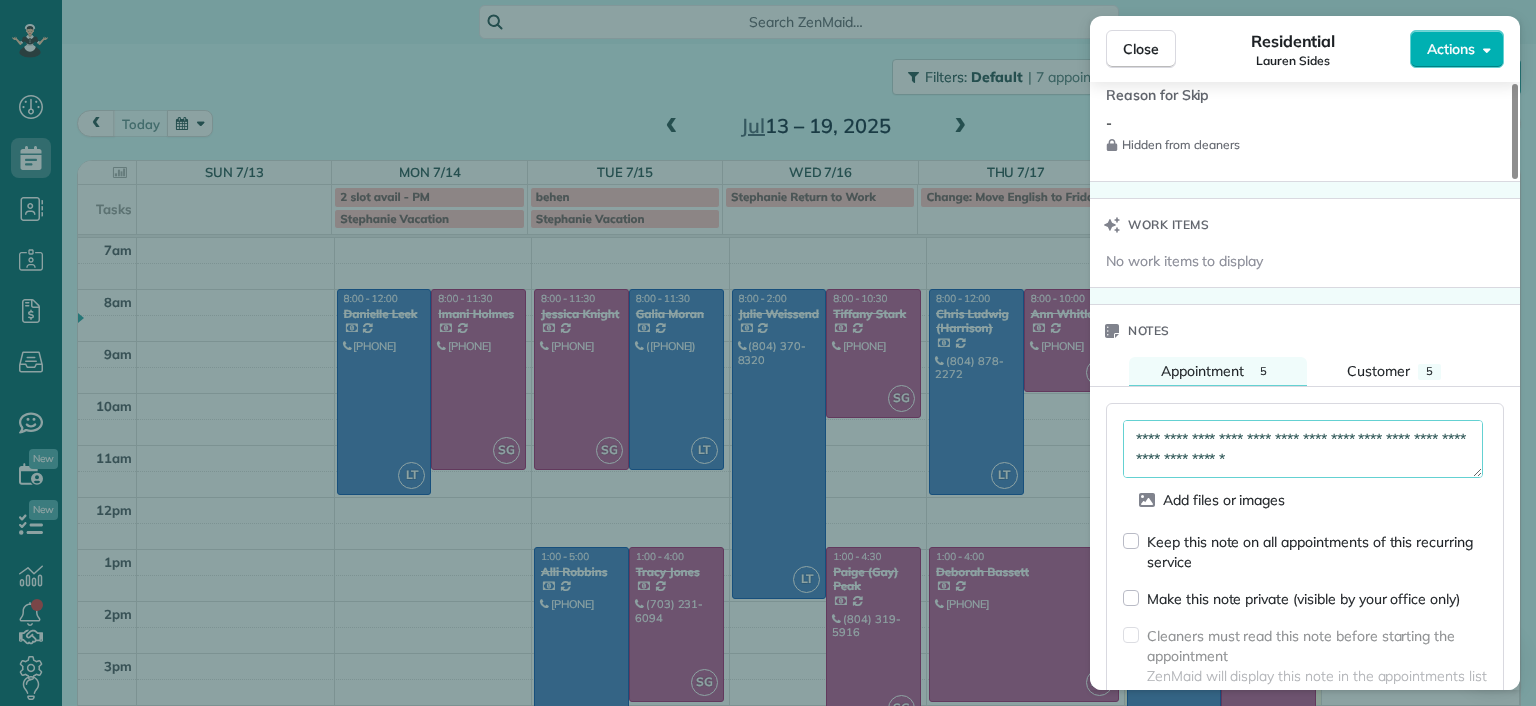 click on "**********" at bounding box center (1303, 449) 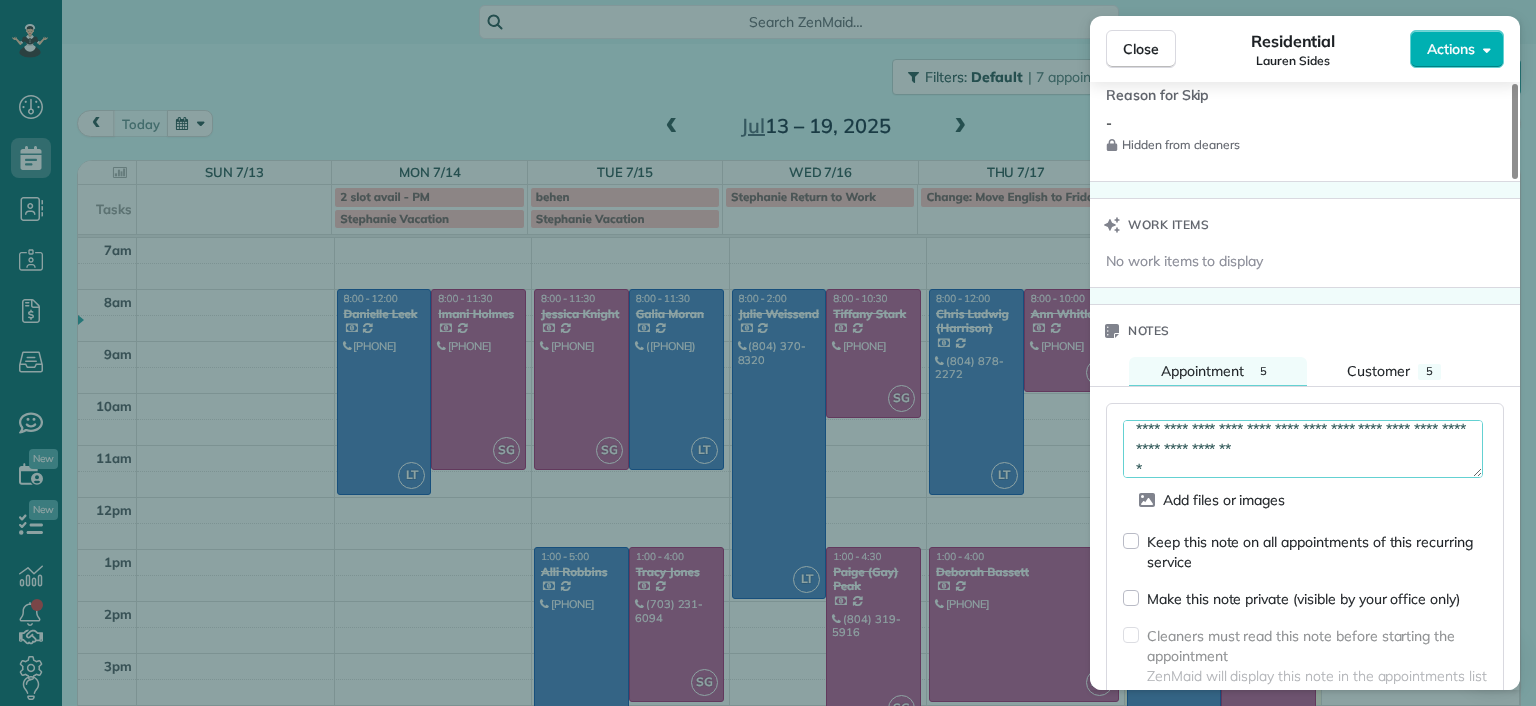 click on "**********" at bounding box center [1303, 449] 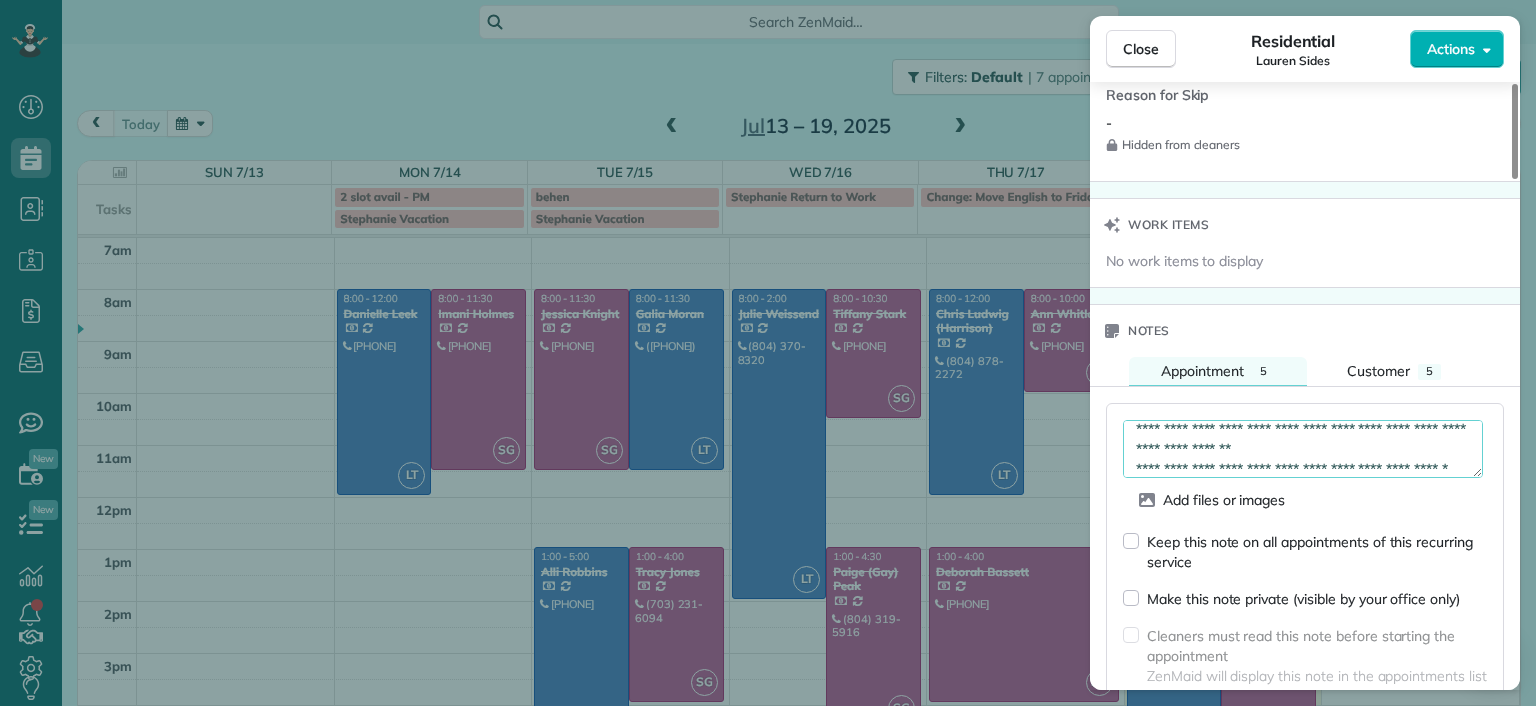 scroll, scrollTop: 50, scrollLeft: 0, axis: vertical 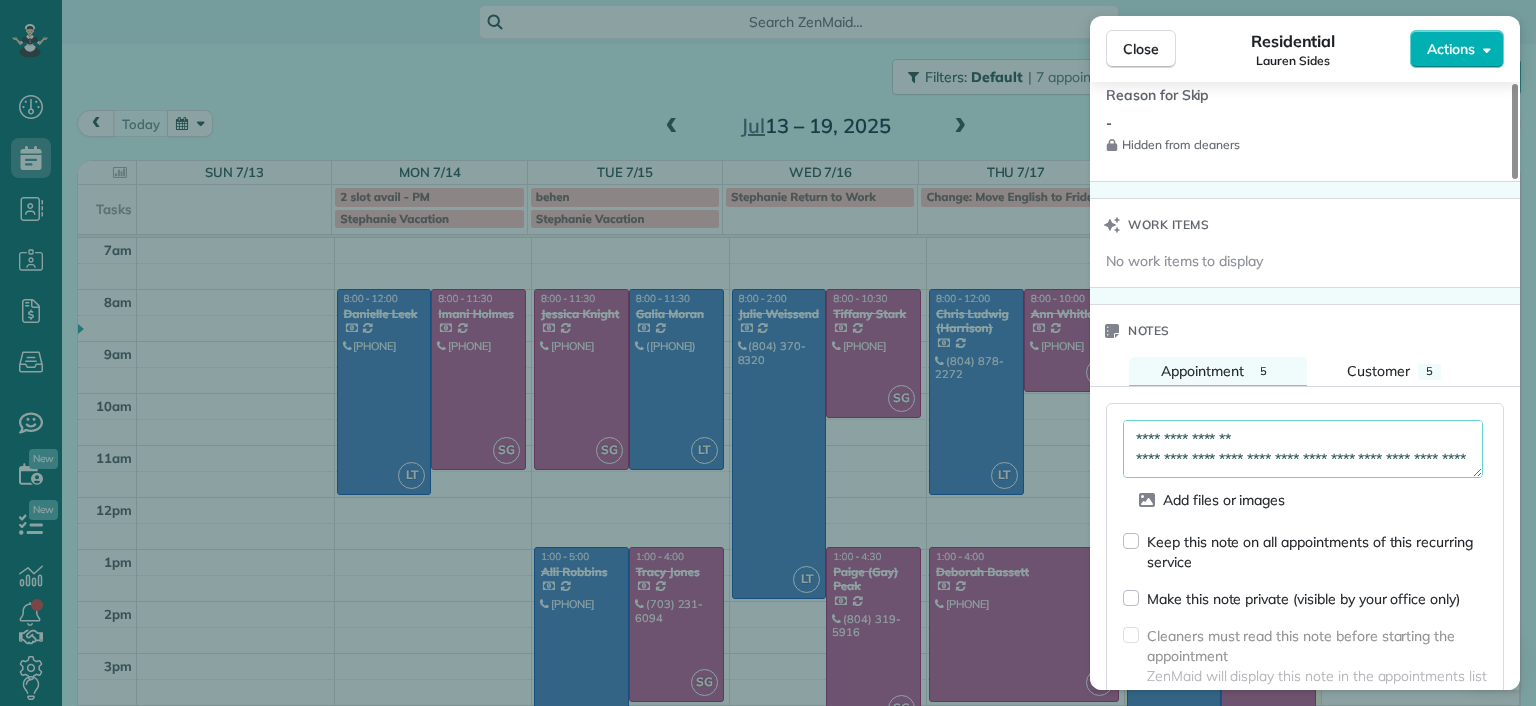 click on "**********" at bounding box center [1303, 449] 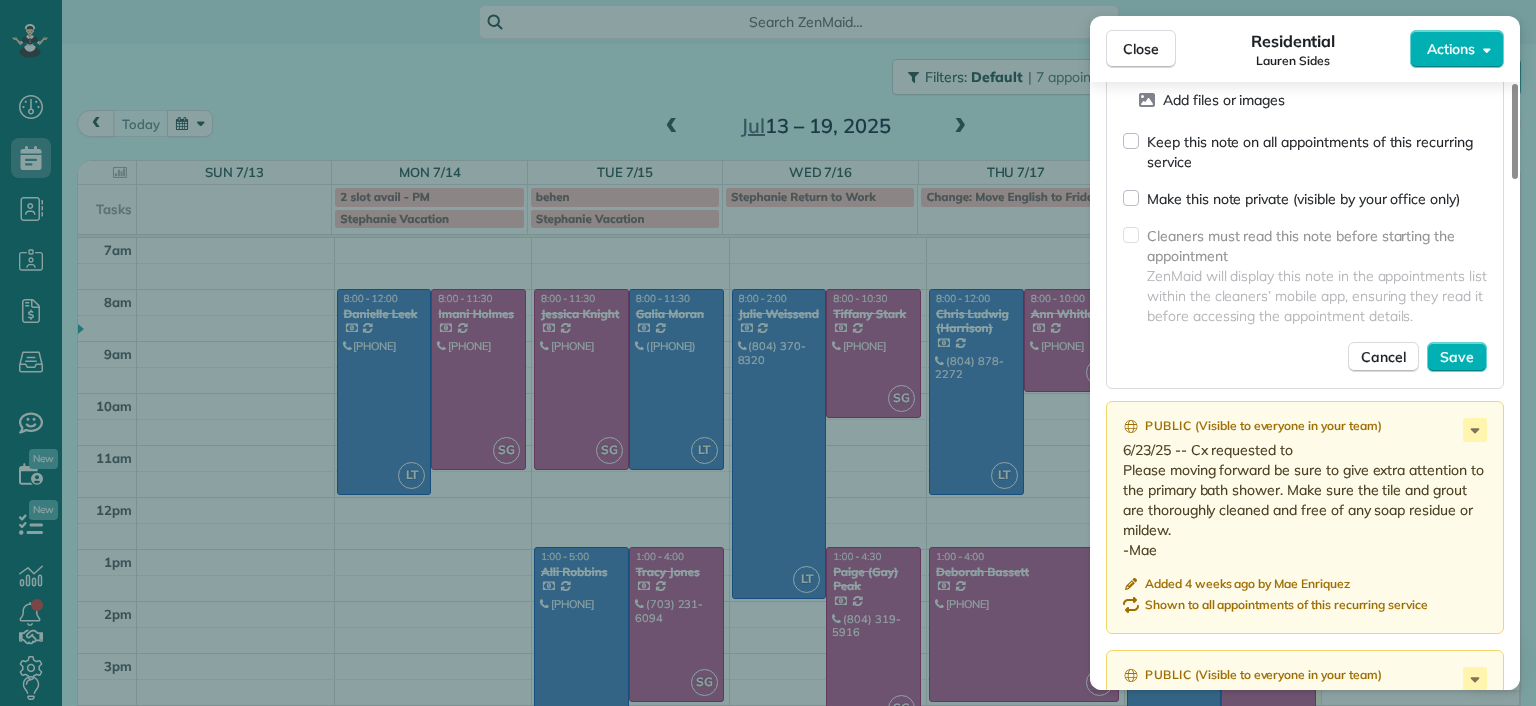 drag, startPoint x: 1469, startPoint y: 368, endPoint x: 1273, endPoint y: 271, distance: 218.68927 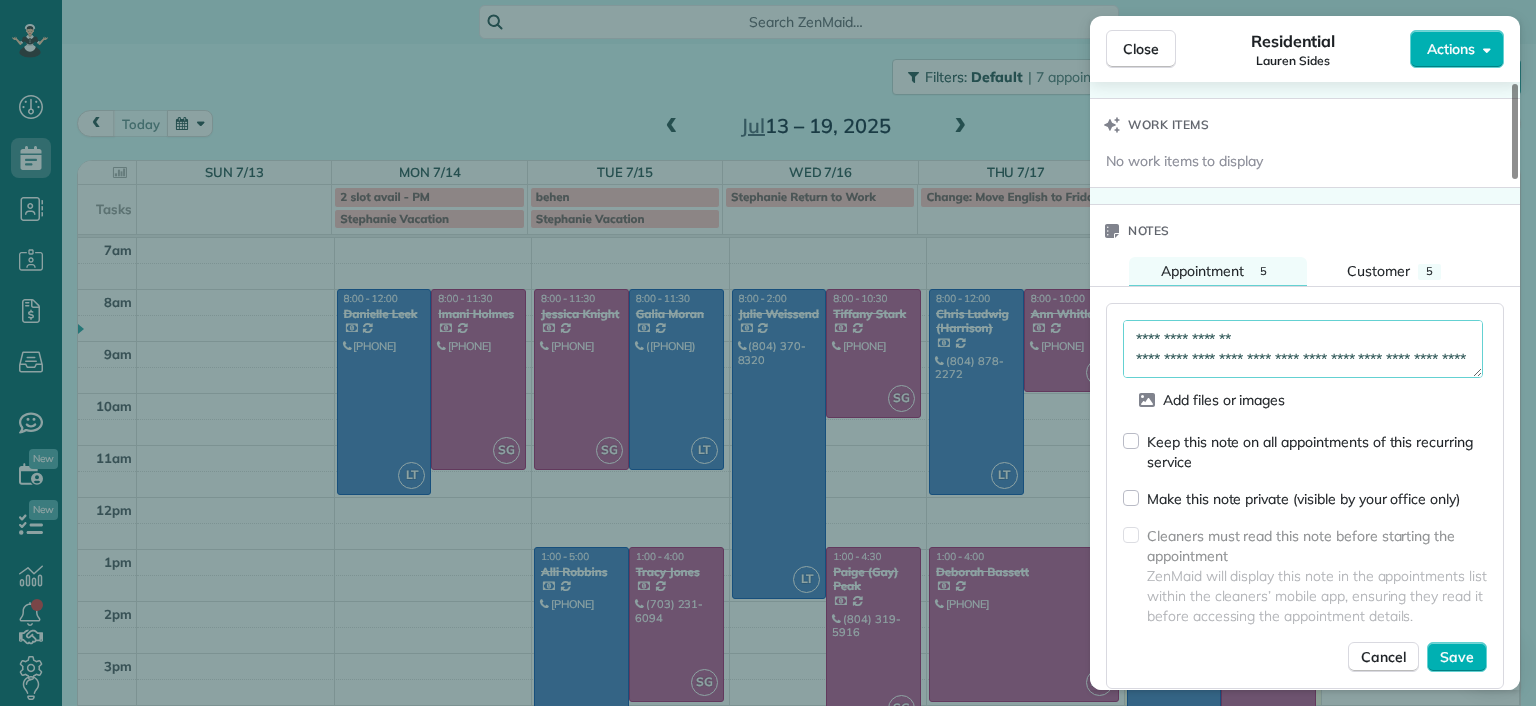 scroll, scrollTop: 1600, scrollLeft: 0, axis: vertical 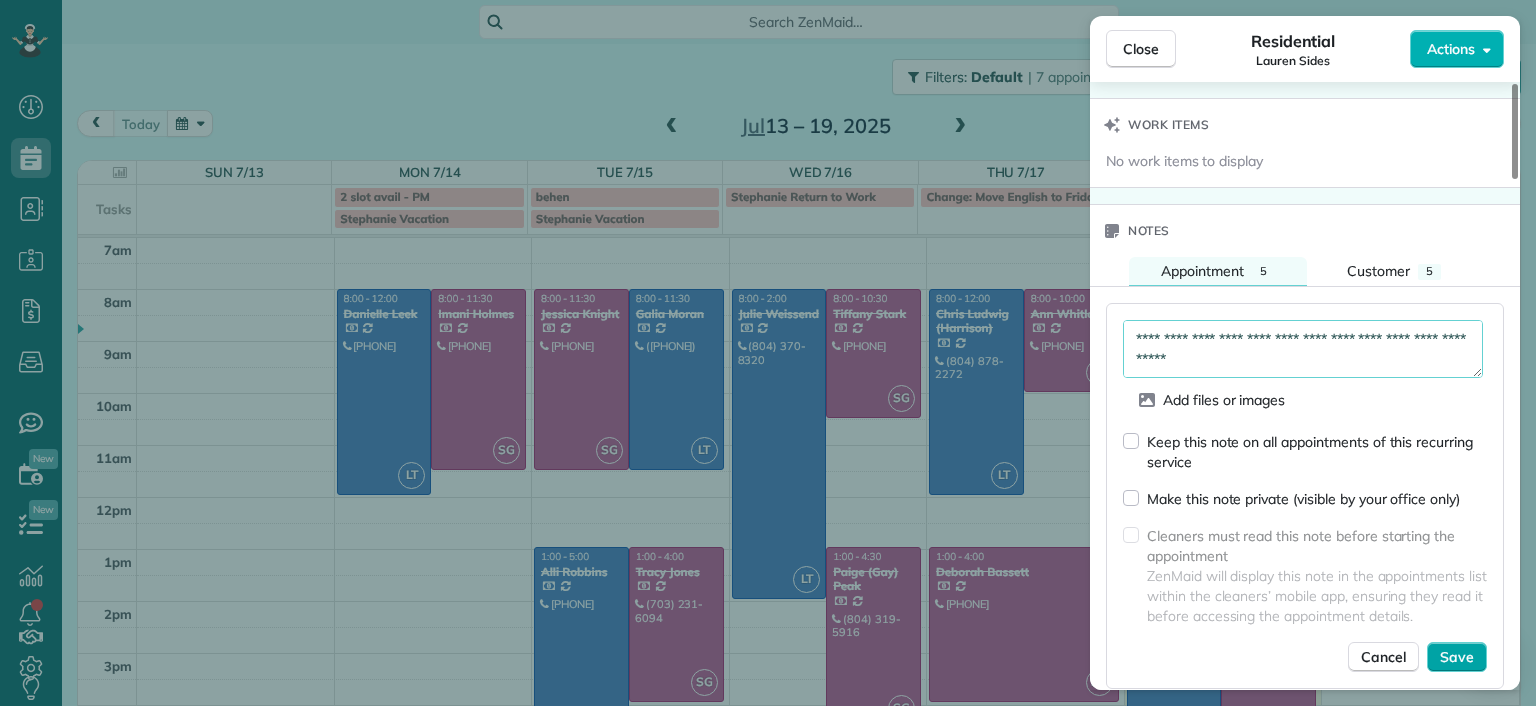type on "**********" 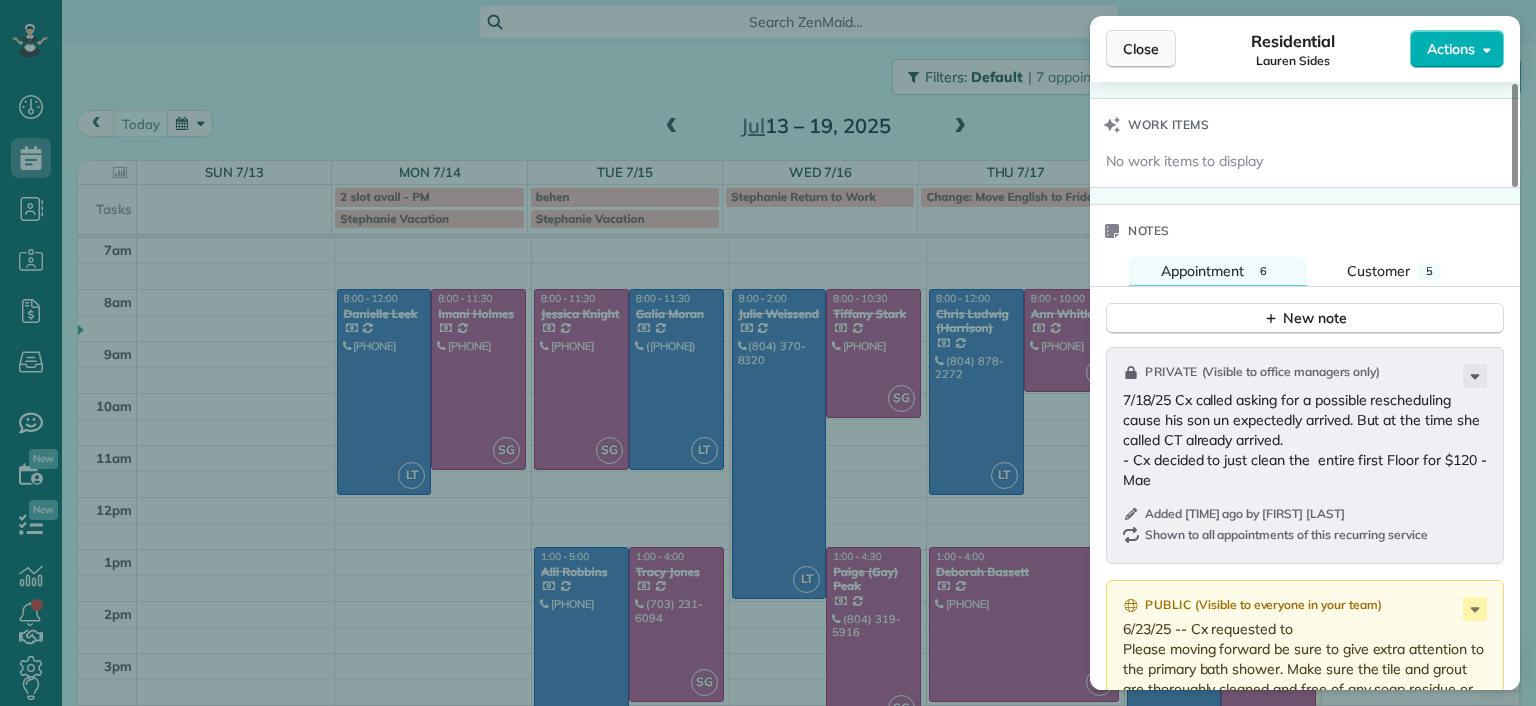 click on "Close" at bounding box center (1141, 49) 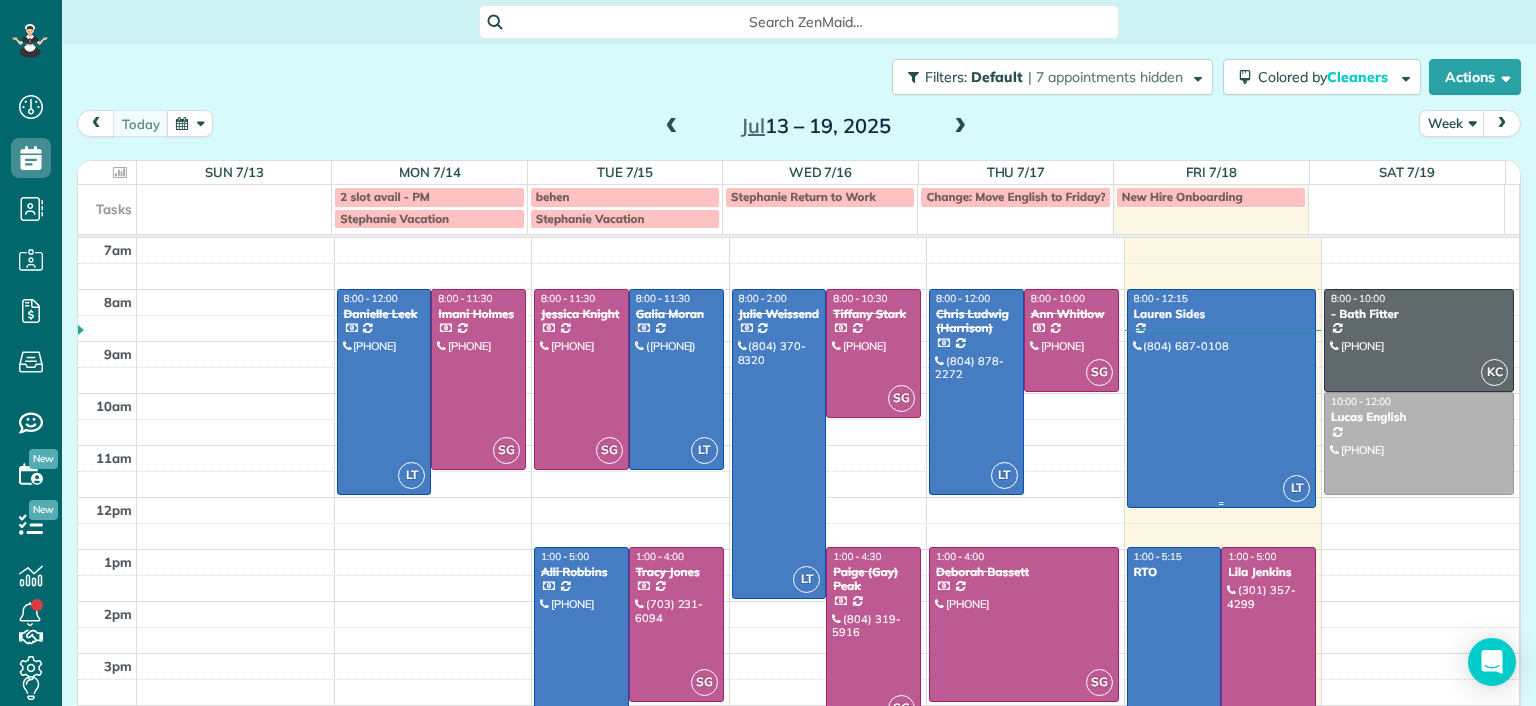 click at bounding box center [1222, 398] 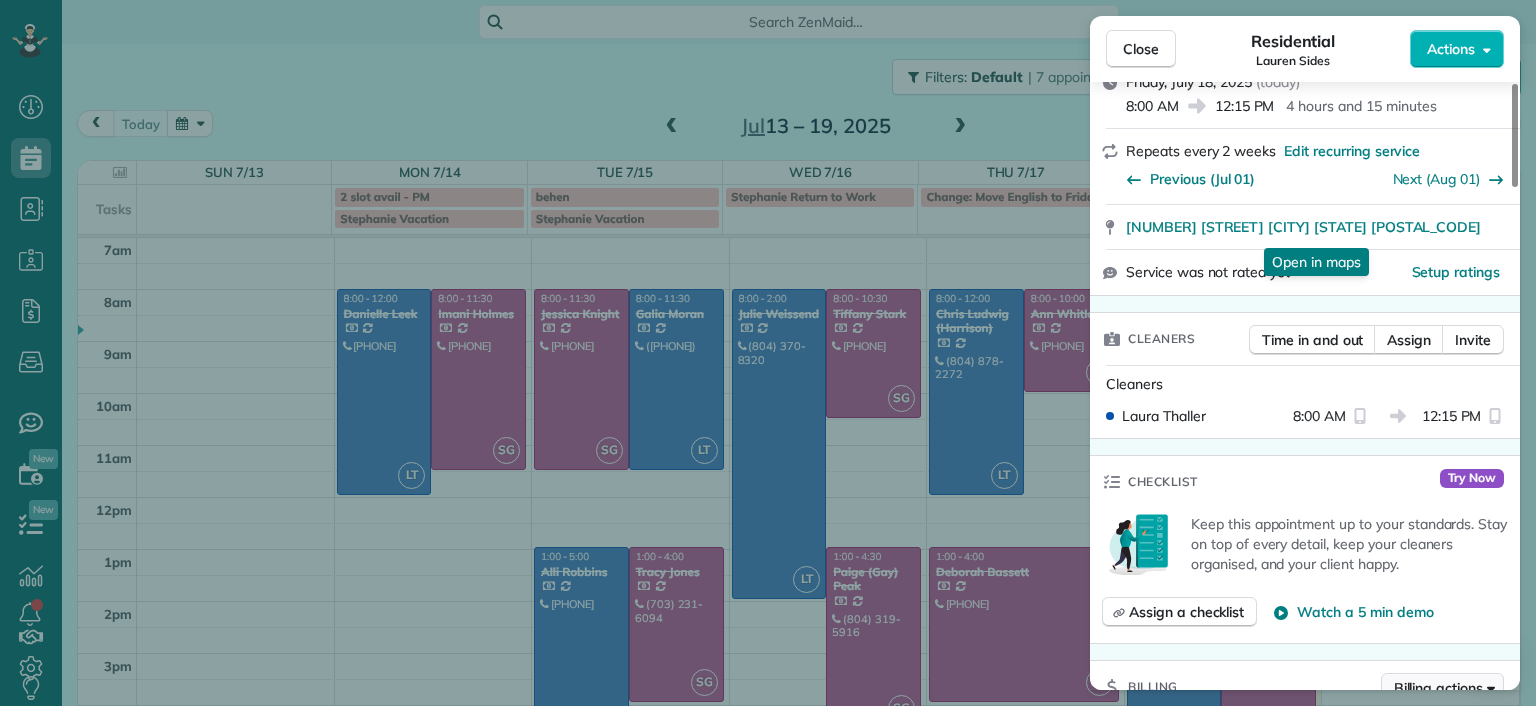 scroll, scrollTop: 600, scrollLeft: 0, axis: vertical 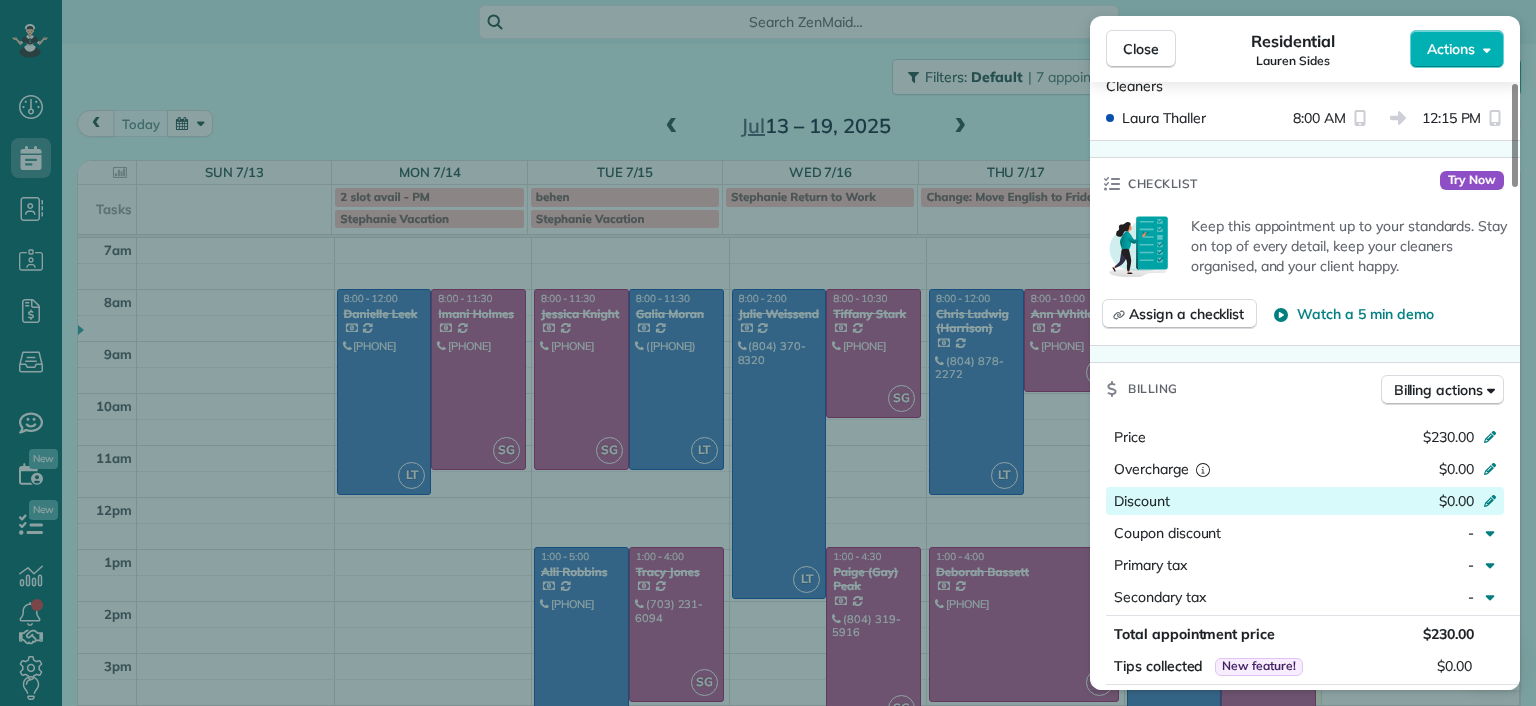 click 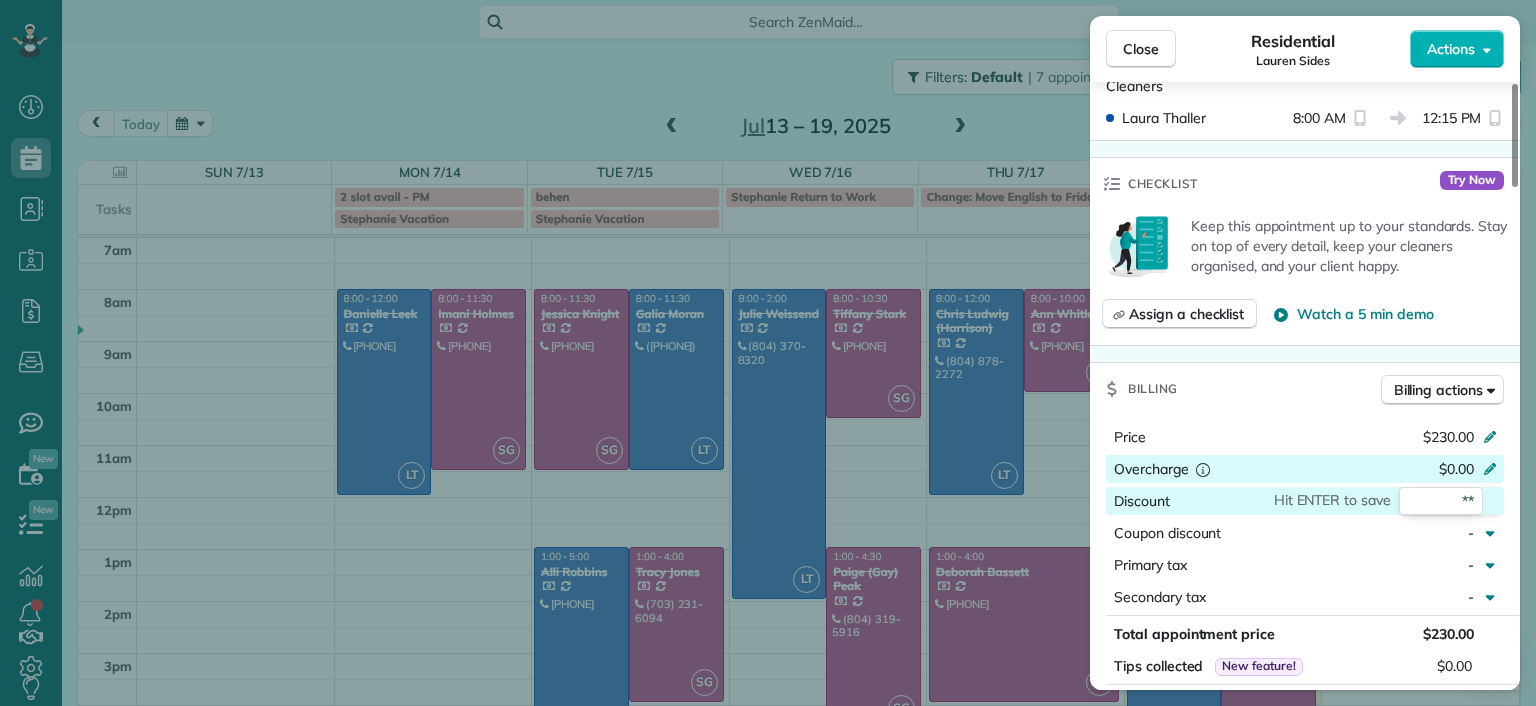 type on "*" 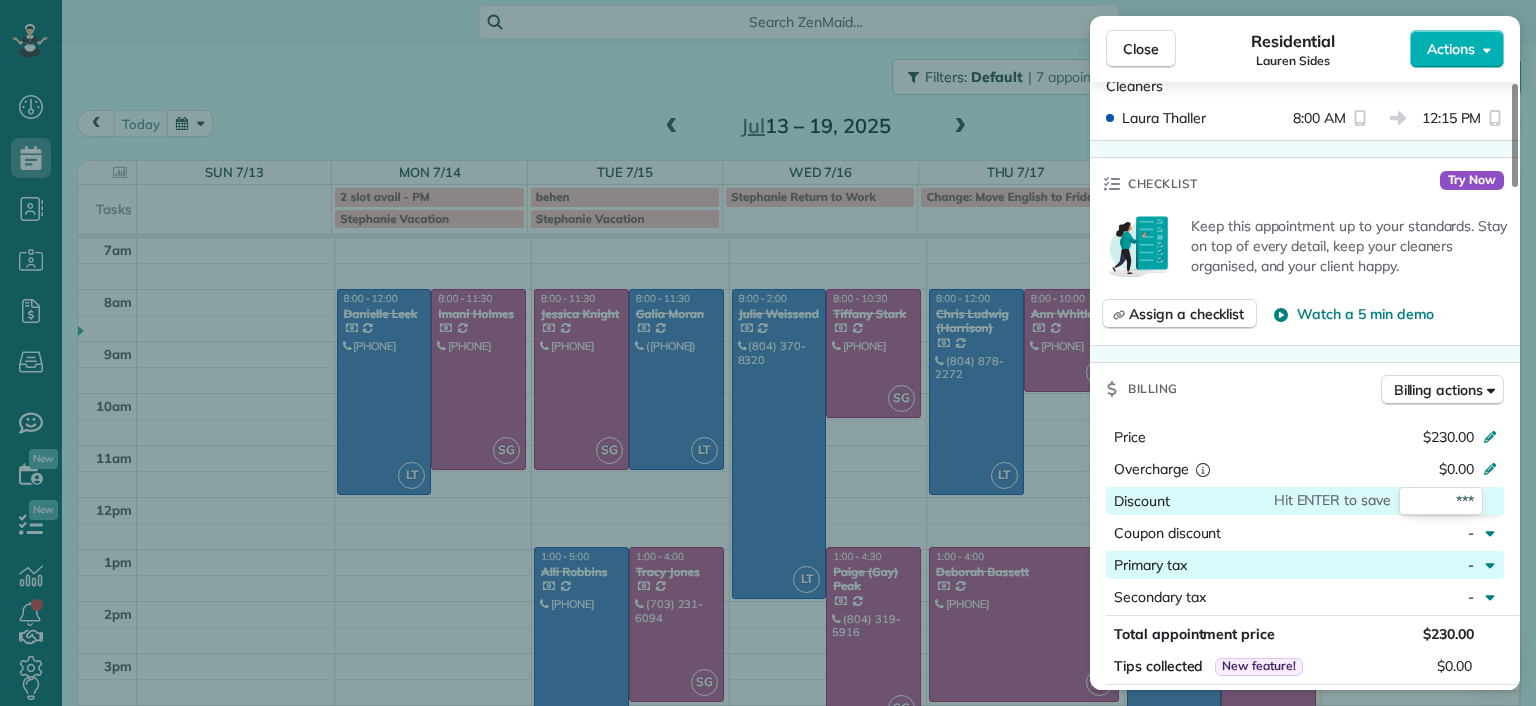 type on "***" 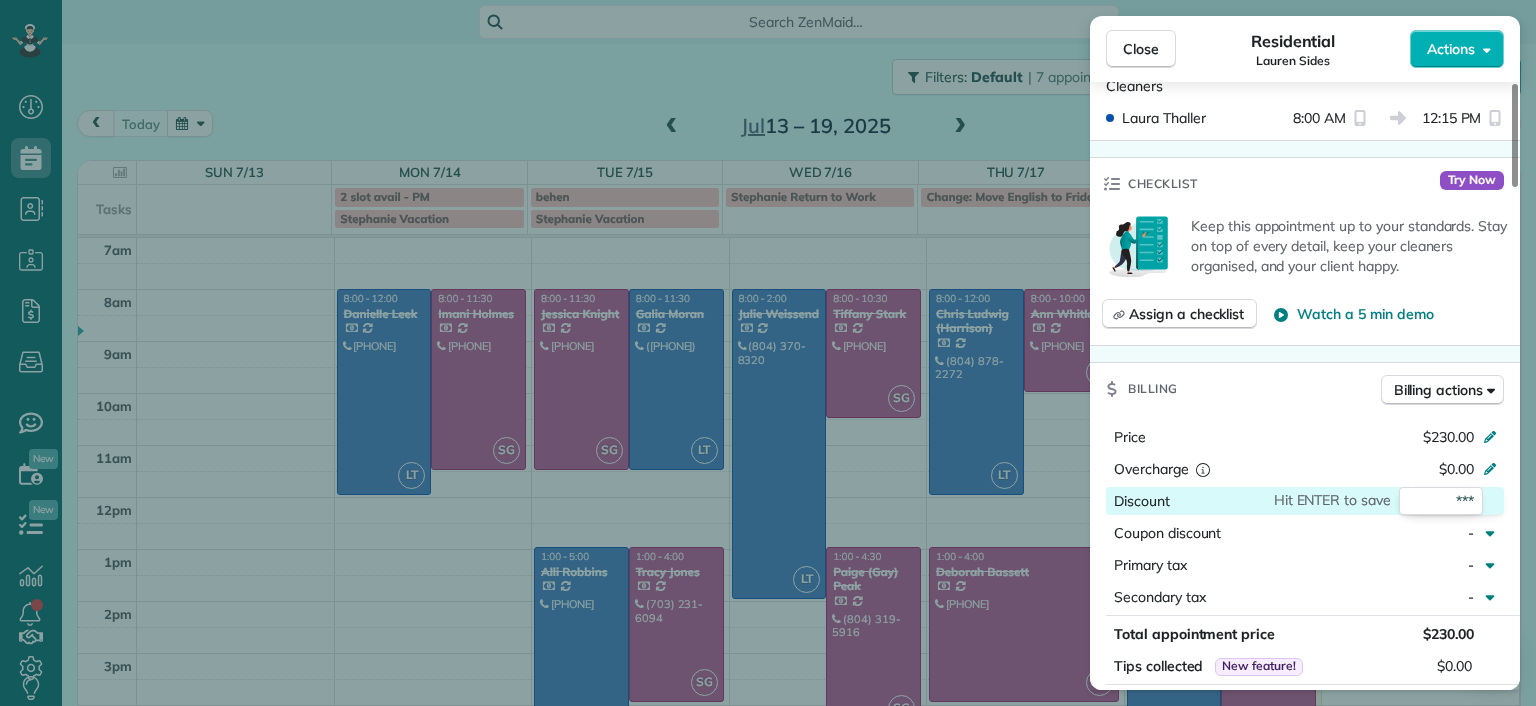 click on "Billing Billing actions" at bounding box center [1305, 389] 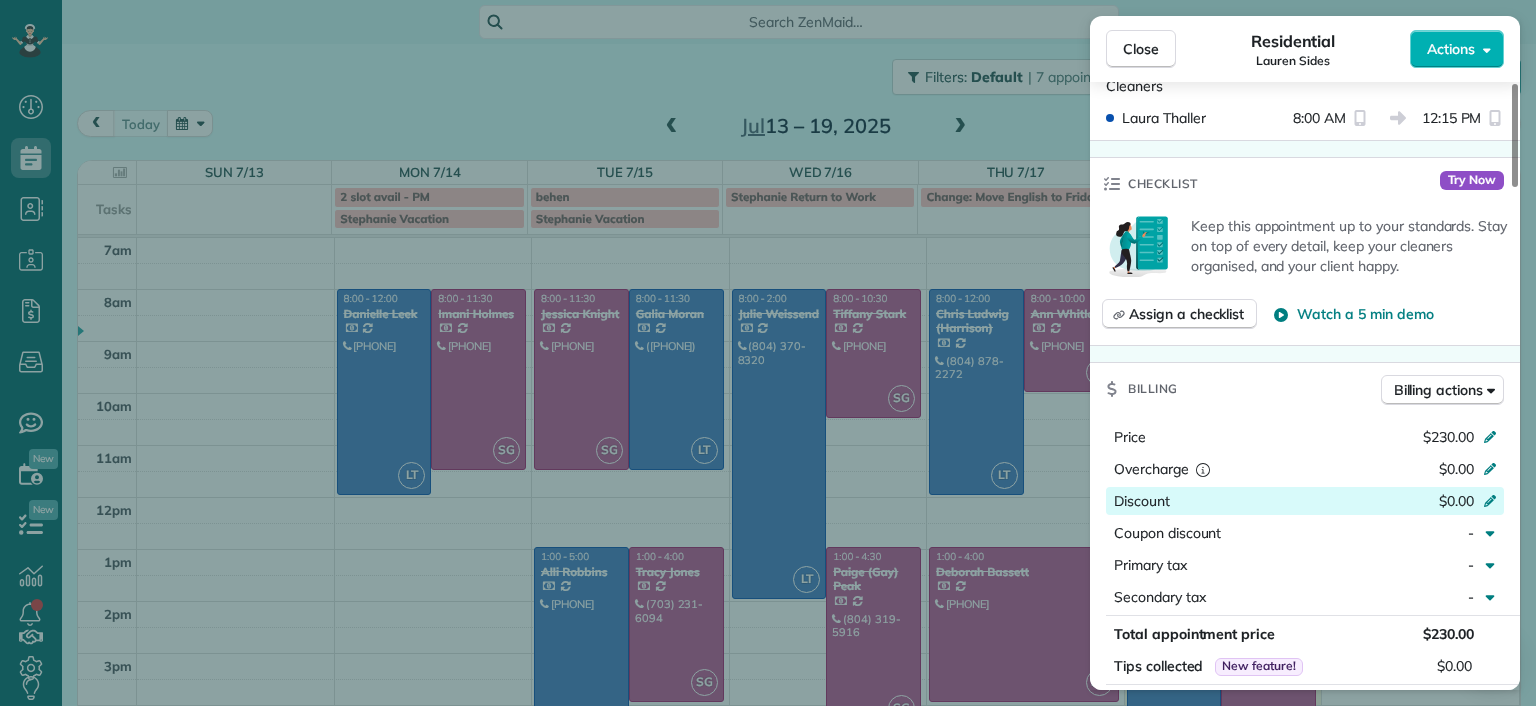 click on "$0.00" at bounding box center [1384, 503] 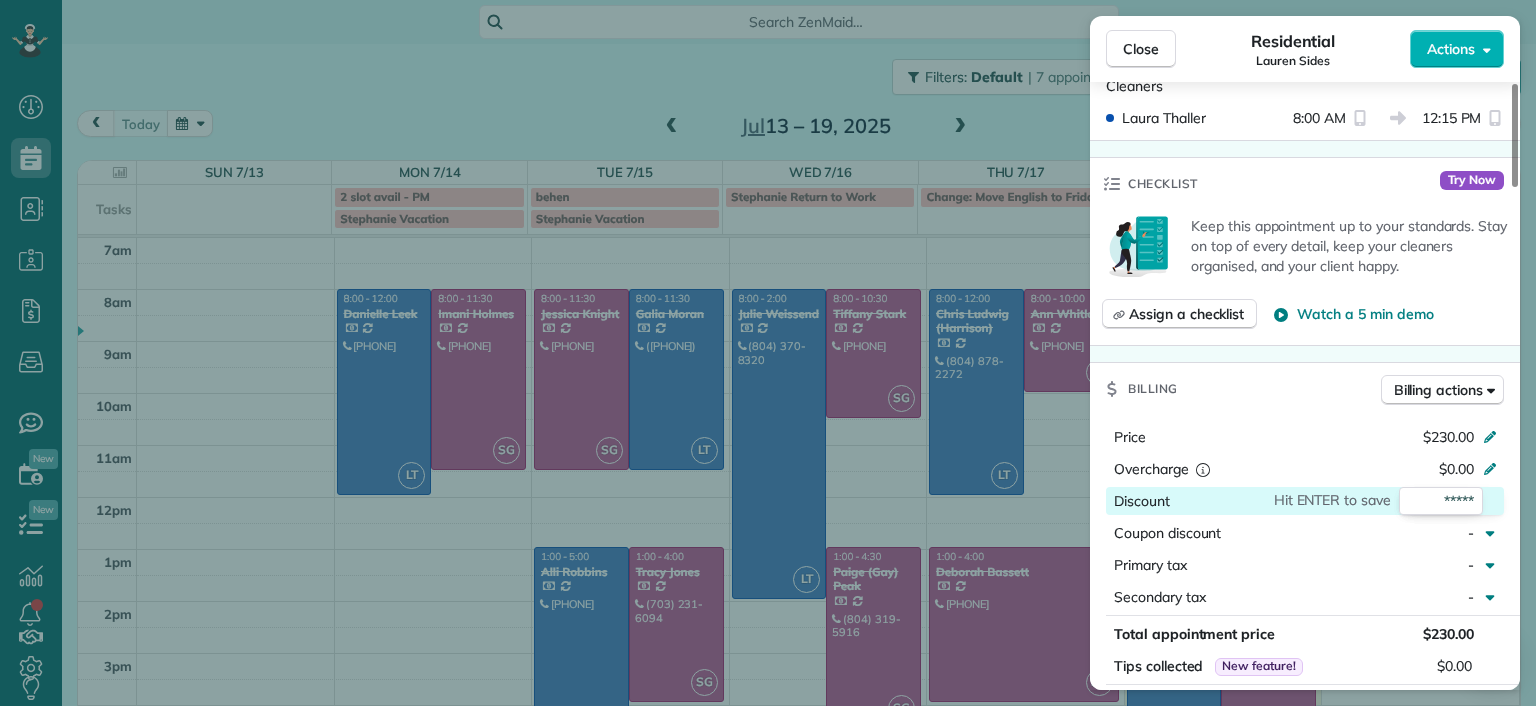click on "Billing Billing actions" at bounding box center [1305, 389] 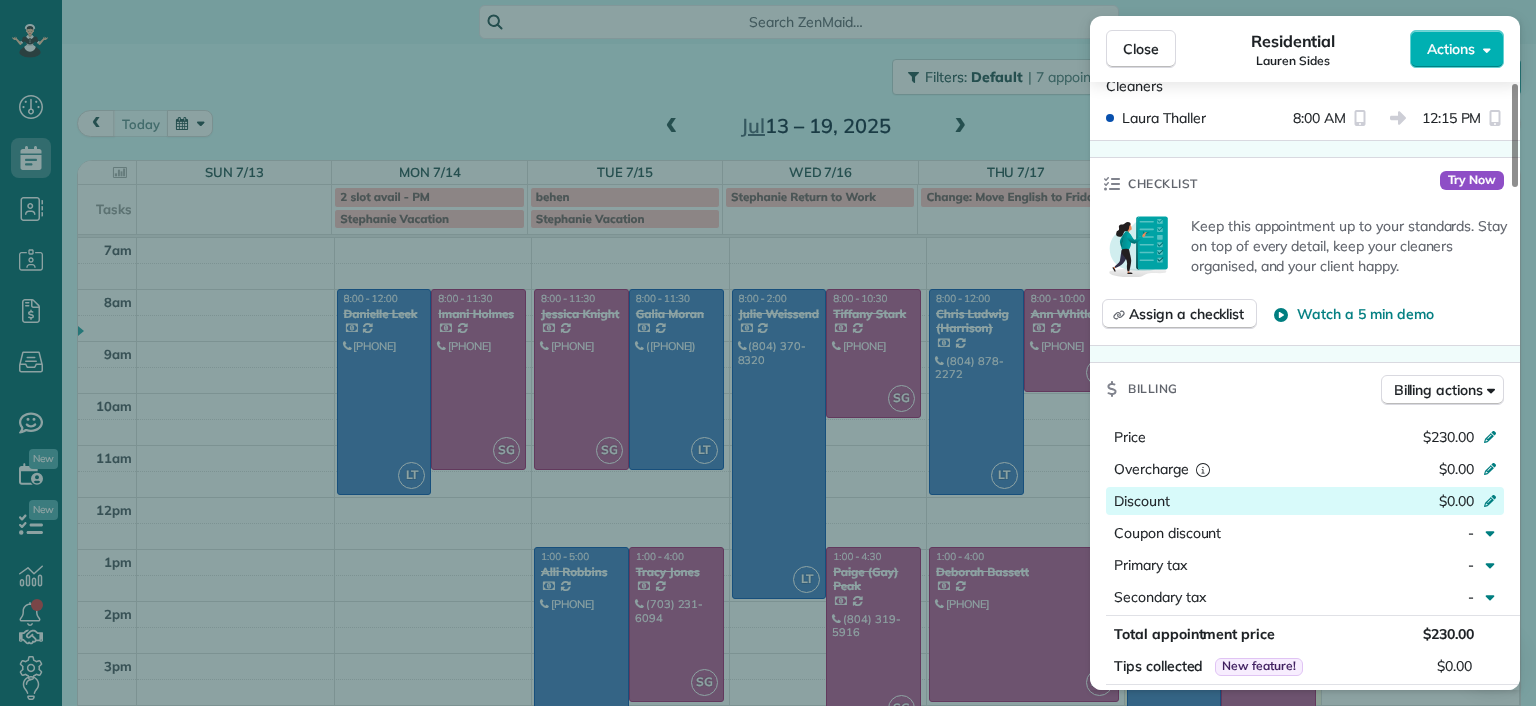 click on "$0.00" at bounding box center (1384, 503) 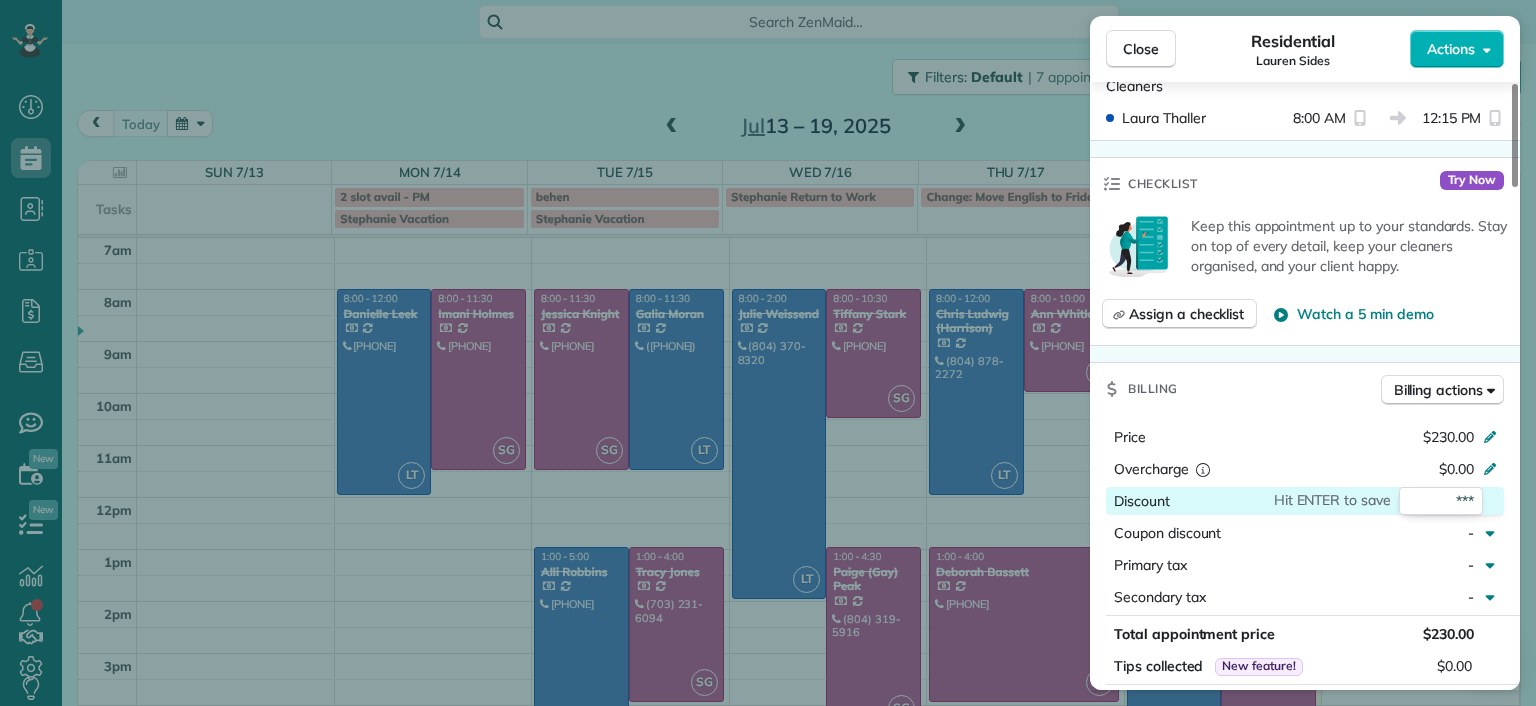 click on "***" at bounding box center [1441, 501] 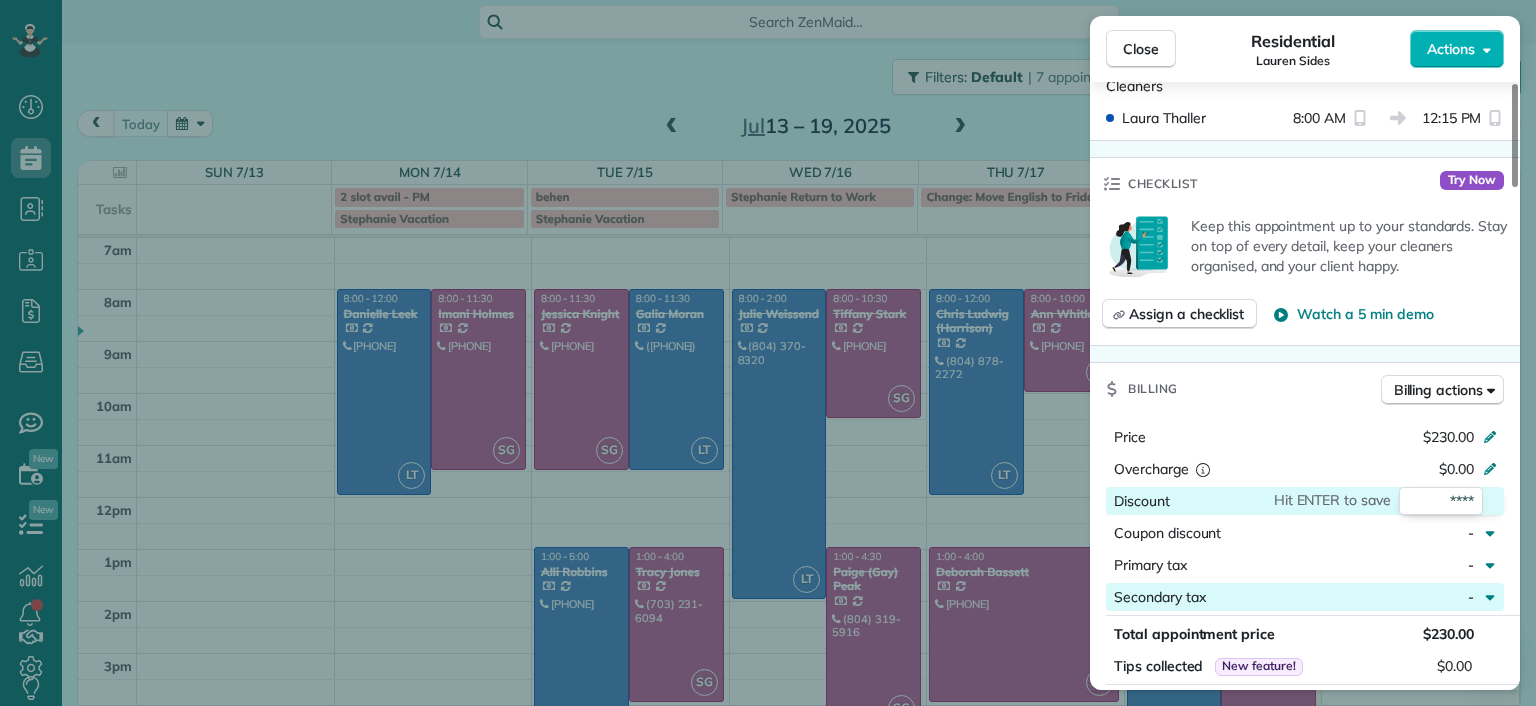 type on "****" 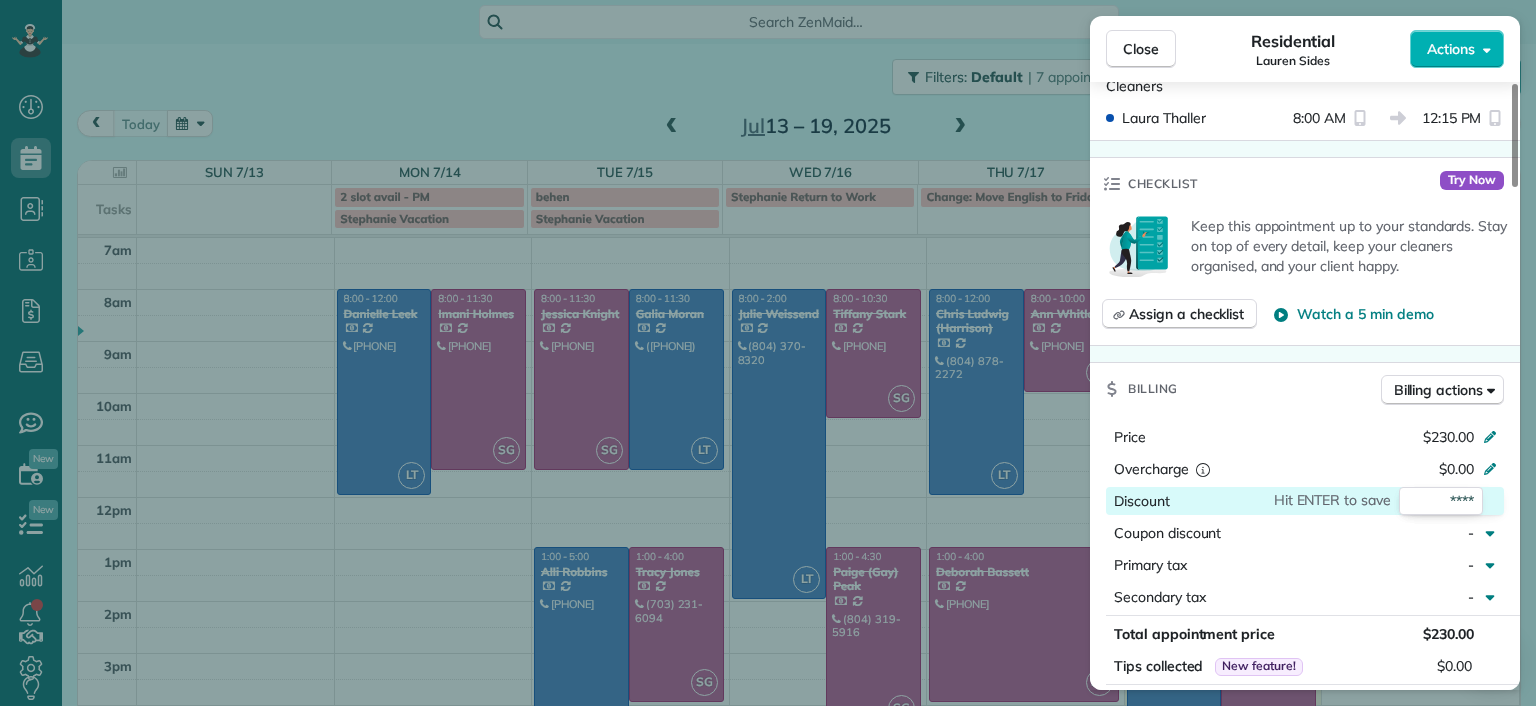 type 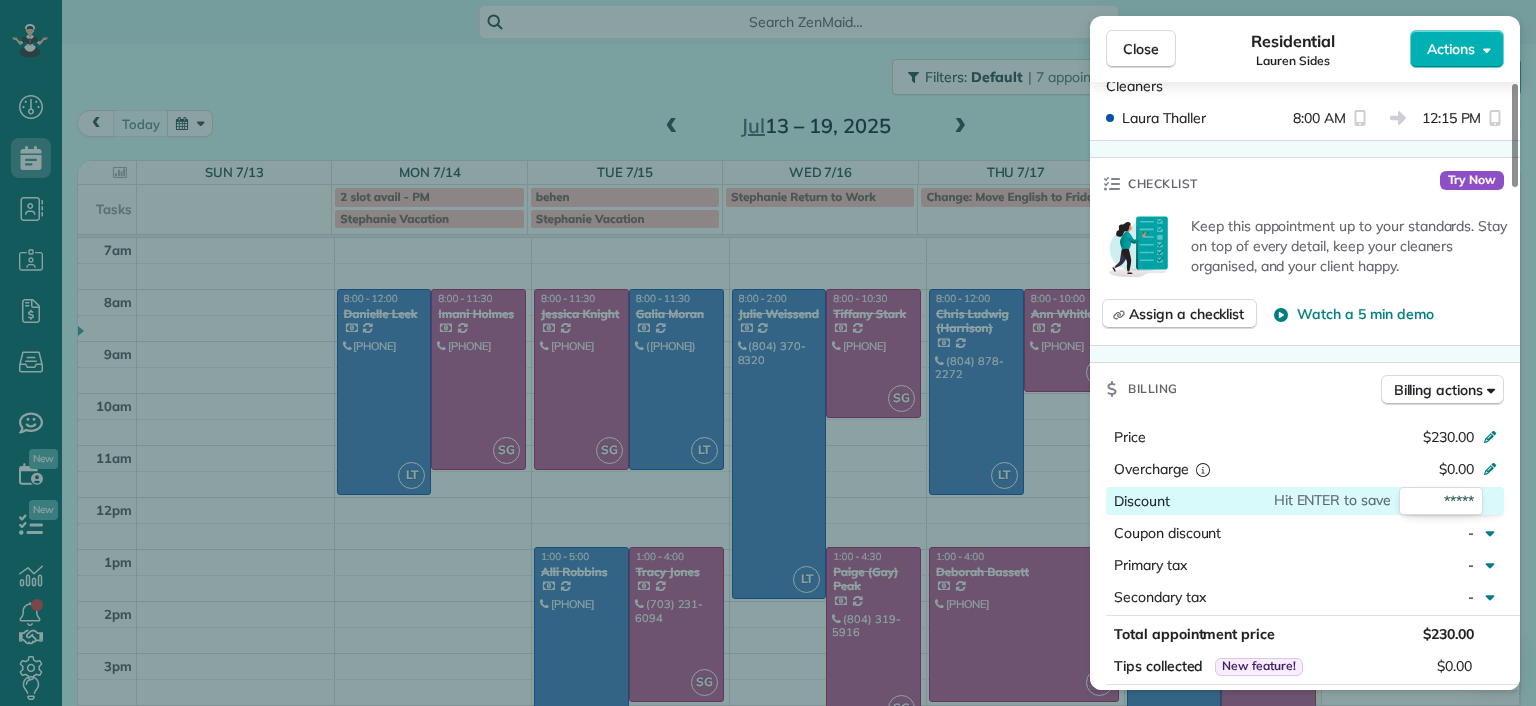 click on "*****" at bounding box center (1441, 501) 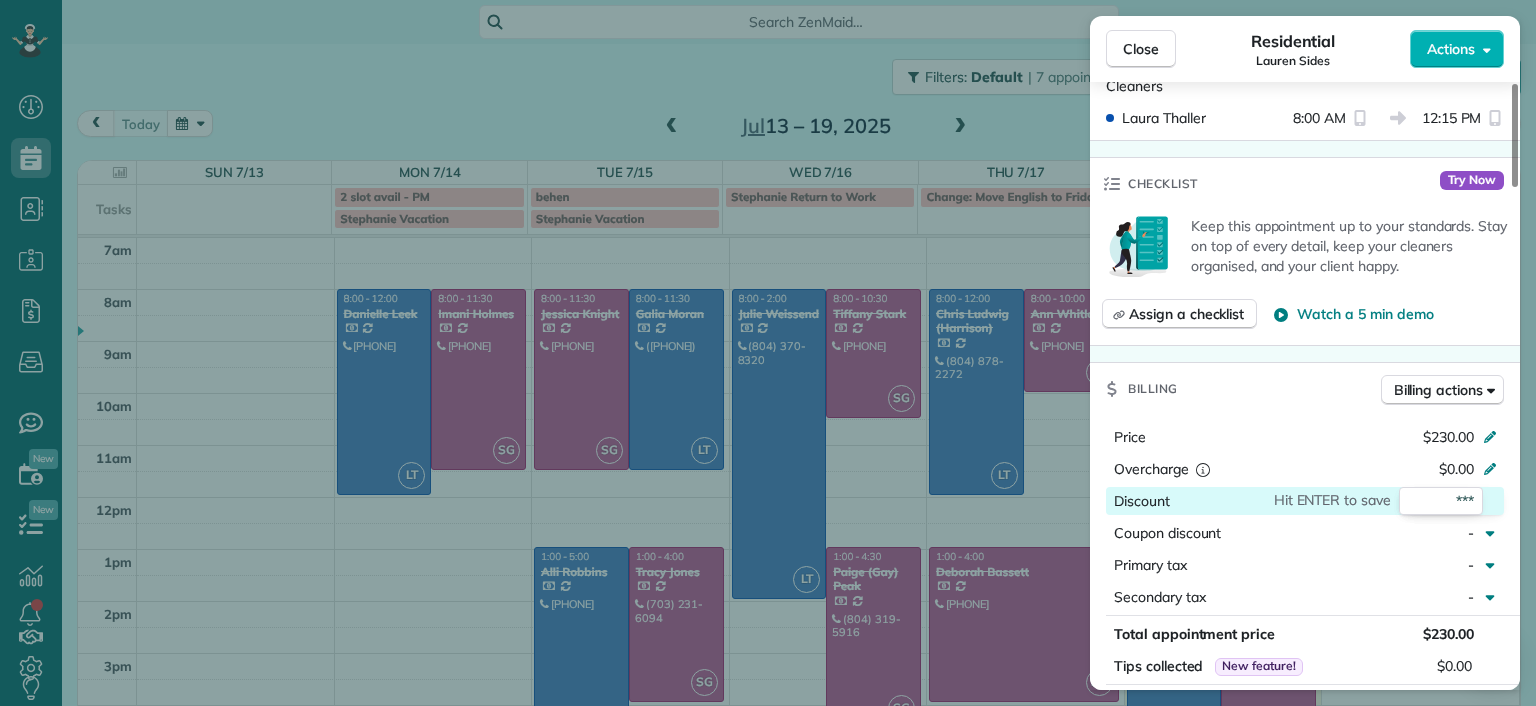 type on "****" 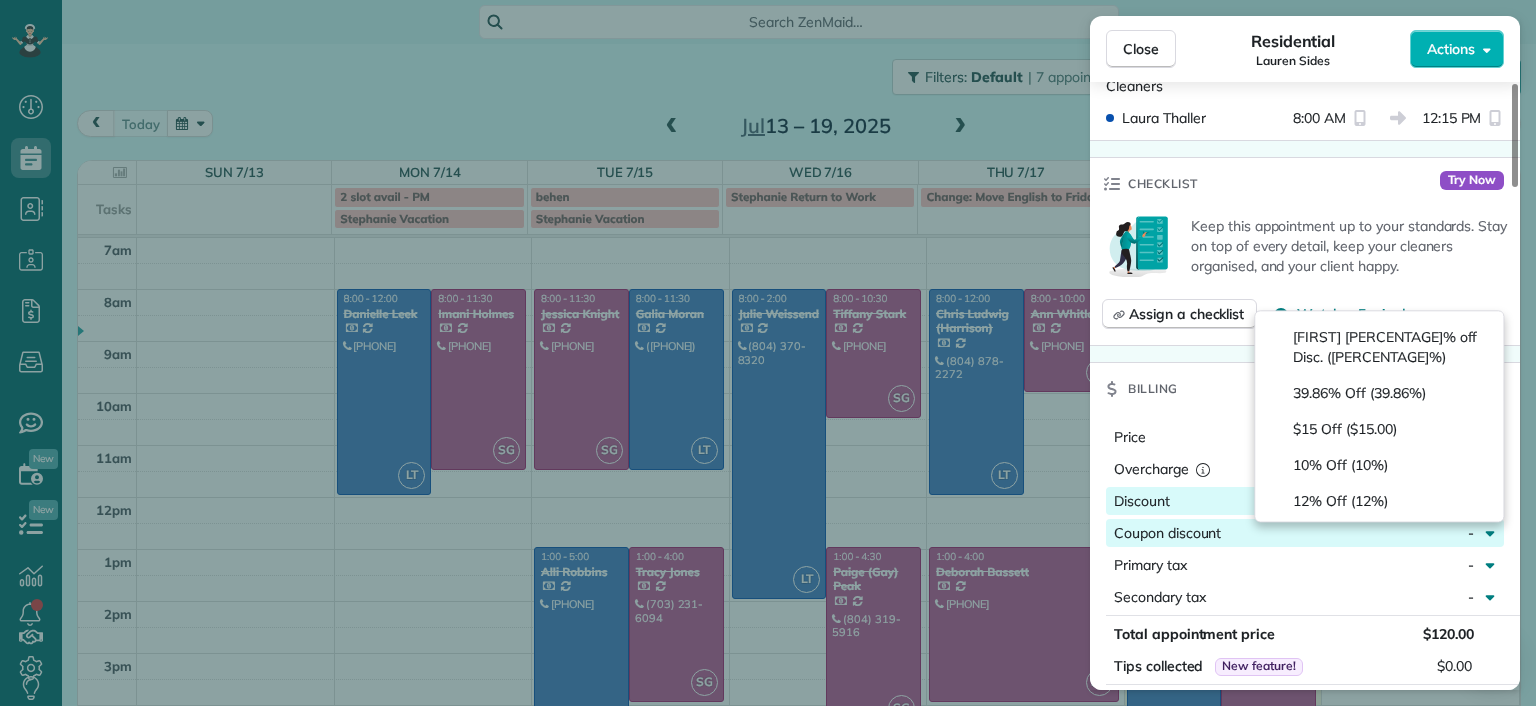 click on "Keep this appointment up to your standards. Stay on top of every detail, keep your cleaners organised, and your client happy. Assign a checklist Watch a 5 min demo" at bounding box center [1305, 277] 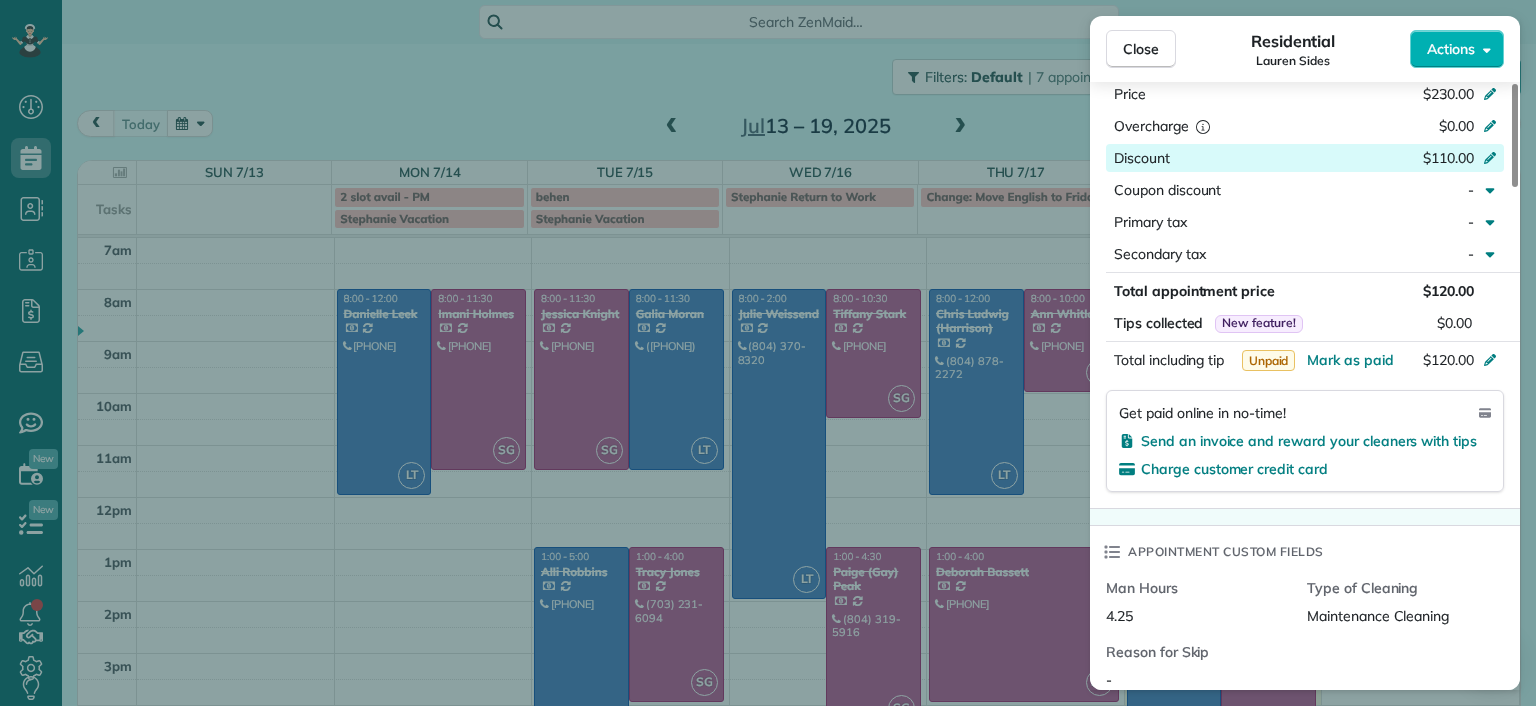 scroll, scrollTop: 1000, scrollLeft: 0, axis: vertical 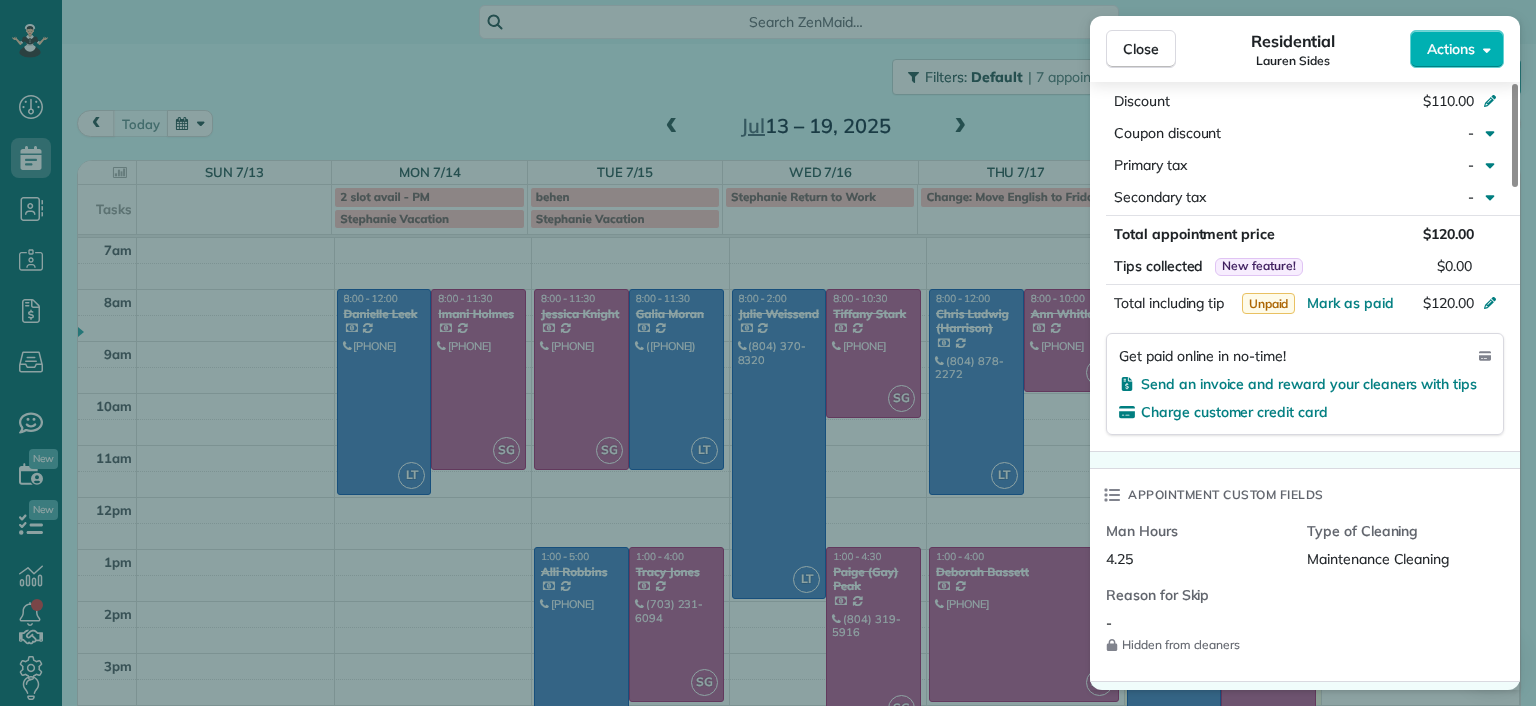 click on "Close Residential Lauren Sides Actions Status Active Lauren Sides · Open profile Mobile [PHONE] Copy laurenhsides@[EXAMPLE.COM] Copy View Details Residential Friday, July 18, 2025 ( today ) 8:00 AM 12:15 PM 4 hours and 15 minutes Repeats every 2 weeks Edit recurring service Previous (Jul 01) Next (Aug 01) [NUMBER] [STREET] [CITY] [STATE] [POSTAL_CODE] Service was not rated yet Setup ratings Cleaners Time in and out Assign Invite Cleaners Laura Thaller 8:00 AM 12:15 PM Checklist Try Now Keep this appointment up to your standards. Stay on top of every detail, keep your cleaners organised, and your client happy. Assign a checklist Watch a 5 min demo Billing Billing actions Price $230.00 Overcharge $0.00 Discount $110.00 Coupon discount - Primary tax - Secondary tax - Total appointment price $120.00 Tips collected New feature! $0.00 Unpaid Mark as paid Total including tip $120.00 Get paid online in no-time! Send an invoice and reward your cleaners with tips Charge customer credit card Appointment custom fields 4.25" at bounding box center [768, 353] 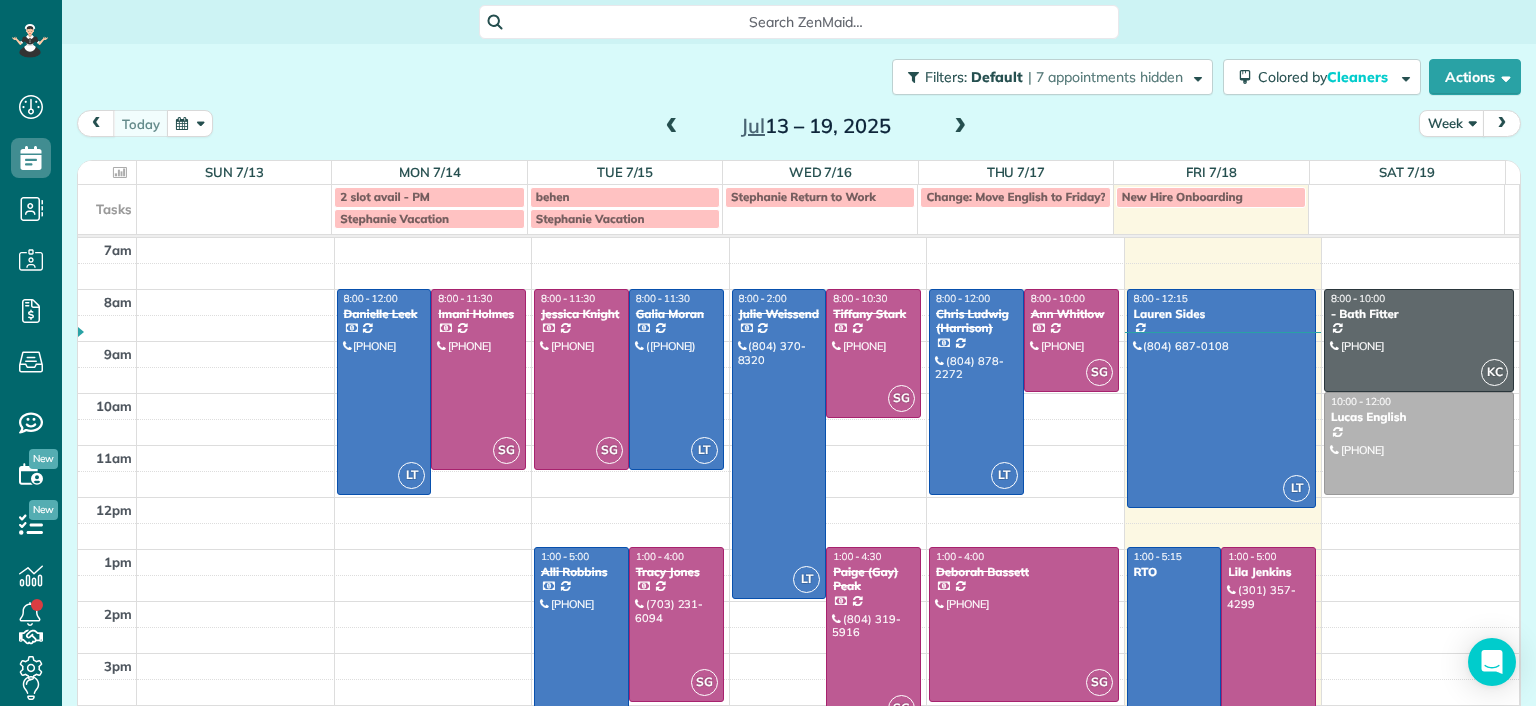 click at bounding box center (672, 127) 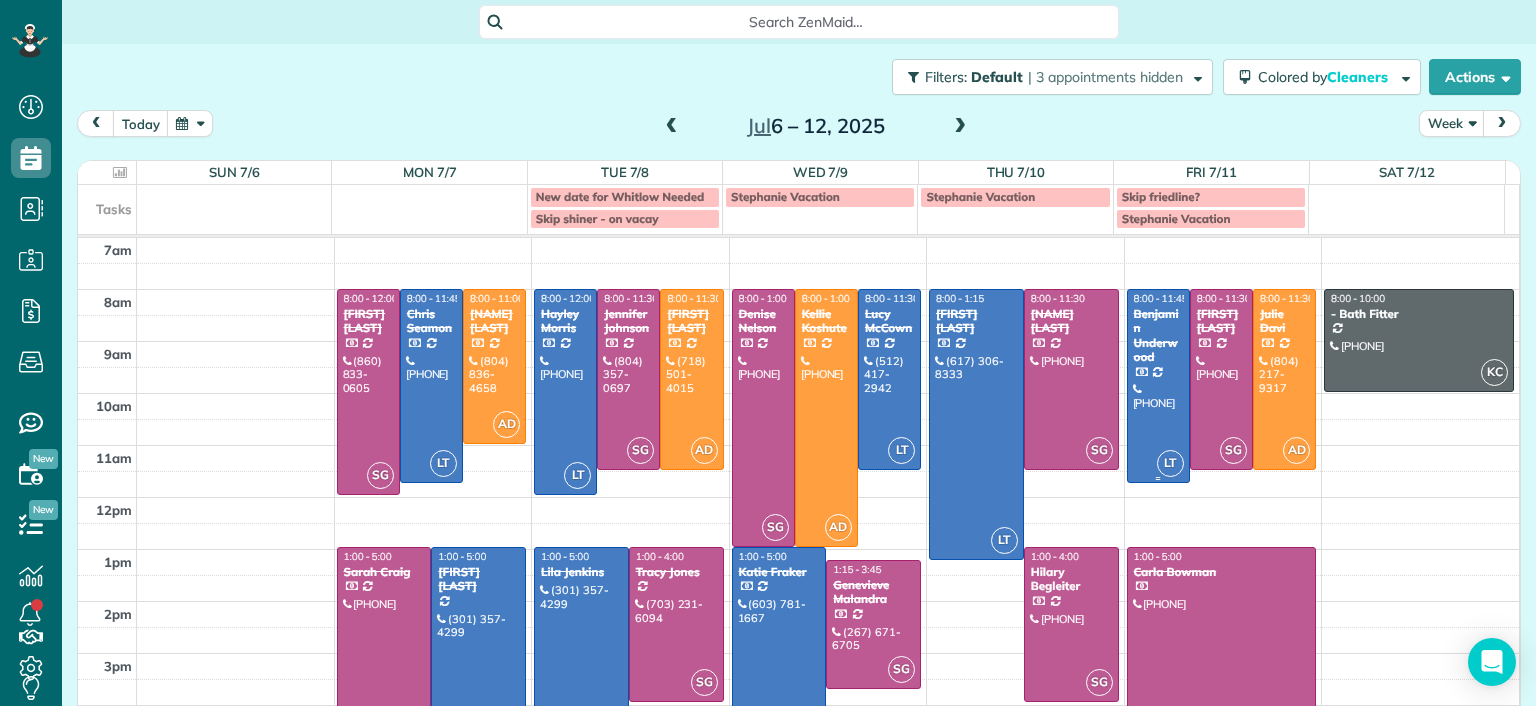 click at bounding box center (1158, 386) 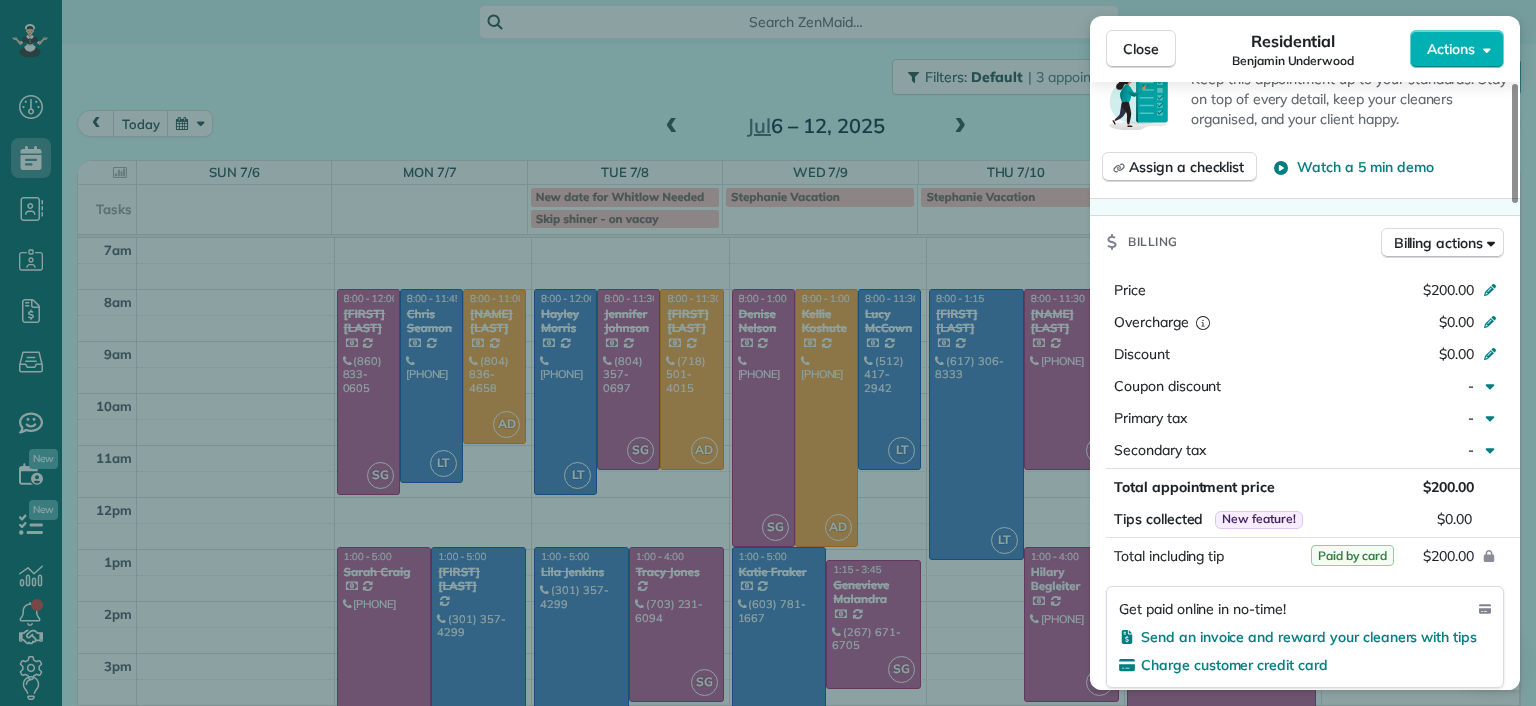 scroll, scrollTop: 800, scrollLeft: 0, axis: vertical 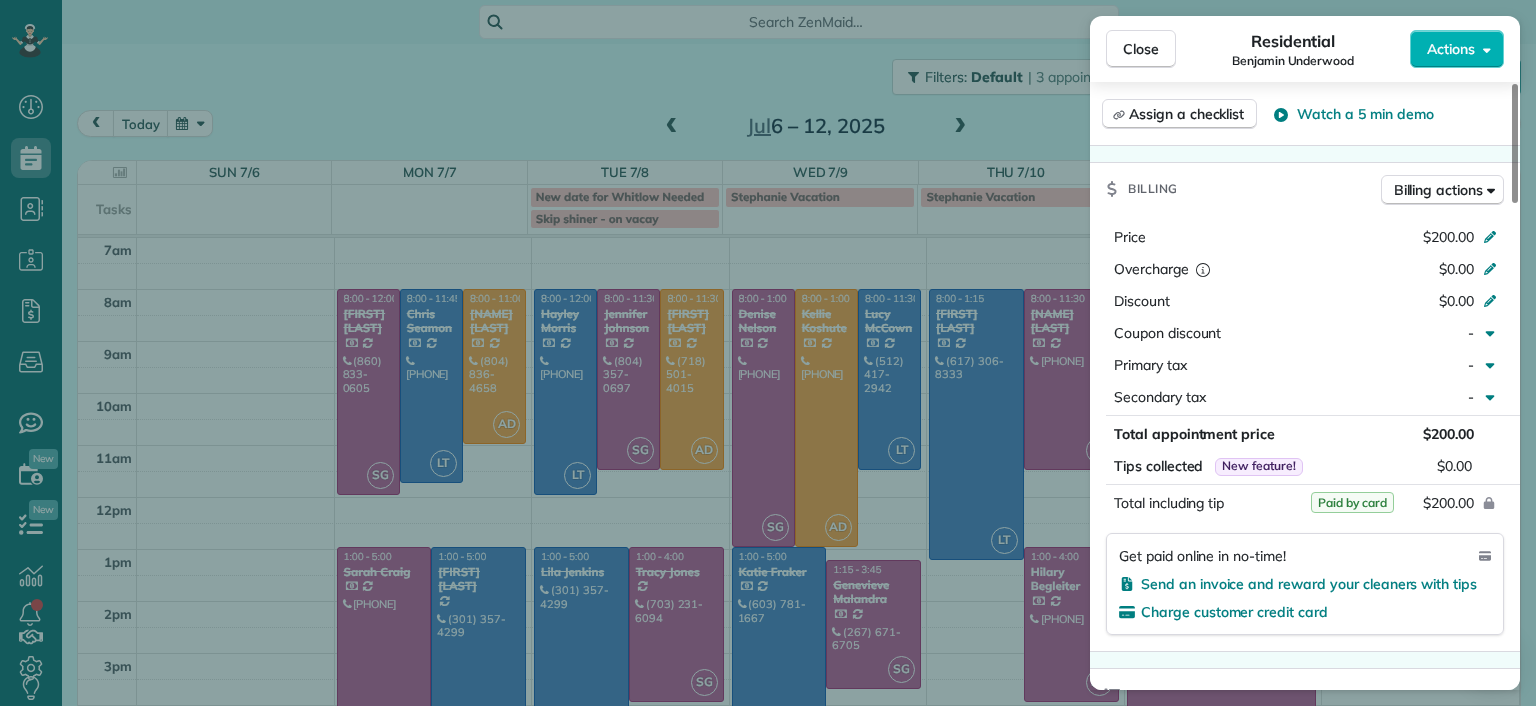 click on "Close Residential [NAME] [LAST] Actions Status Completed [NAME] [LAST] · Open profile Mobile [PHONE] Copy [EMAIL] Copy View Details Residential Friday, [DATE] ( last week ) 8:00 AM 11:45 AM 3 hours and 45 minutes Repeats every 2 weeks until Jul 11 Edit recurring service Previous (Jun 30) [NUMBER] [STREET] [CITY] [STATE] [POSTAL_CODE] Service was not rated yet Setup ratings Cleaners Time in and out Assign Invite Cleaners Laura   Thaller 8:00 AM 11:45 AM Checklist Try Now Keep this appointment up to your standards. Stay on top of every detail, keep your cleaners organised, and your client happy. Assign a checklist Watch a 5 min demo Billing Billing actions Price $200.00 Overcharge $0.00 Discount $0.00 Coupon discount - Primary tax - Secondary tax - Total appointment price $200.00 Tips collected New feature! $0.00 Paid by card Total including tip $200.00 Get paid online in no-time! Send an invoice and reward your cleaners with tips Charge customer credit card Appointment custom fields -" at bounding box center (768, 353) 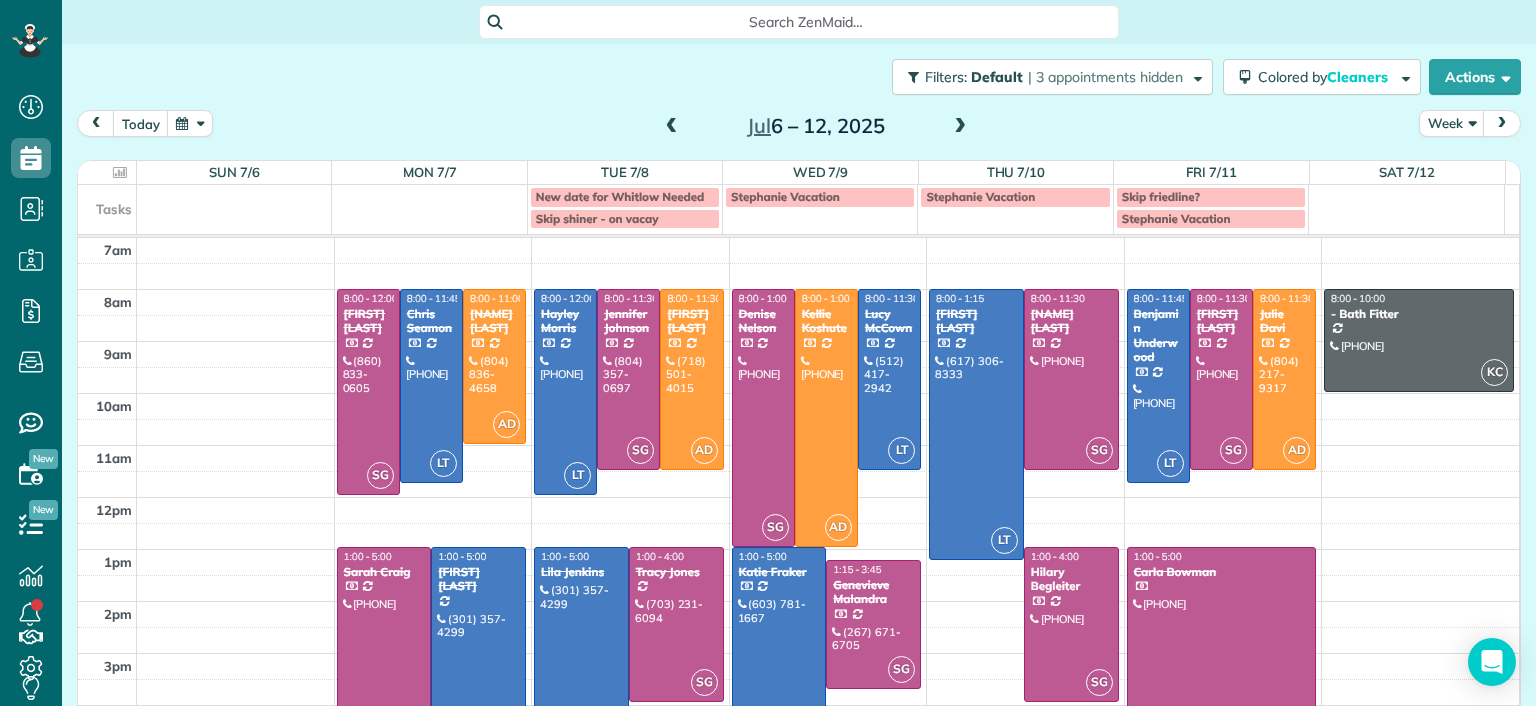 click on "1:00 - 5:00" at bounding box center [1222, 556] 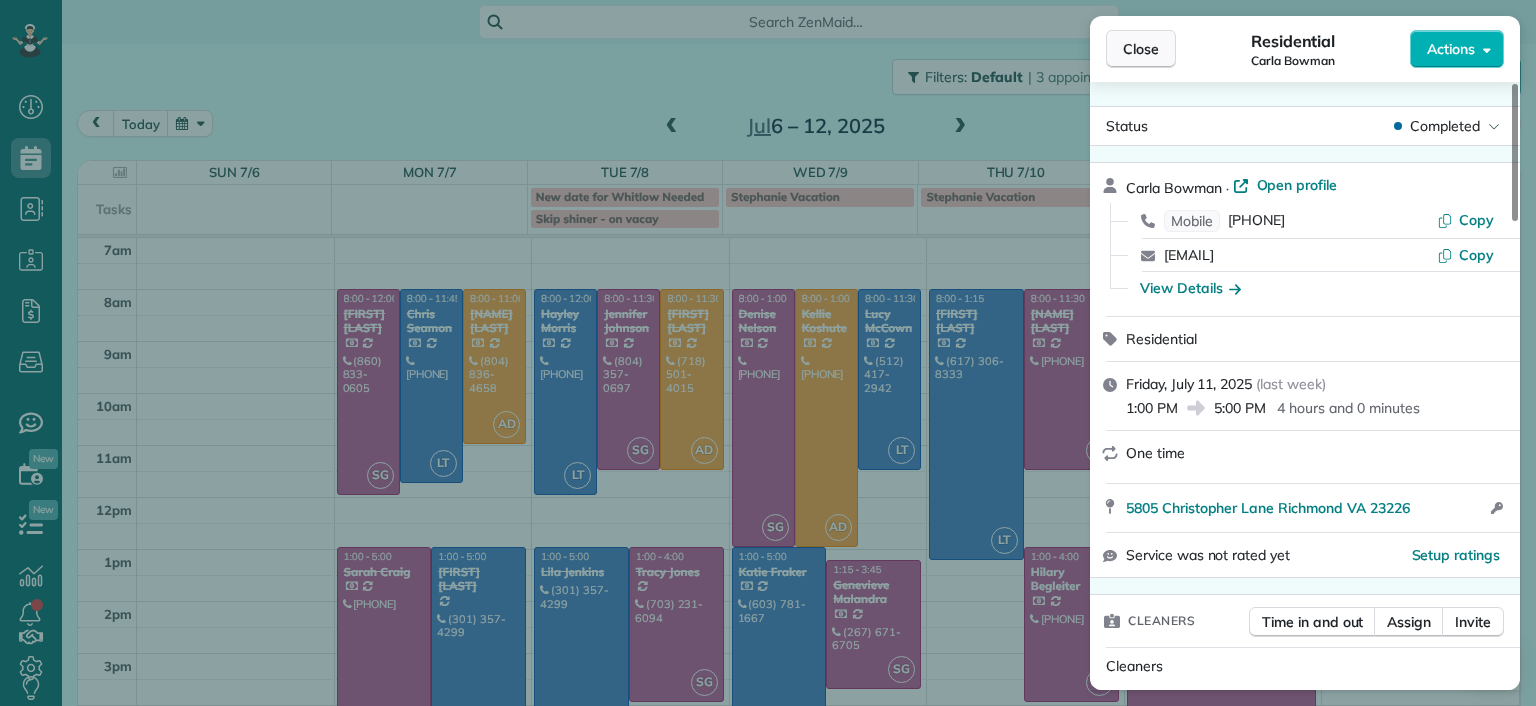 click on "Close" at bounding box center (1141, 49) 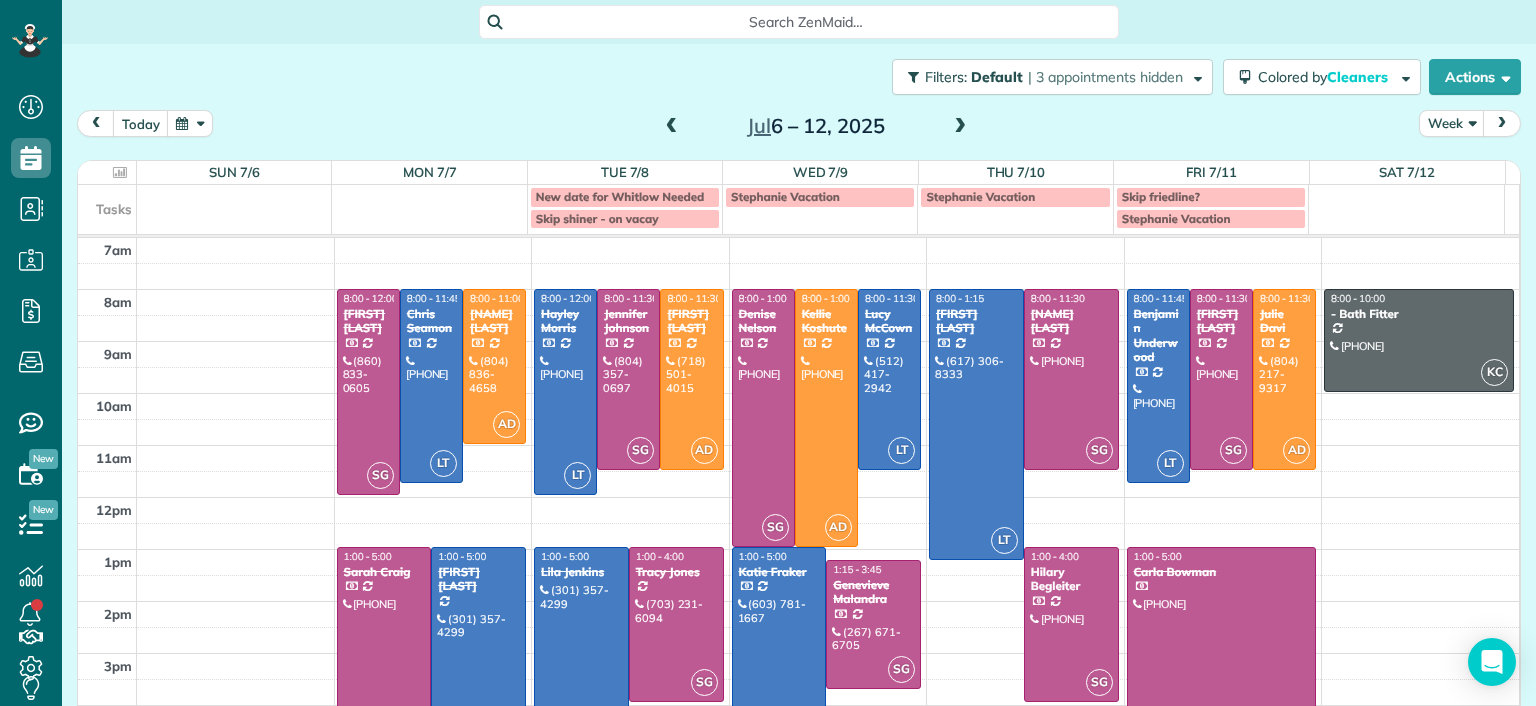 click at bounding box center [960, 127] 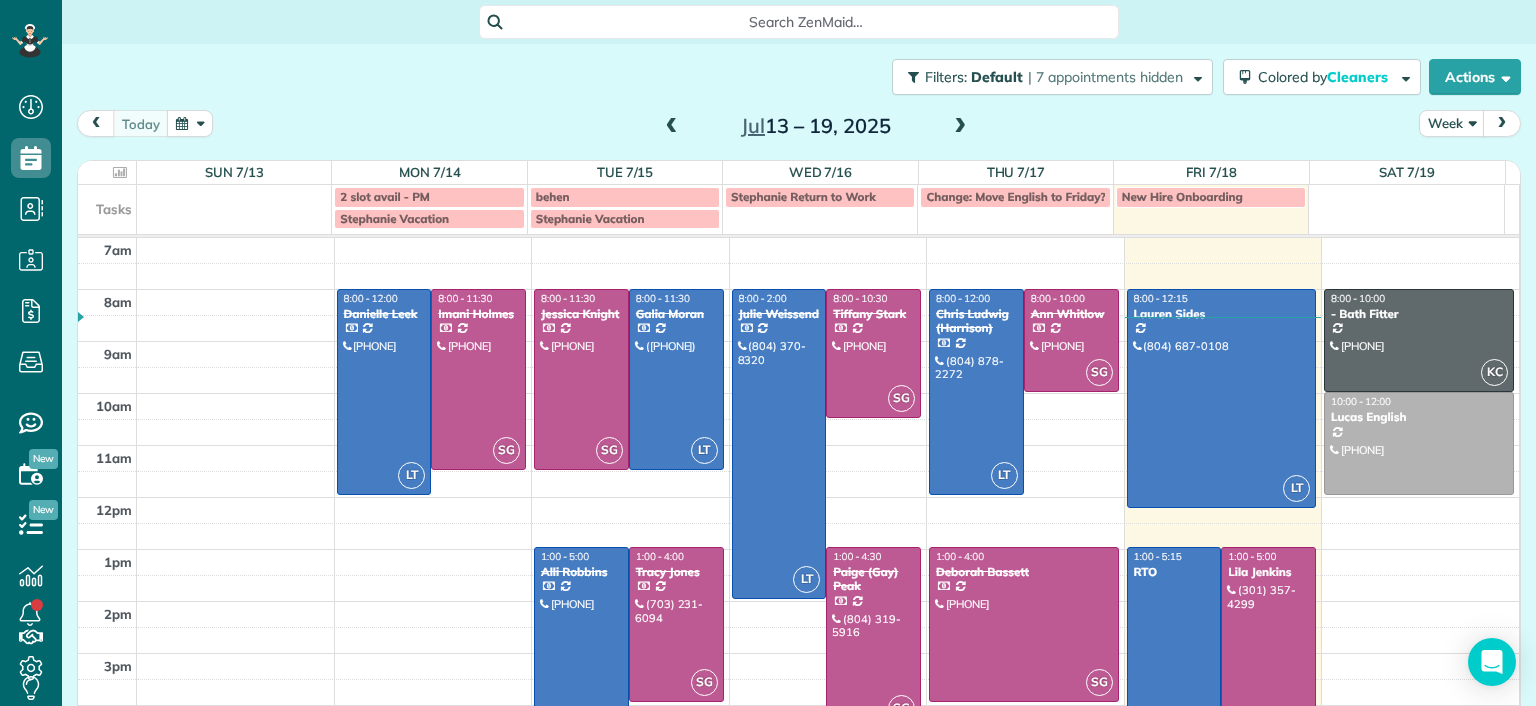 click at bounding box center (384, 392) 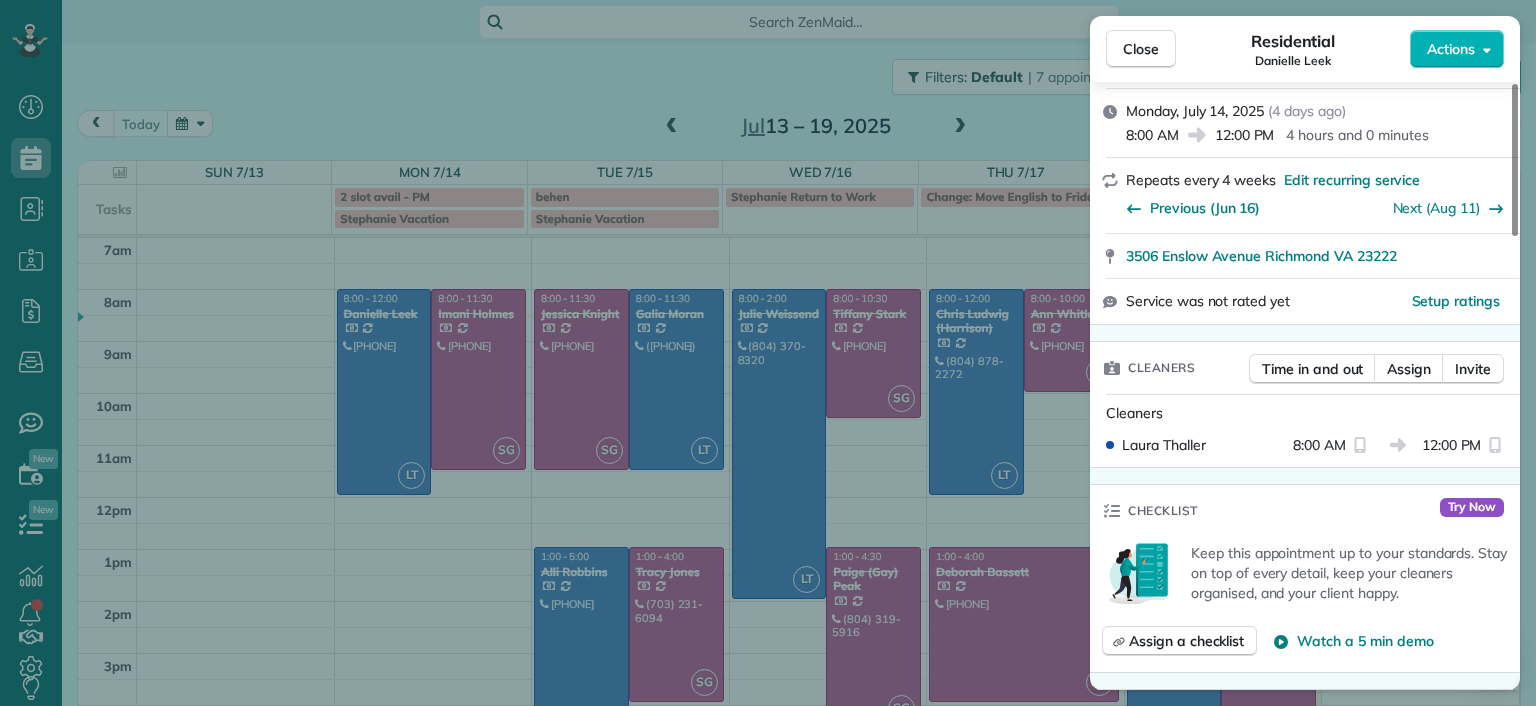 scroll, scrollTop: 500, scrollLeft: 0, axis: vertical 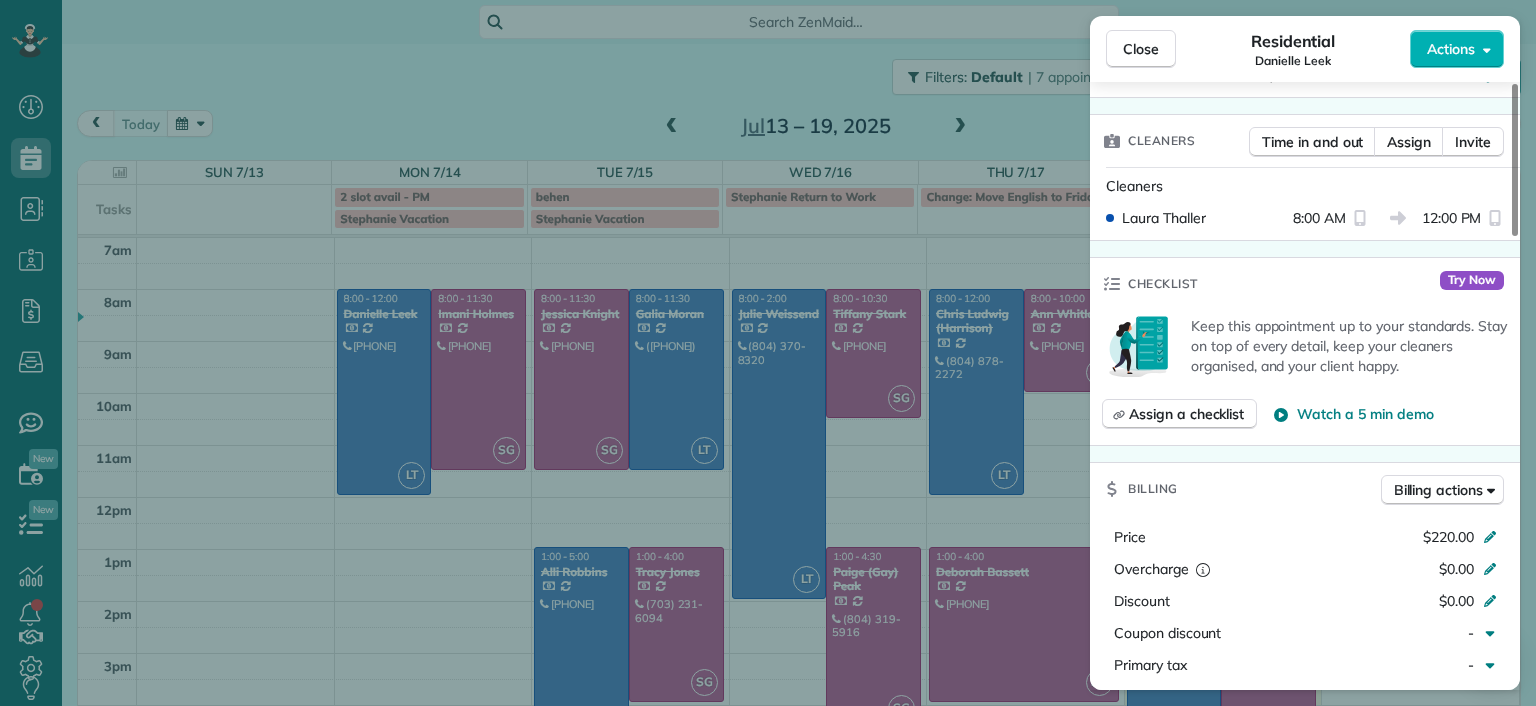 click on "Close Residential [FIRST] [LAST] Actions Status Completed [FIRST] [LAST] · Open profile Mobile [PHONE] Copy [EMAIL] Copy View Details Residential Monday, [DATE] ( [TIME] ago ) 8:00 AM 12:00 PM 4 hours and 0 minutes Repeats every 4 weeks Edit recurring service Previous (Jun 16) Next (Aug 11) [NUMBER] [STREET] [CITY] [STATE] Service was not rated yet Setup ratings Cleaners Time in and out Assign Invite Cleaners [FIRST]   [LAST] 8:00 AM 12:00 PM Checklist Try Now Keep this appointment up to your standards. Stay on top of every detail, keep your cleaners organised, and your client happy. Assign a checklist Watch a 5 min demo Billing Billing actions Price $[NUMBER] Overcharge $[NUMBER] Discount $[NUMBER] Coupon discount - Primary tax - Secondary tax - Total appointment price $[NUMBER] Tips collected New feature! $[NUMBER] Paid by card Total including tip $[NUMBER] Get paid online in no-time! Send an invoice and reward your cleaners with tips Charge customer credit card Appointment custom fields 4 -" at bounding box center [768, 353] 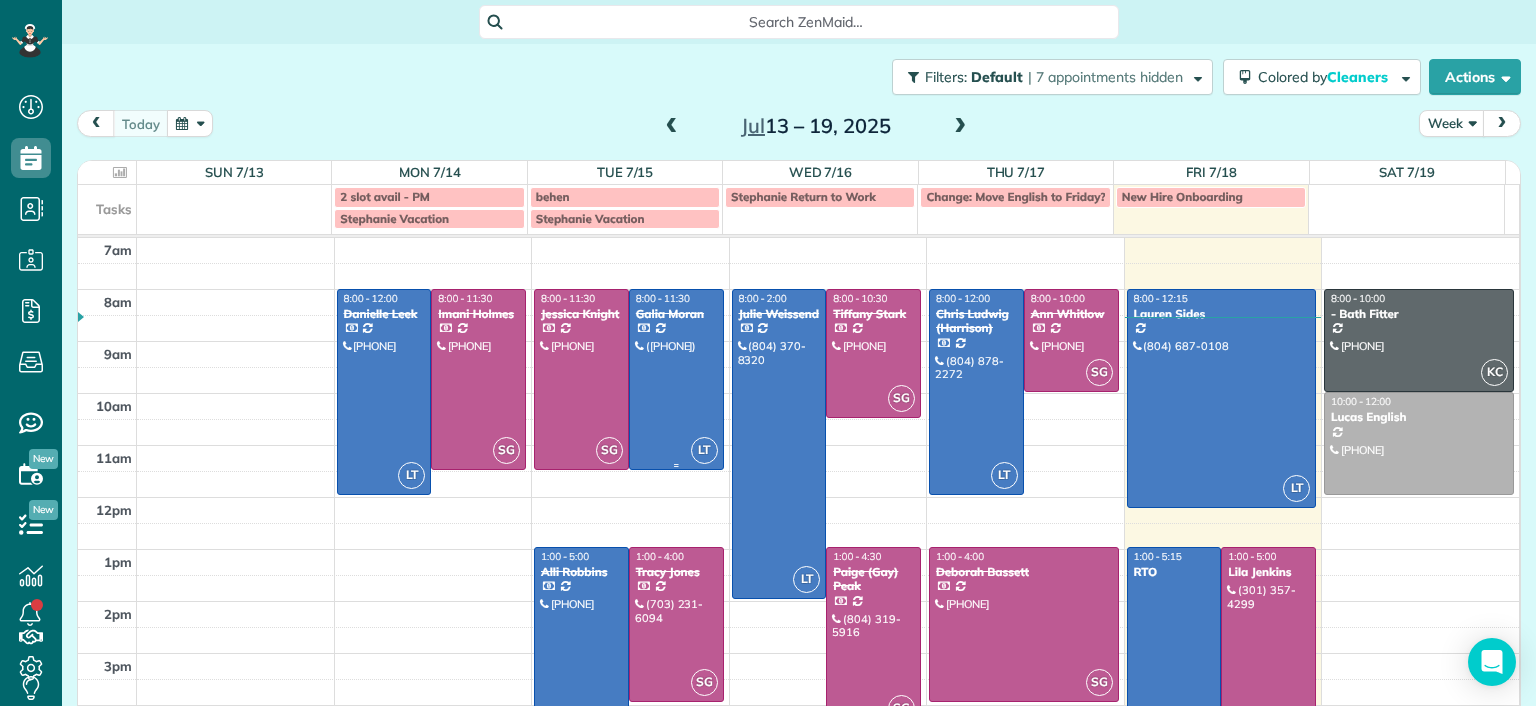 click at bounding box center (676, 379) 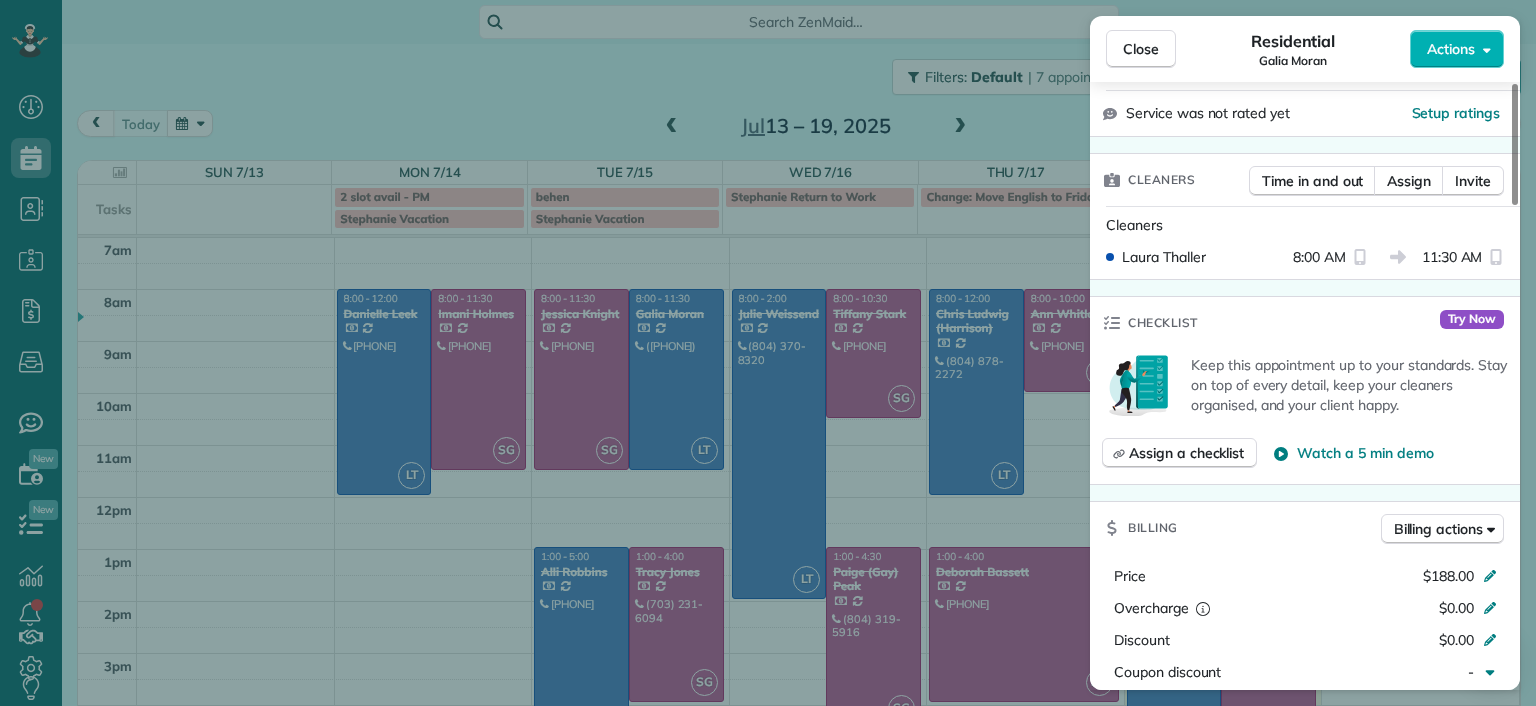 scroll, scrollTop: 500, scrollLeft: 0, axis: vertical 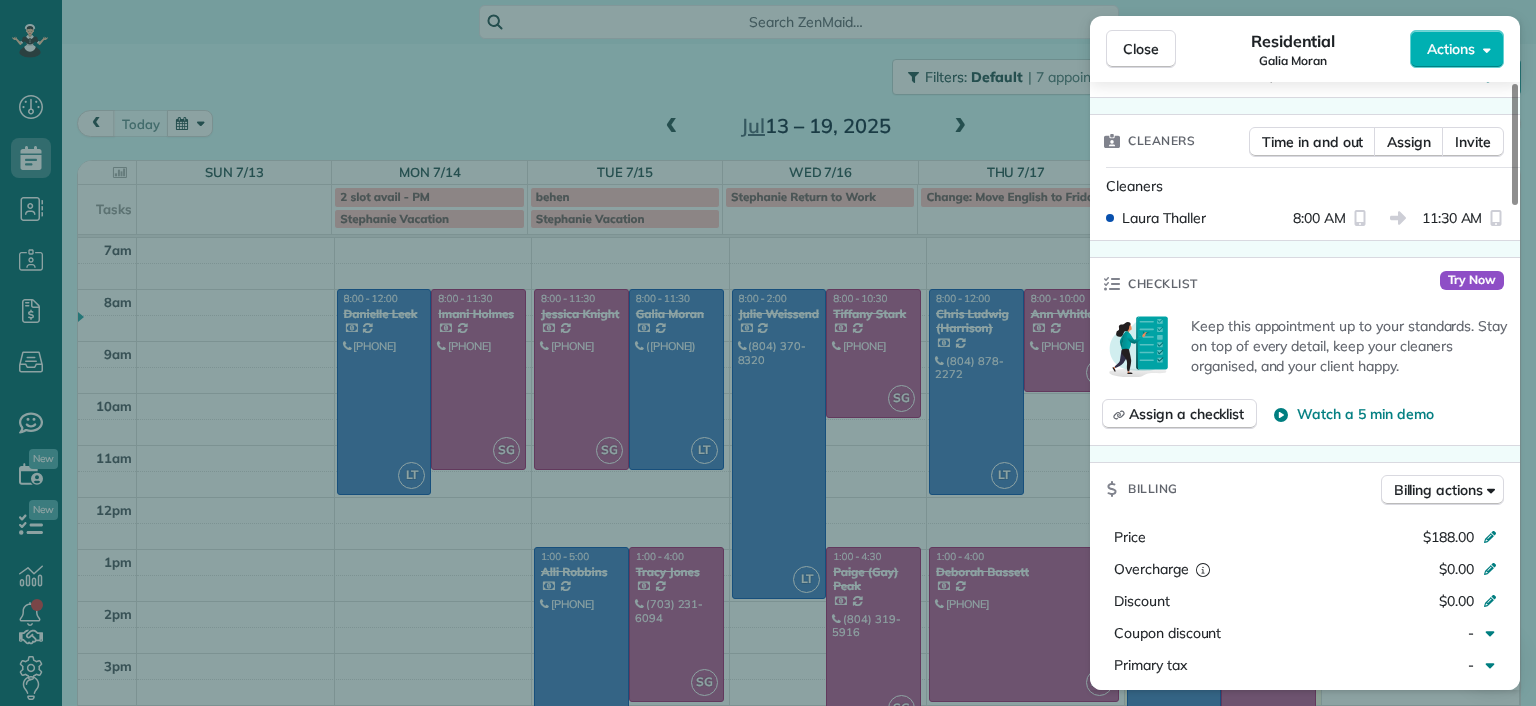 drag, startPoint x: 760, startPoint y: 504, endPoint x: 712, endPoint y: 551, distance: 67.17886 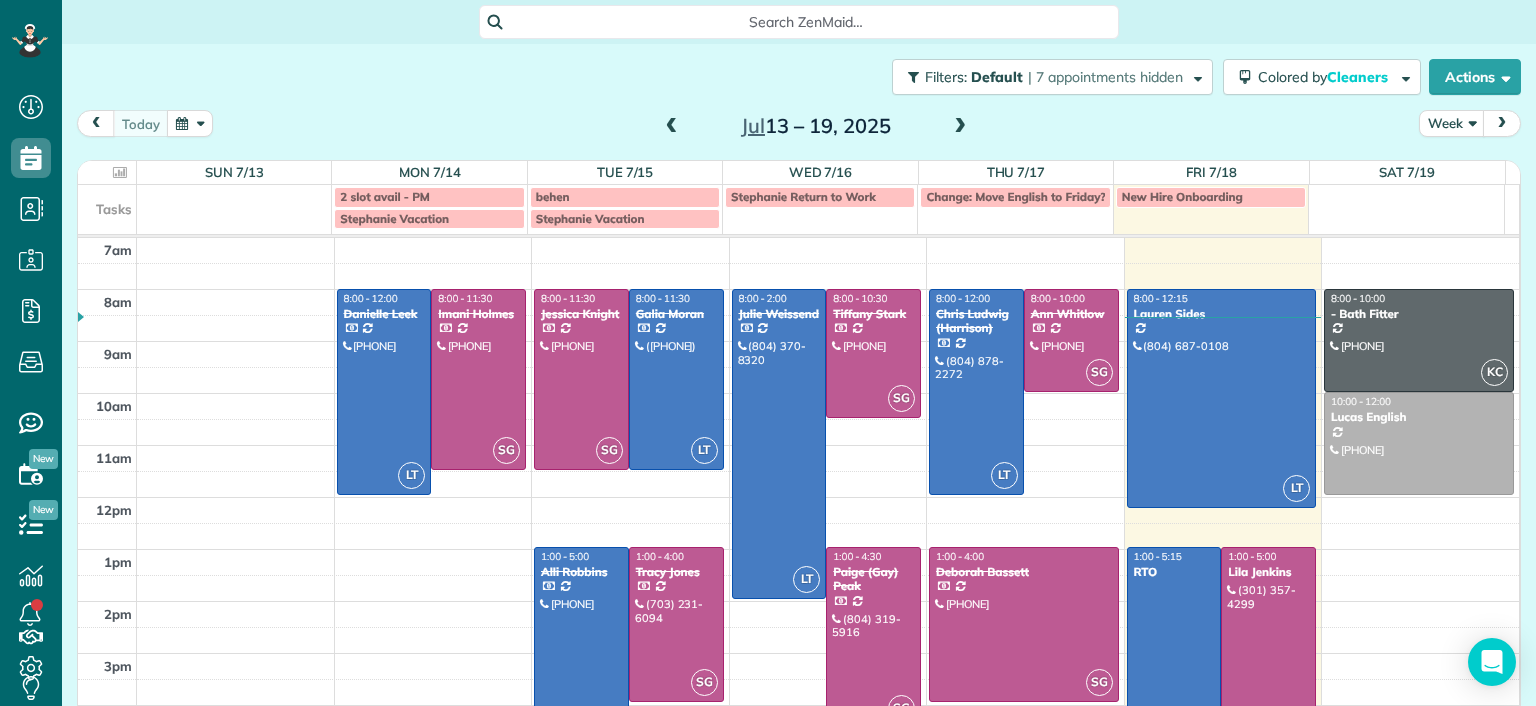 click at bounding box center [581, 650] 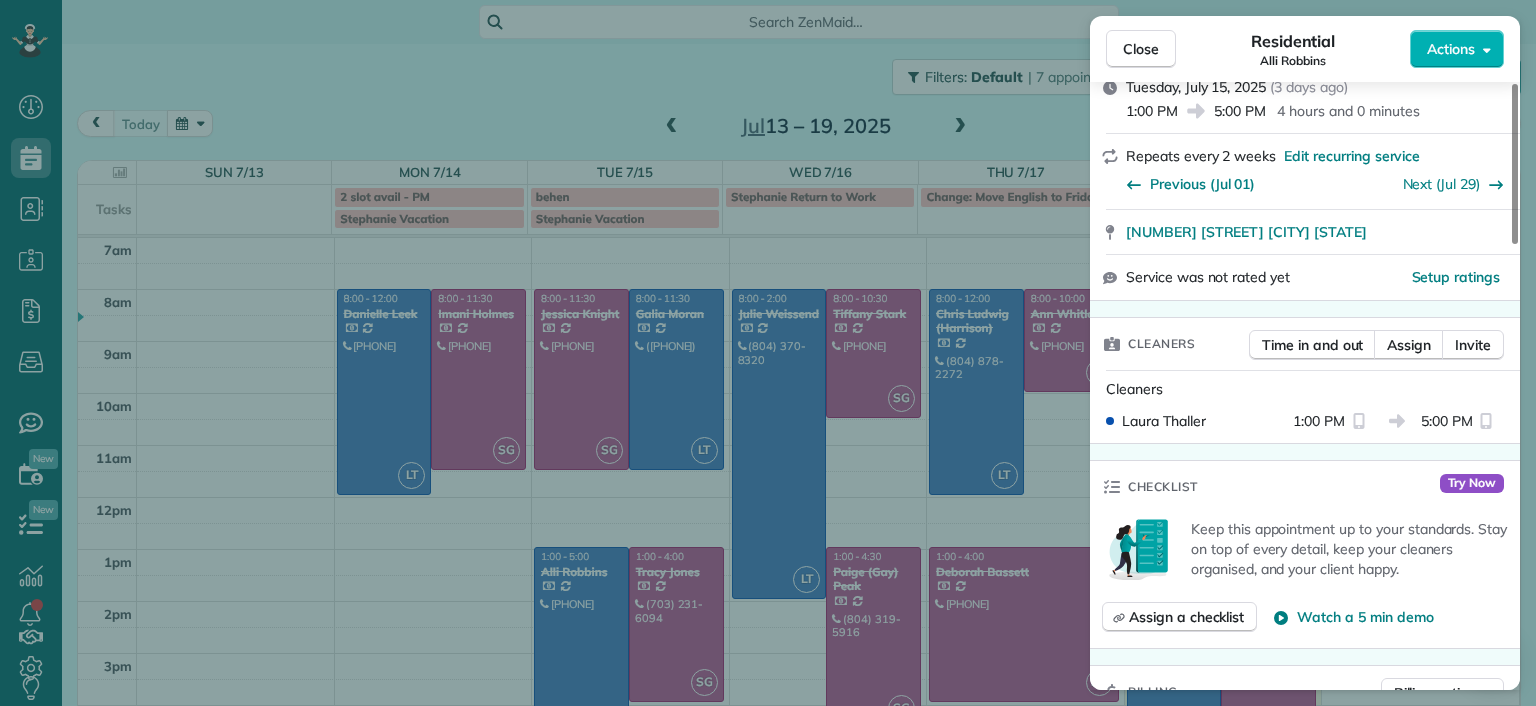 scroll, scrollTop: 600, scrollLeft: 0, axis: vertical 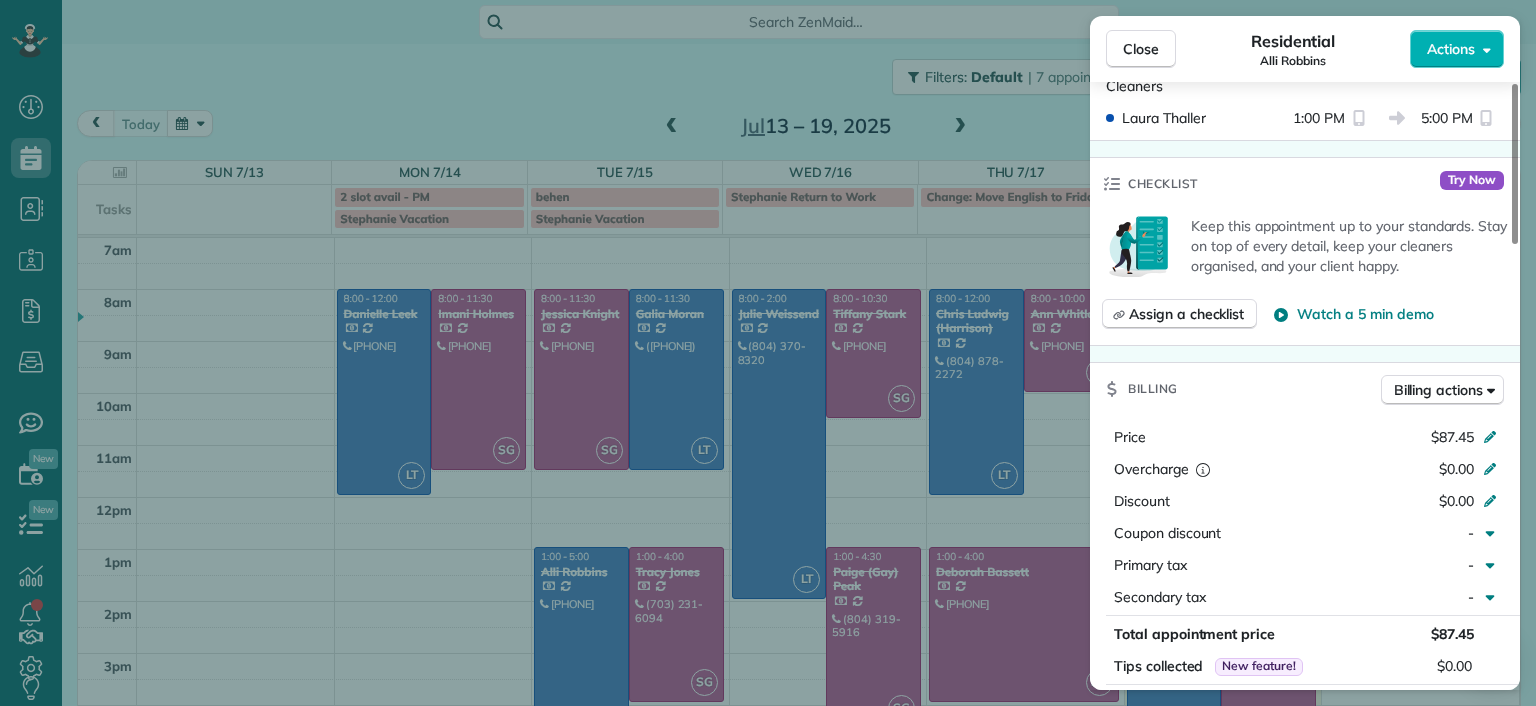 drag, startPoint x: 925, startPoint y: 416, endPoint x: 825, endPoint y: 431, distance: 101.118744 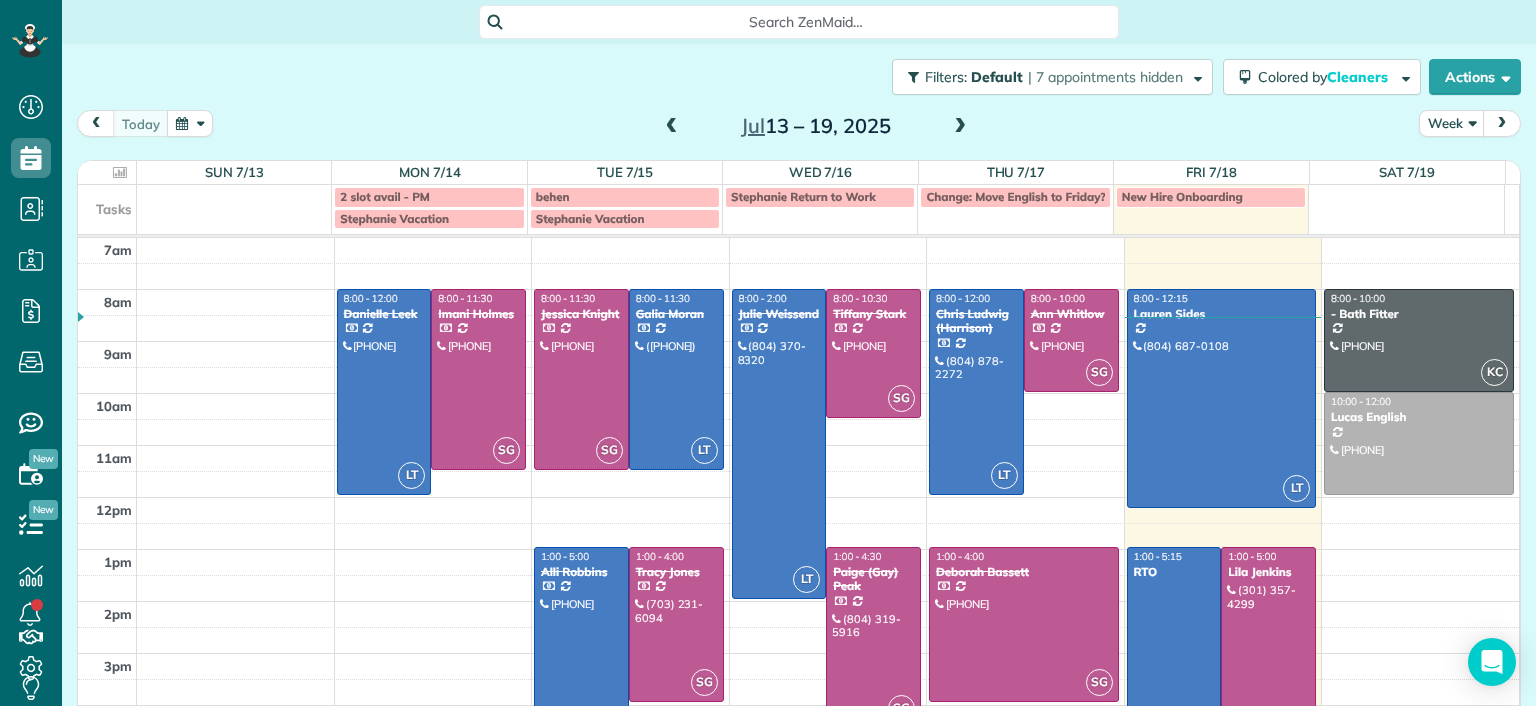 click on "Dashboard
Scheduling
Calendar View
List View
Dispatch View - Weekly scheduling (Beta)" at bounding box center [768, 353] 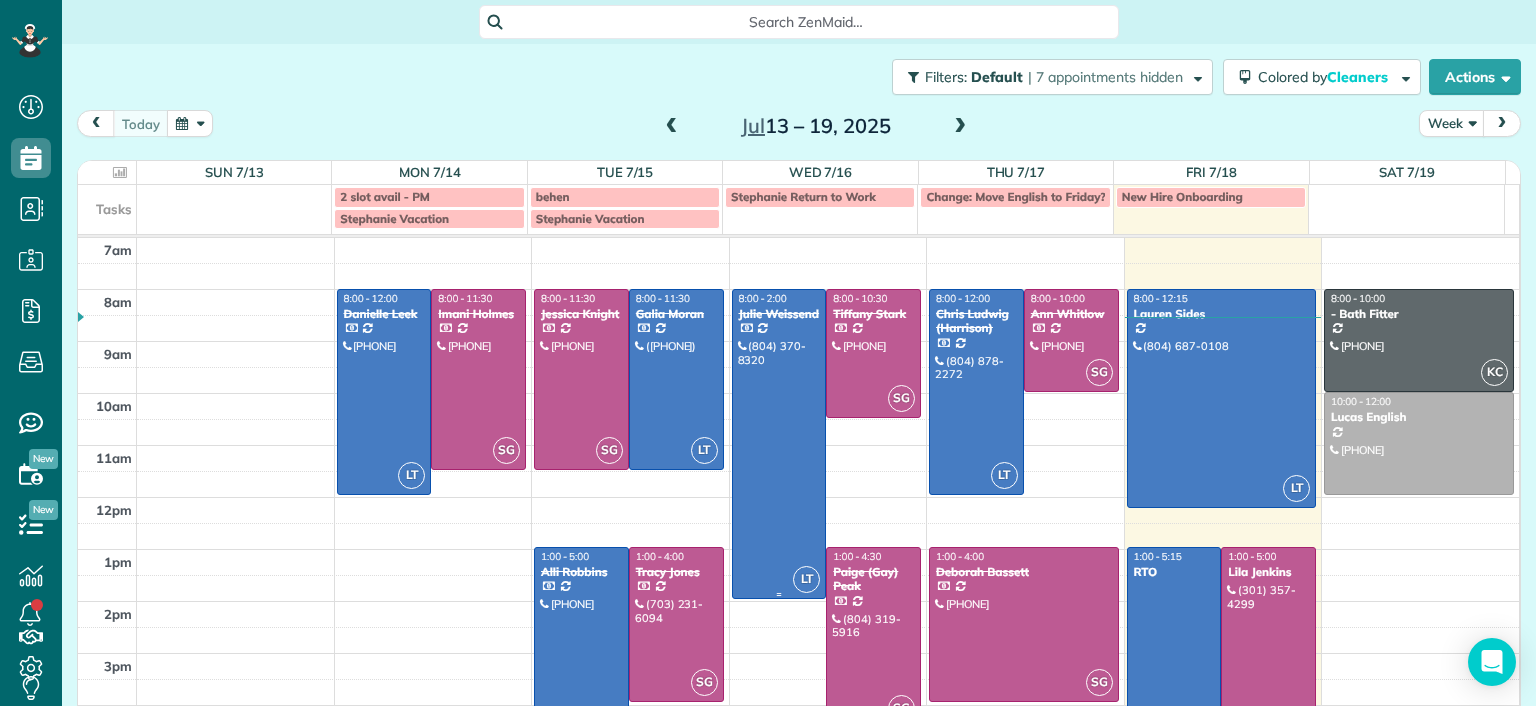 click at bounding box center (779, 444) 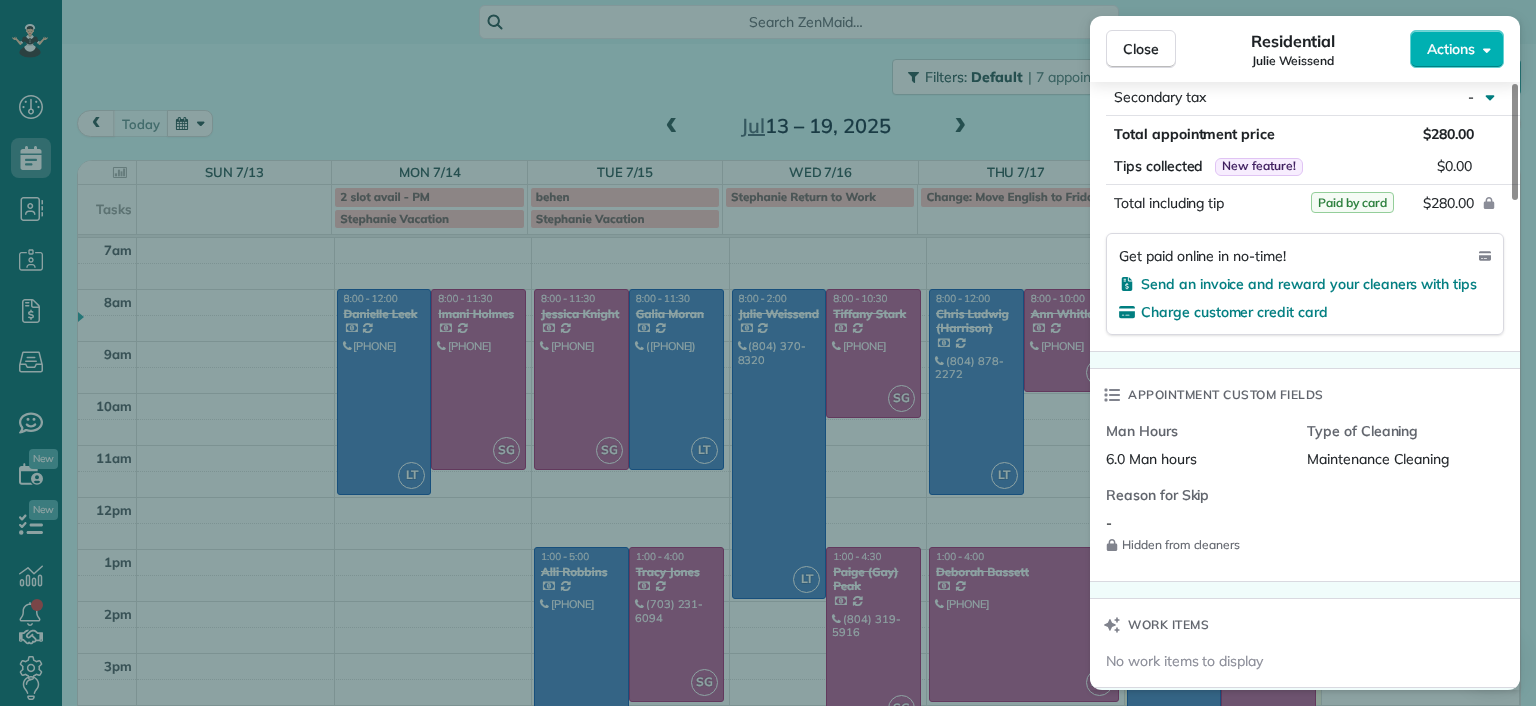 scroll, scrollTop: 800, scrollLeft: 0, axis: vertical 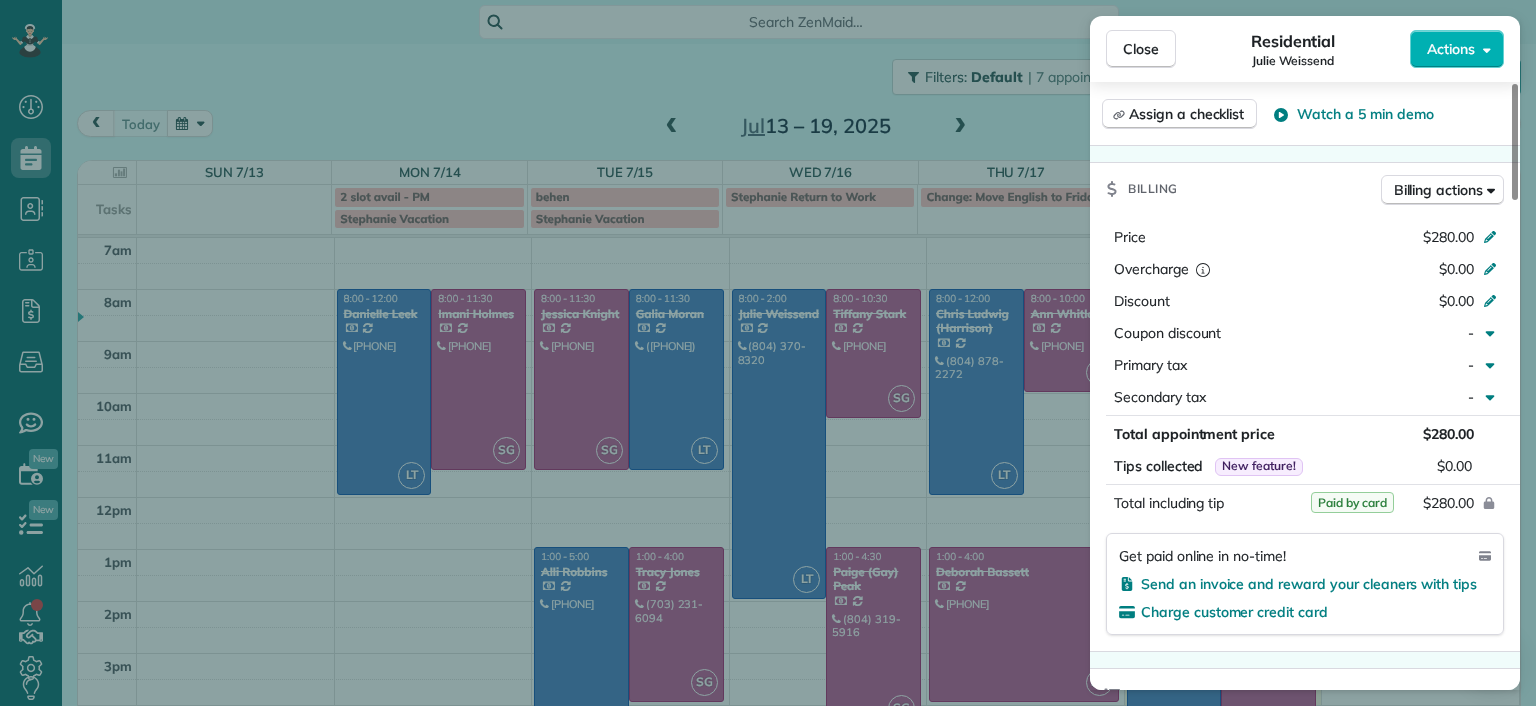 click on "Close Residential Julie Weissend Actions Status Completed Julie Weissend · Open profile Mobile [PHONE] Copy julie@[EXAMPLE.COM] Copy View Details Residential Wednesday, July 16, 2025 ( 2 days ago ) 8:00 AM 2:00 PM 6 hours and 0 minutes Repeats every 2 weeks Edit recurring service Previous (Jul 02) Next (Jul 30) [NUMBER] [STREET] [CITY] [STATE] [POSTAL_CODE] Service was not rated yet Setup ratings Cleaners Time in and out Assign Invite Cleaners Laura Thaller 8:00 AM 2:00 PM Checklist Try Now Keep this appointment up to your standards. Stay on top of every detail, keep your cleaners organised, and your client happy. Assign a checklist Watch a 5 min demo Billing Billing actions Price $280.00 Overcharge $0.00 Discount $0.00 Coupon discount - Primary tax - Secondary tax - Total appointment price $280.00 Tips collected New feature! $0.00 Paid by card Total including tip $280.00 Get paid online in no-time! Send an invoice and reward your cleaners with tips Charge customer credit card Appointment custom fields -" at bounding box center [768, 353] 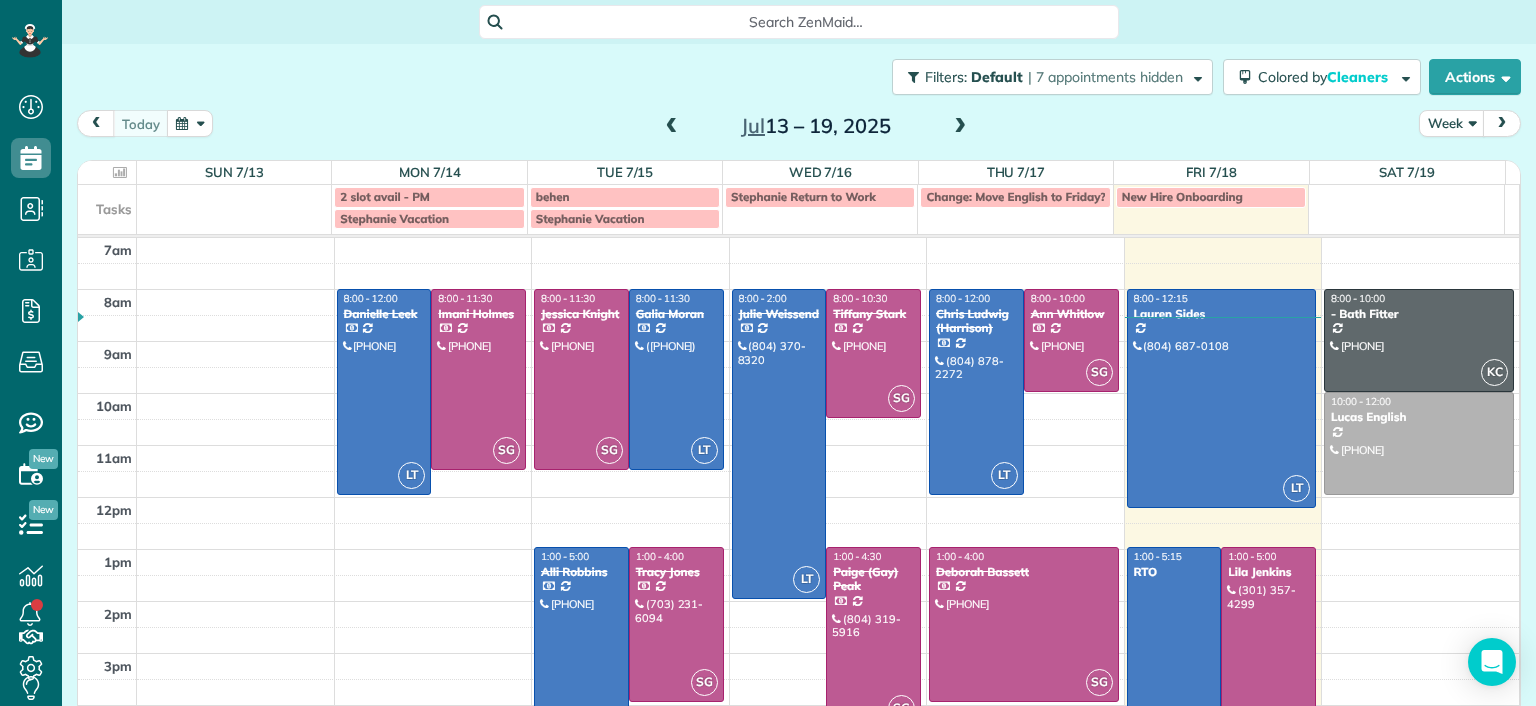 click on "Close Residential Julie Weissend Actions Status Completed Julie Weissend · Open profile Mobile [PHONE] Copy julie@[EXAMPLE.COM] Copy View Details Residential Wednesday, July 16, 2025 ( 2 days ago ) 8:00 AM 2:00 PM 6 hours and 0 minutes Repeats every 2 weeks Edit recurring service Previous (Jul 02) Next (Jul 30) [NUMBER] [STREET] [CITY] [STATE] [POSTAL_CODE] Service was not rated yet Setup ratings Cleaners Time in and out Assign Invite Cleaners Laura Thaller 8:00 AM 2:00 PM Checklist Try Now Keep this appointment up to your standards. Stay on top of every detail, keep your cleaners organised, and your client happy. Assign a checklist Watch a 5 min demo Billing Billing actions Price $280.00 Overcharge $0.00 Discount $0.00 Coupon discount - Primary tax - Secondary tax - Total appointment price $280.00 Tips collected New feature! $0.00 Paid by card Total including tip $280.00 Get paid online in no-time! Send an invoice and reward your cleaners with tips Charge customer credit card Appointment custom fields -" at bounding box center (768, 353) 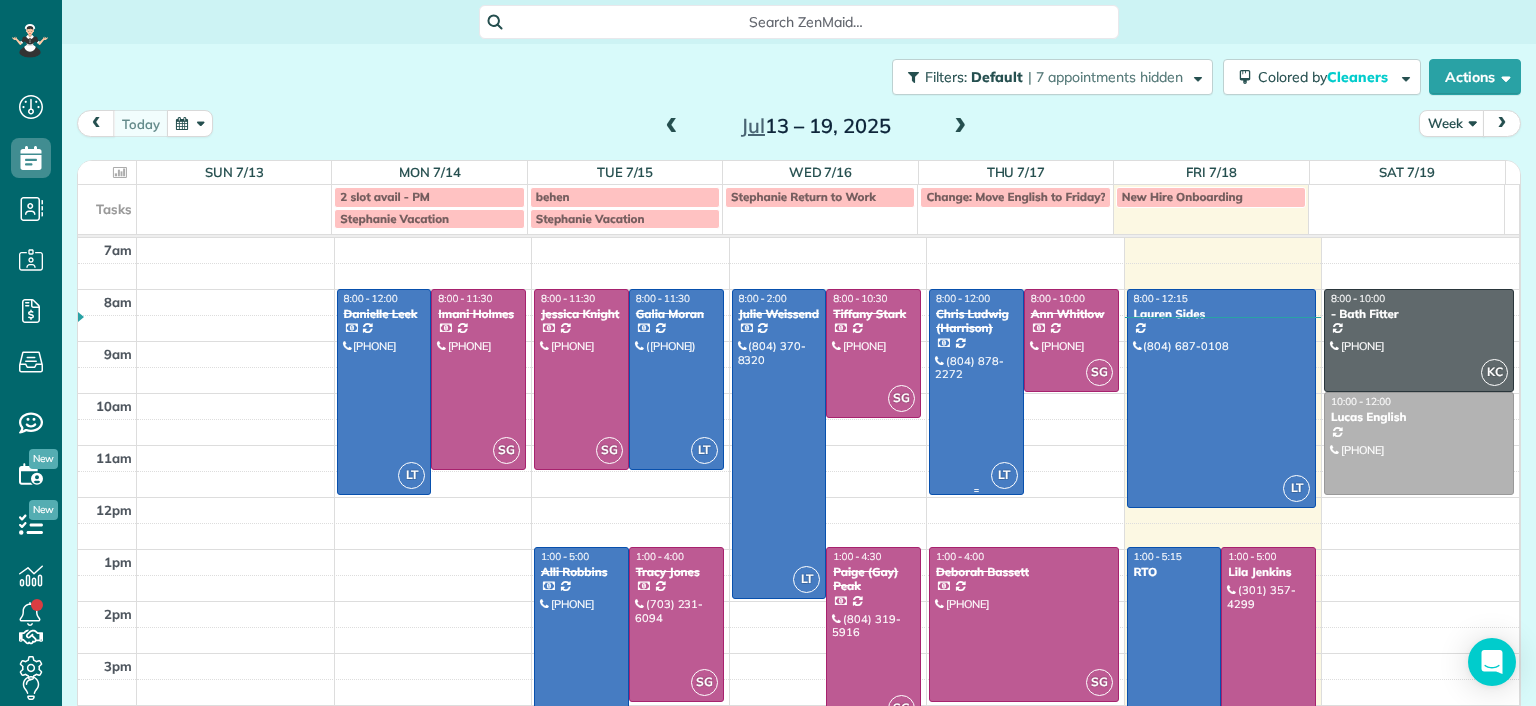 click at bounding box center (976, 392) 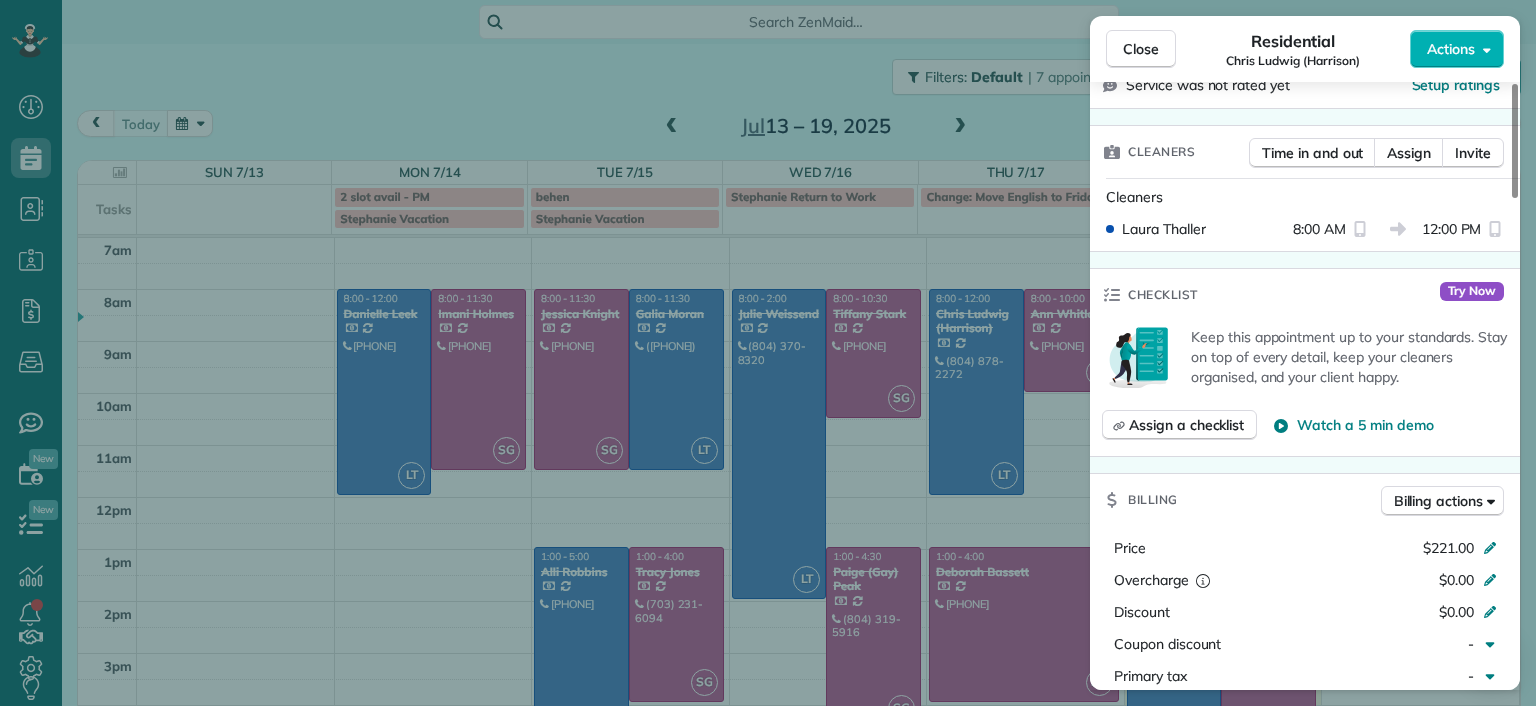 scroll, scrollTop: 500, scrollLeft: 0, axis: vertical 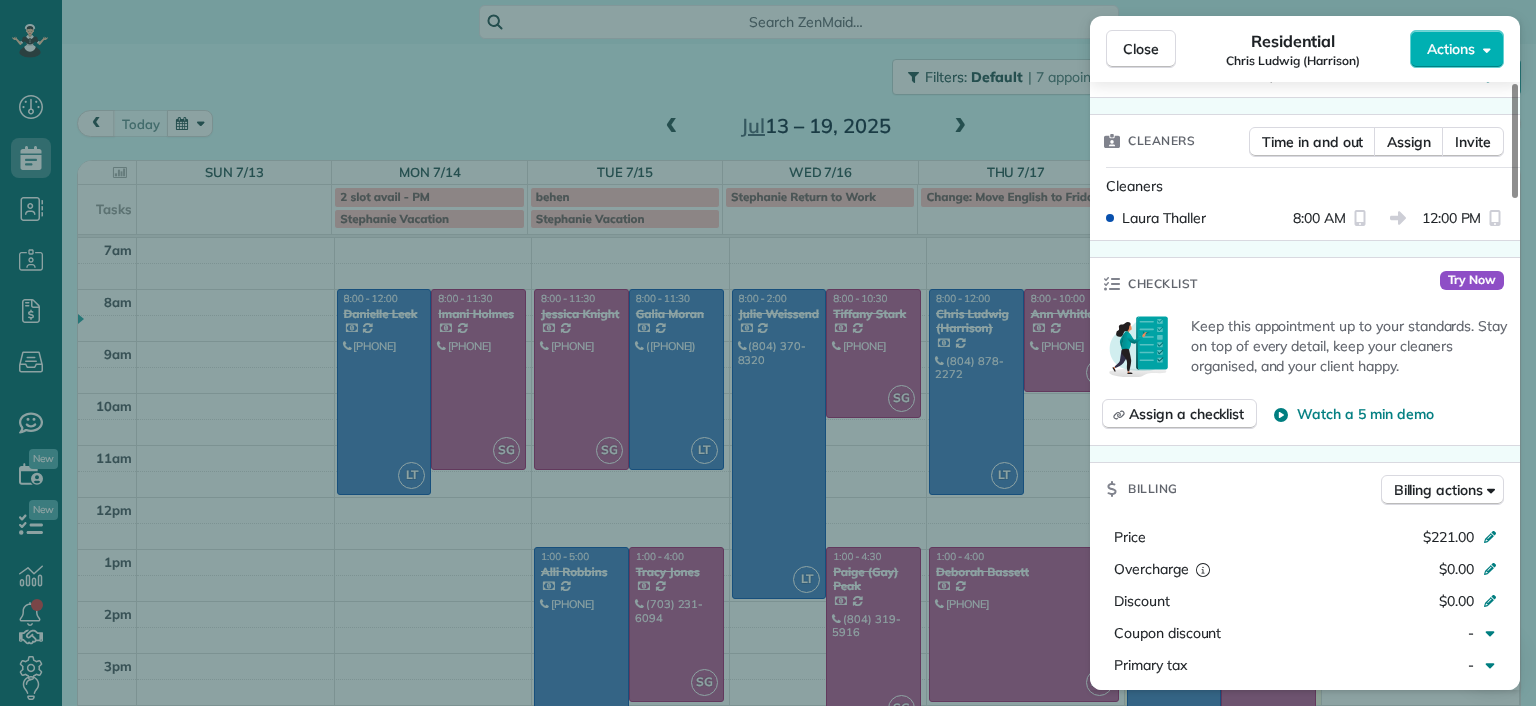 drag, startPoint x: 408, startPoint y: 217, endPoint x: 440, endPoint y: 149, distance: 75.153175 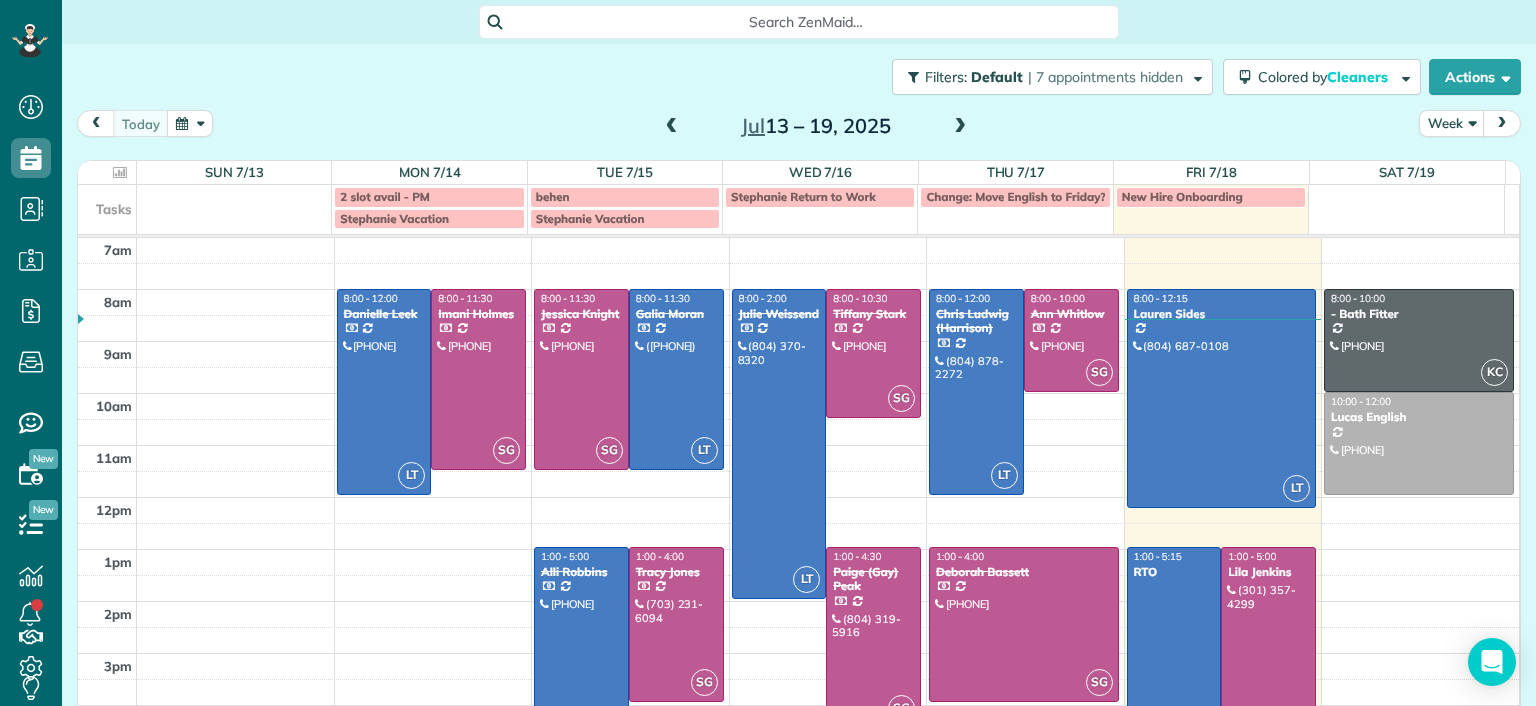 click at bounding box center (672, 127) 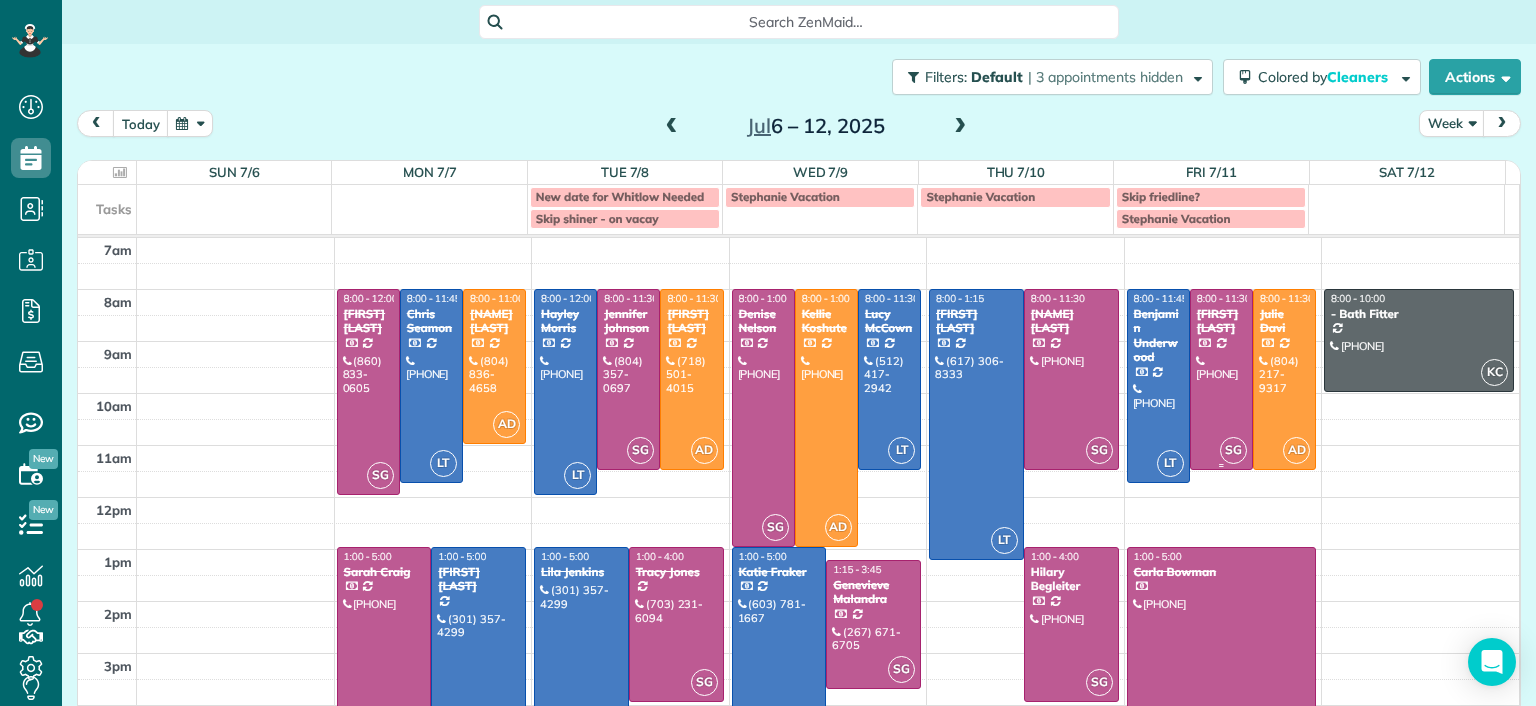 click at bounding box center (1221, 379) 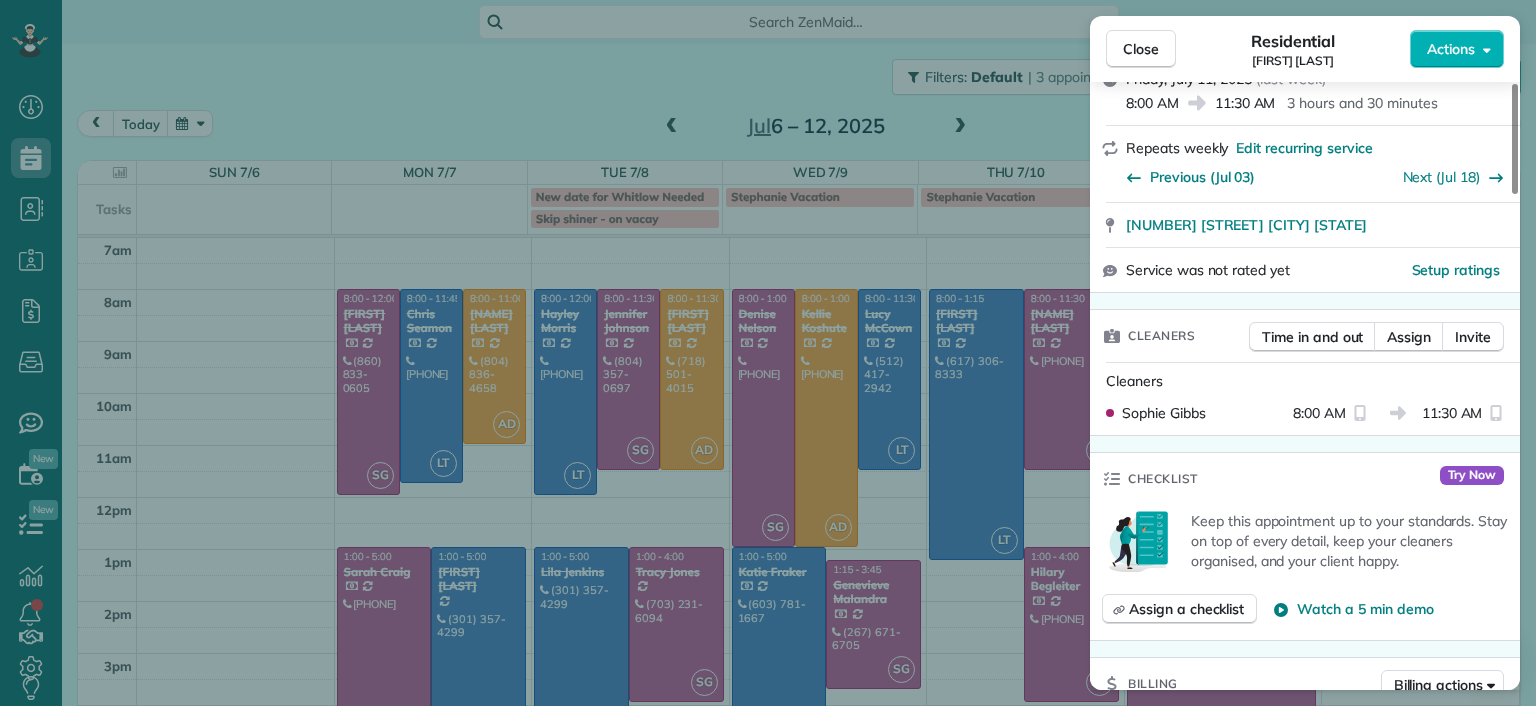 scroll, scrollTop: 600, scrollLeft: 0, axis: vertical 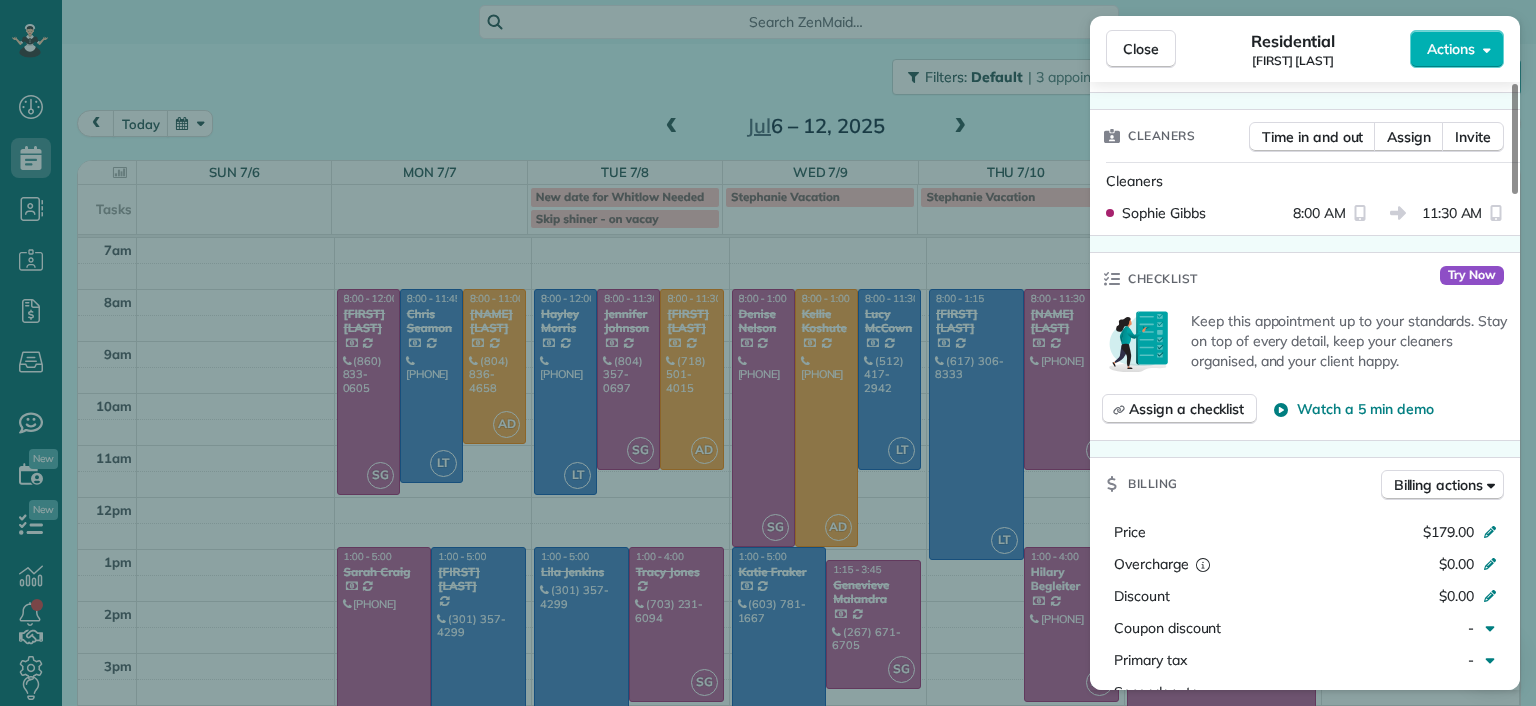 click on "Close Residential [NAME] [LAST] Actions Status Completed [NAME] [LAST] · Open profile Spouse [PHONE] Copy Mobile [PHONE] Do not call cx unless emergency  Copy [EMAIL] Copy [EMAIL] Copy View Details Residential Friday, [DATE] ( last week ) 8:00 AM 11:30 AM 3 hours and 30 minutes Repeats weekly Edit recurring service Previous (Jul 03) Next (Jul 18) [NUMBER] [STREET] [CITY] [STATE] [POSTAL_CODE] Service was not rated yet Setup ratings Cleaners Time in and out Assign Invite Cleaners Sophie   Gibbs 8:00 AM 11:30 AM Checklist Try Now Keep this appointment up to your standards. Stay on top of every detail, keep your cleaners organised, and your client happy. Assign a checklist Watch a 5 min demo Billing Billing actions Price $179.00 Overcharge $0.00 Discount $0.00 Coupon discount - Primary tax - Secondary tax - Total appointment price $179.00 Tips collected New feature! $0.00 Paid by card Total including tip $179.00 Get paid online in no-time! Charge customer credit card - 8 ("" at bounding box center [768, 353] 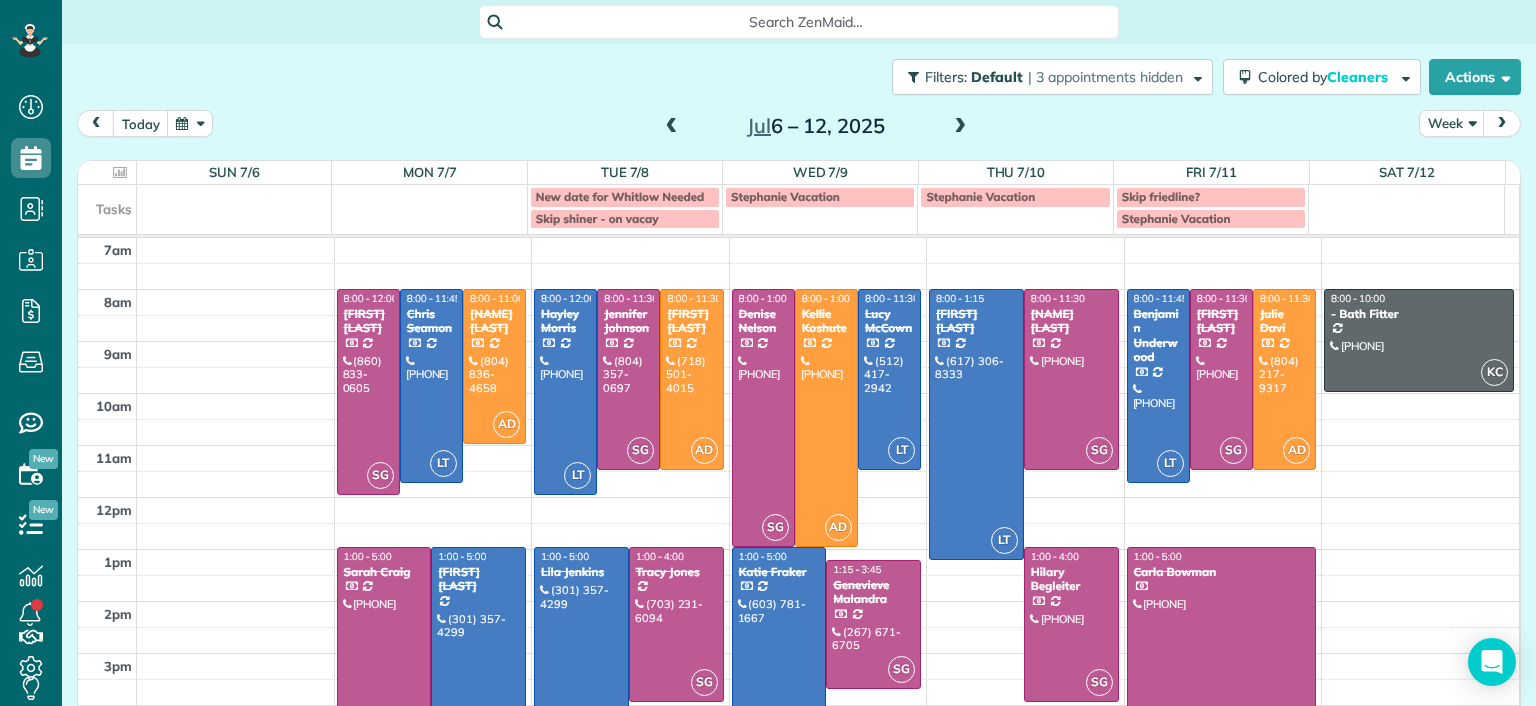 click on "[DATE] – 12, [DATE]" at bounding box center [816, 126] 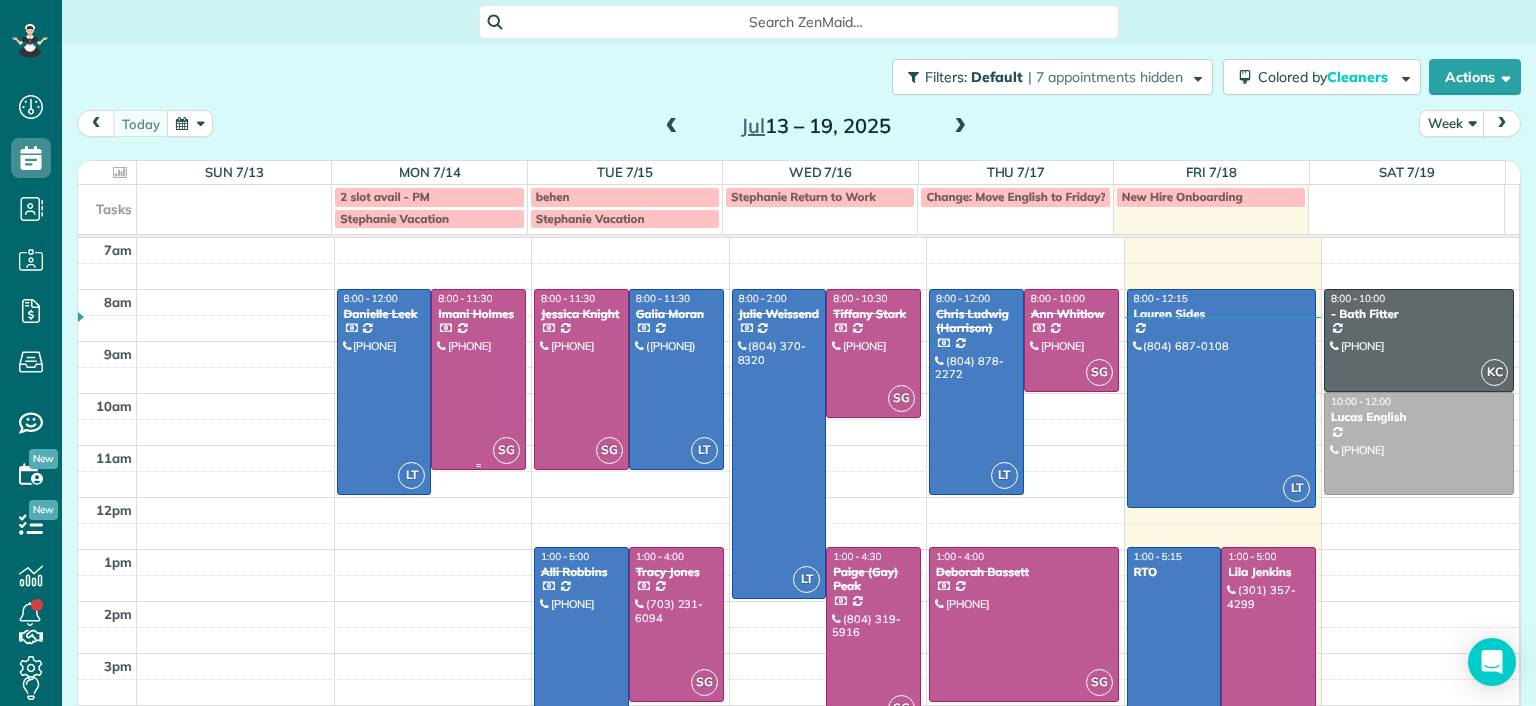 click at bounding box center (478, 379) 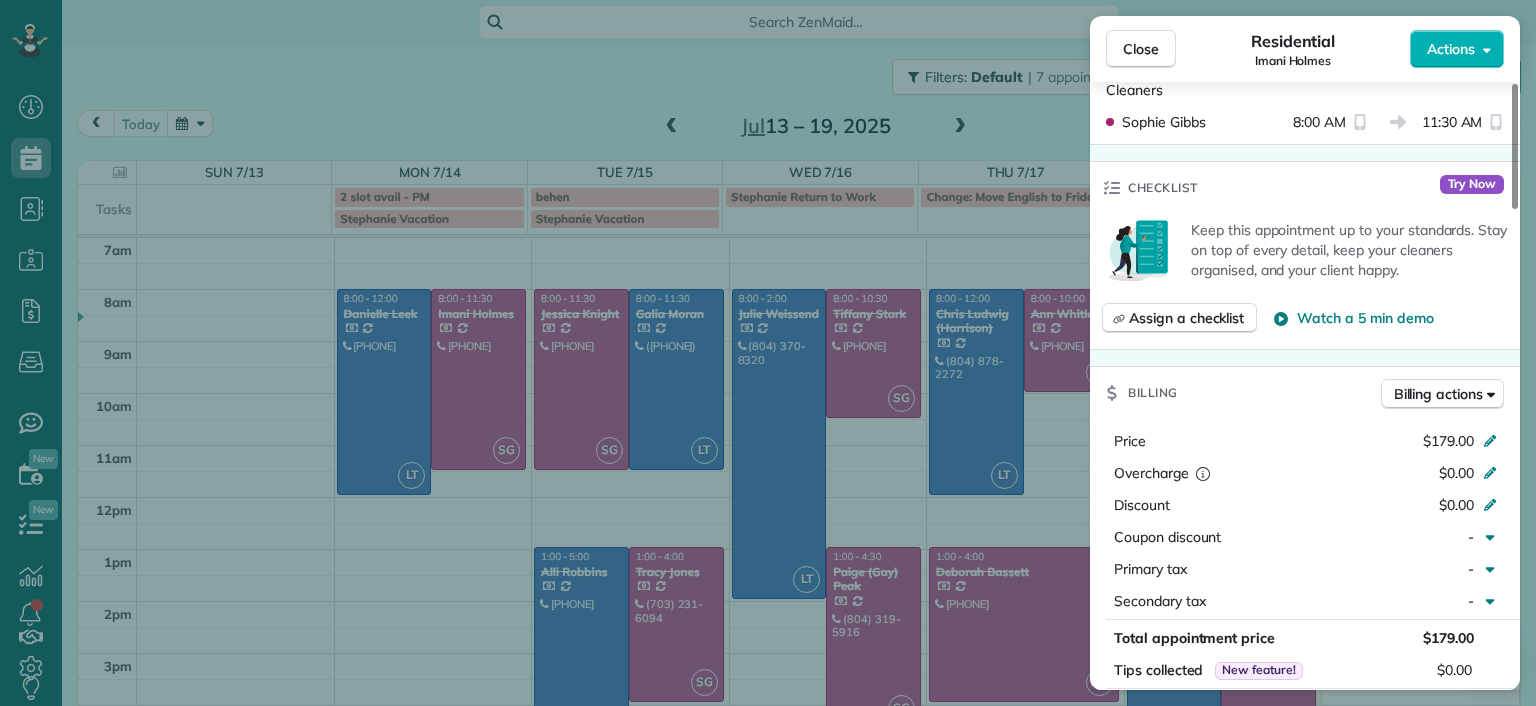 scroll, scrollTop: 600, scrollLeft: 0, axis: vertical 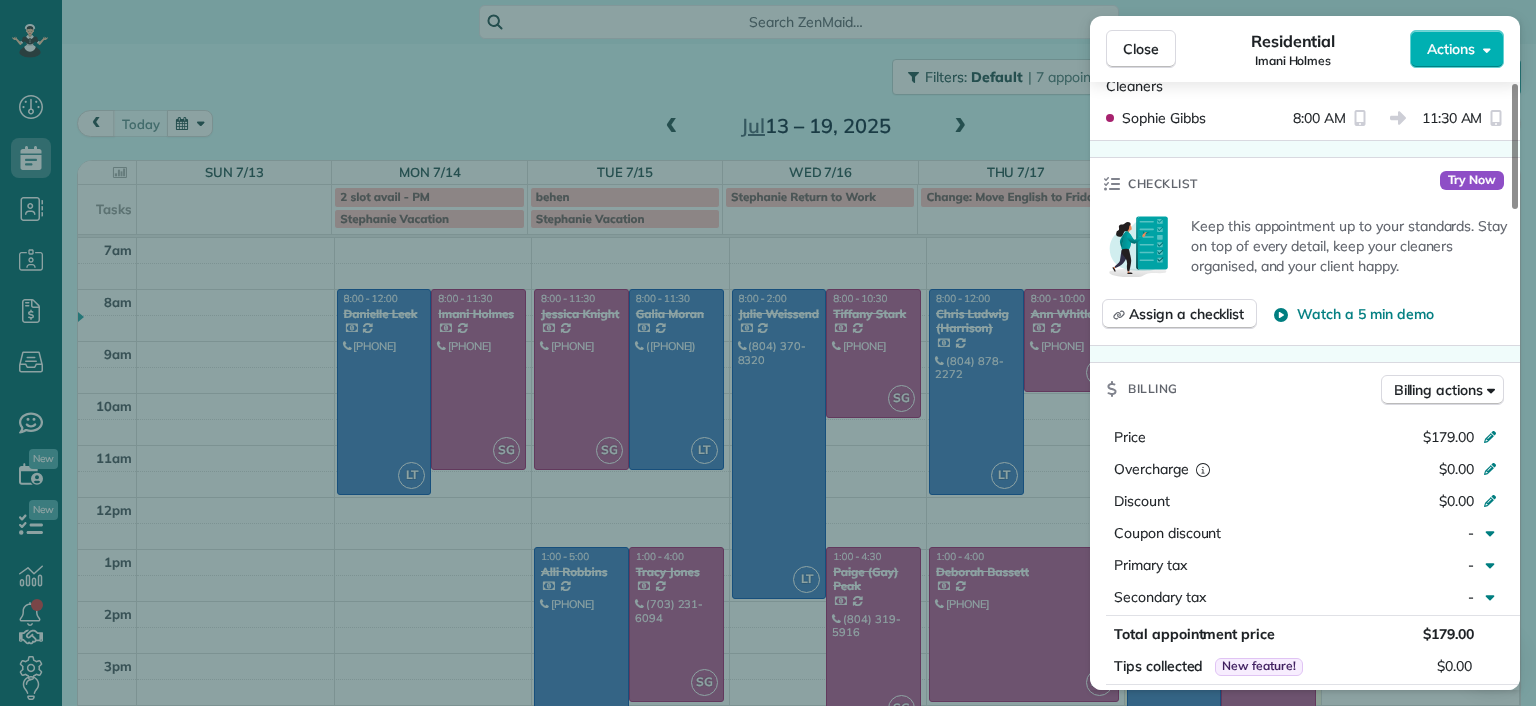 click on "Close Residential [FIRST] [LAST] Actions Status Completed [FIRST] [LAST] · Open profile Mobile ([PHONE]) Copy [EMAIL] Copy View Details Residential Monday, July 14, 2025 ( 4 days ago ) 8:00 AM 11:30 AM 3 hours and 30 minutes Repeats every 2 weeks Edit recurring service Previous (Jul 03) Next (Jul 28) [NUMBER] [STREET] [CITY] [STATE] [POSTAL_CODE] Service was not rated yet Setup ratings Cleaners Time in and out Assign Invite Cleaners [FIRST] [LAST] 8:00 AM 11:30 AM Checklist Try Now Keep this appointment up to your standards. Stay on top of every detail, keep your cleaners organised, and your client happy. Assign a checklist Watch a 5 min demo Billing Billing actions Price $179.00 Overcharge $0.00 Discount $0.00 Coupon discount - Primary tax - Secondary tax - Total appointment price $179.00 Tips collected New feature! $0.00 Paid by card Total including tip $179.00 Get paid online in no-time! Send an invoice and reward your cleaners with tips Charge customer credit card Appointment custom fields Man Hours -" at bounding box center (768, 353) 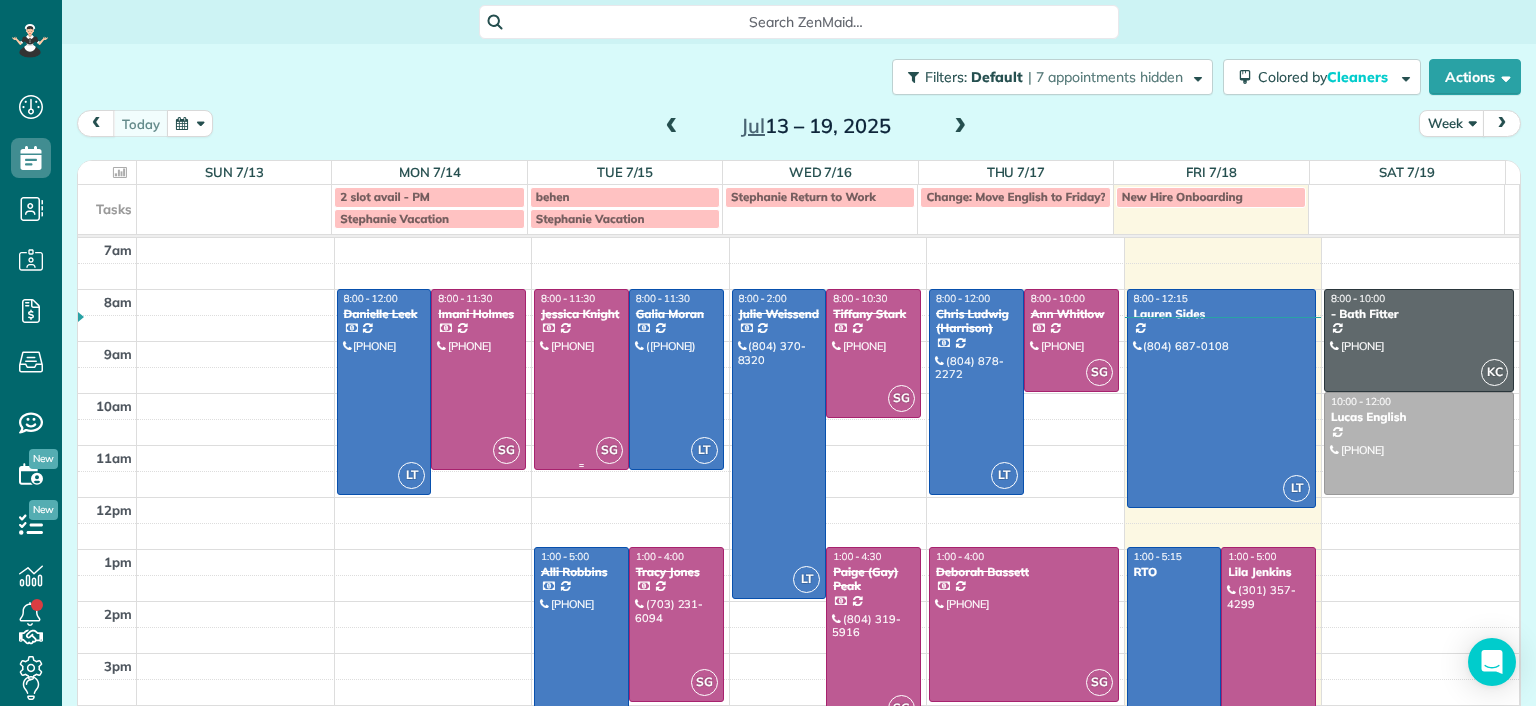 click at bounding box center [581, 379] 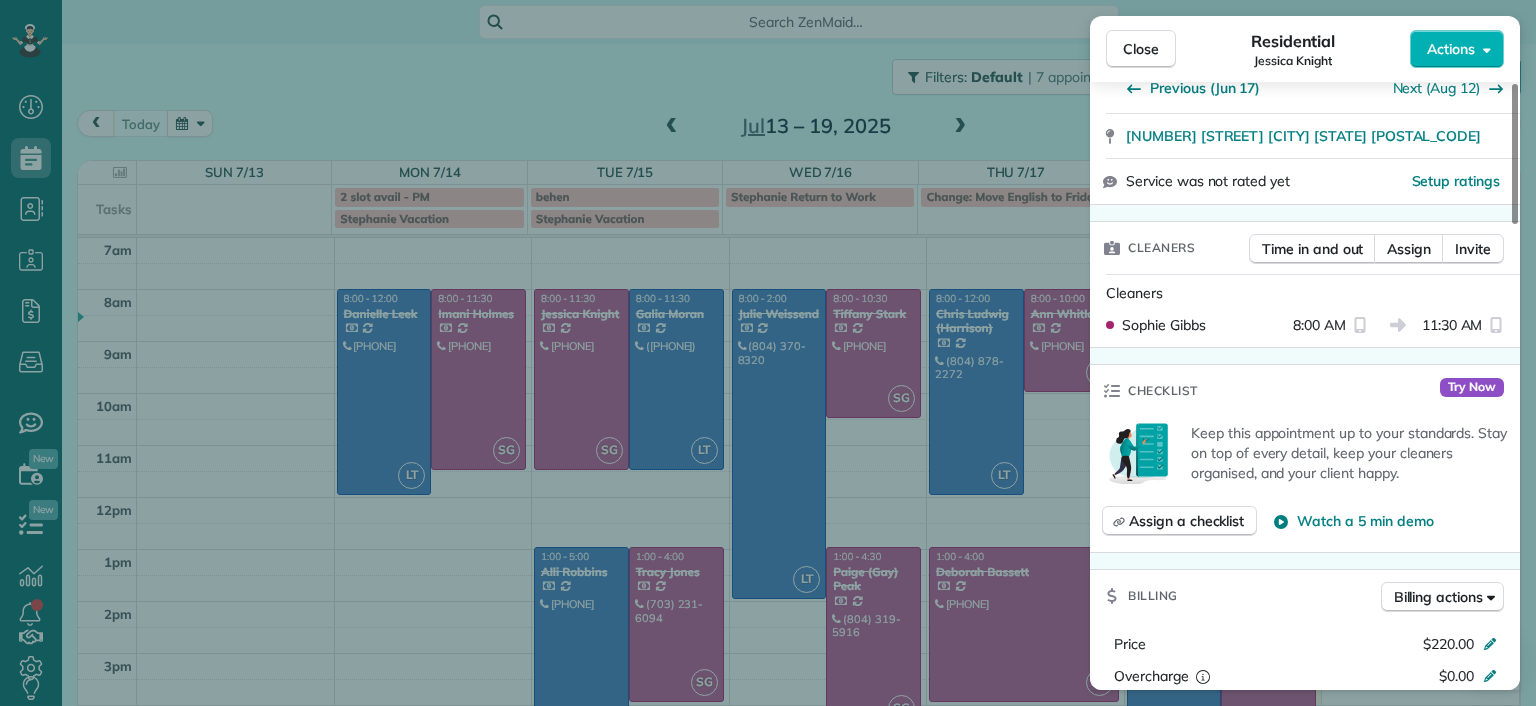 scroll, scrollTop: 500, scrollLeft: 0, axis: vertical 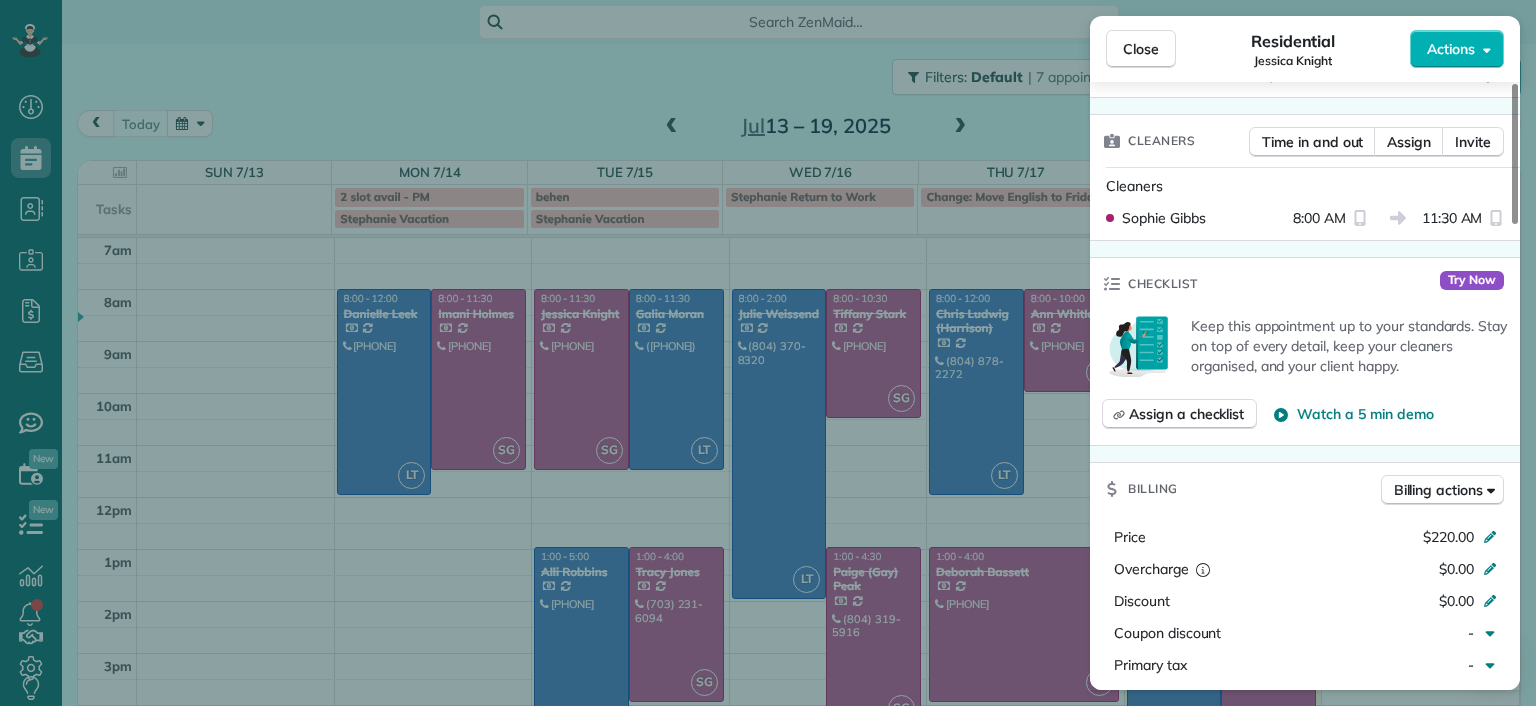 click on "Close Residential [FIRST] [LAST] Actions Status Completed [FIRST] [LAST] · Open profile Mobile ([PHONE]) Copy [EMAIL] Copy View Details Residential Tuesday, July 15, 2025 ( 3 days ago ) 8:00 AM 11:30 AM 3 hours and 30 minutes Repeats every 4 weeks Edit recurring service Previous (Jun 17) Next (Aug 12) [NUMBER] [STREET] [CITY] [STATE] [POSTAL_CODE] Service was not rated yet Setup ratings Cleaners Time in and out Assign Invite Cleaners [FIRST] [LAST] 8:00 AM 11:30 AM Checklist Try Now Keep this appointment up to your standards. Stay on top of every detail, keep your cleaners organised, and your client happy. Assign a checklist Watch a 5 min demo Billing Billing actions Price $220.00 Overcharge $0.00 Discount $0.00 Coupon discount - Primary tax - Secondary tax - Total appointment price $220.00 Tips collected New feature! $0.00 Paid by card Total including tip $220.00 Get paid online in no-time! Send an invoice and reward your cleaners with tips Charge customer credit card Appointment custom fields - Notes" at bounding box center [768, 353] 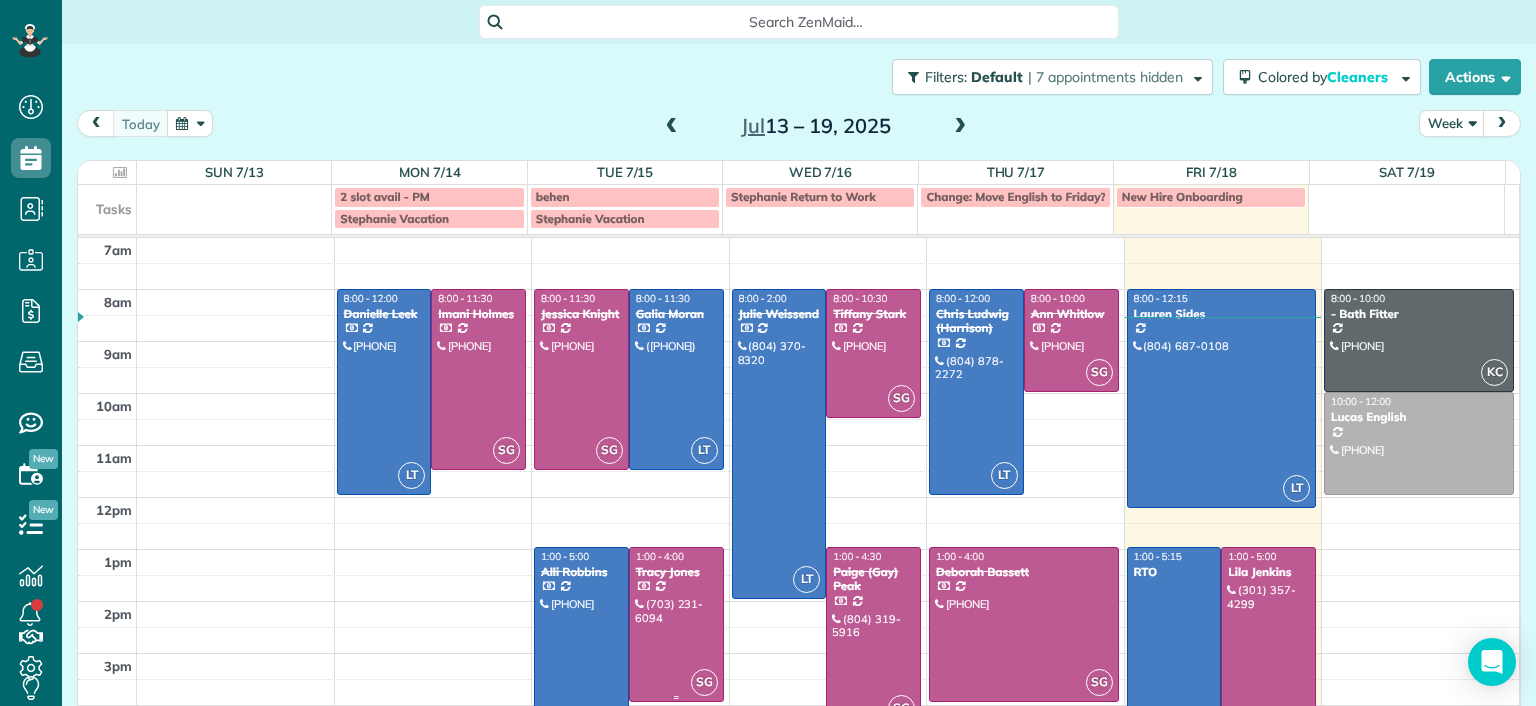 click at bounding box center [676, 624] 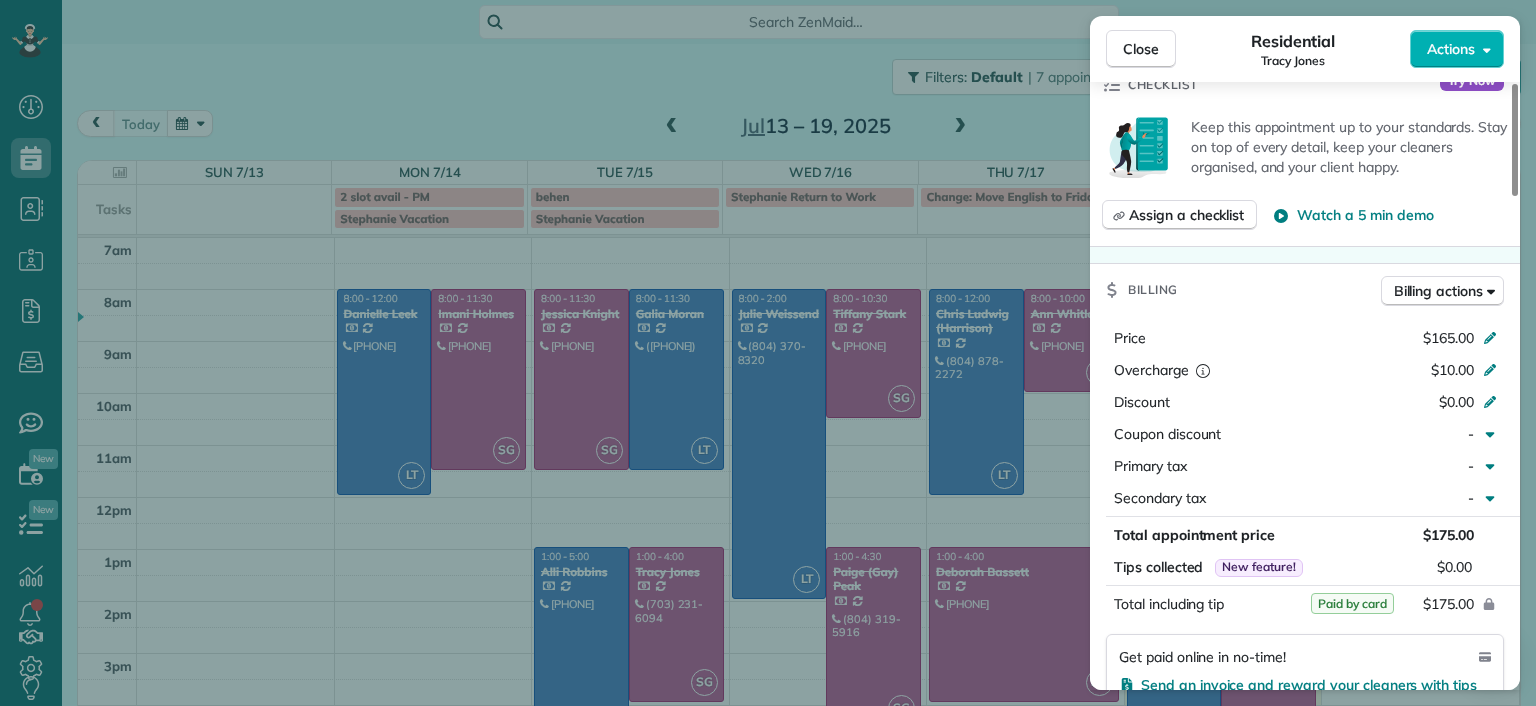 scroll, scrollTop: 800, scrollLeft: 0, axis: vertical 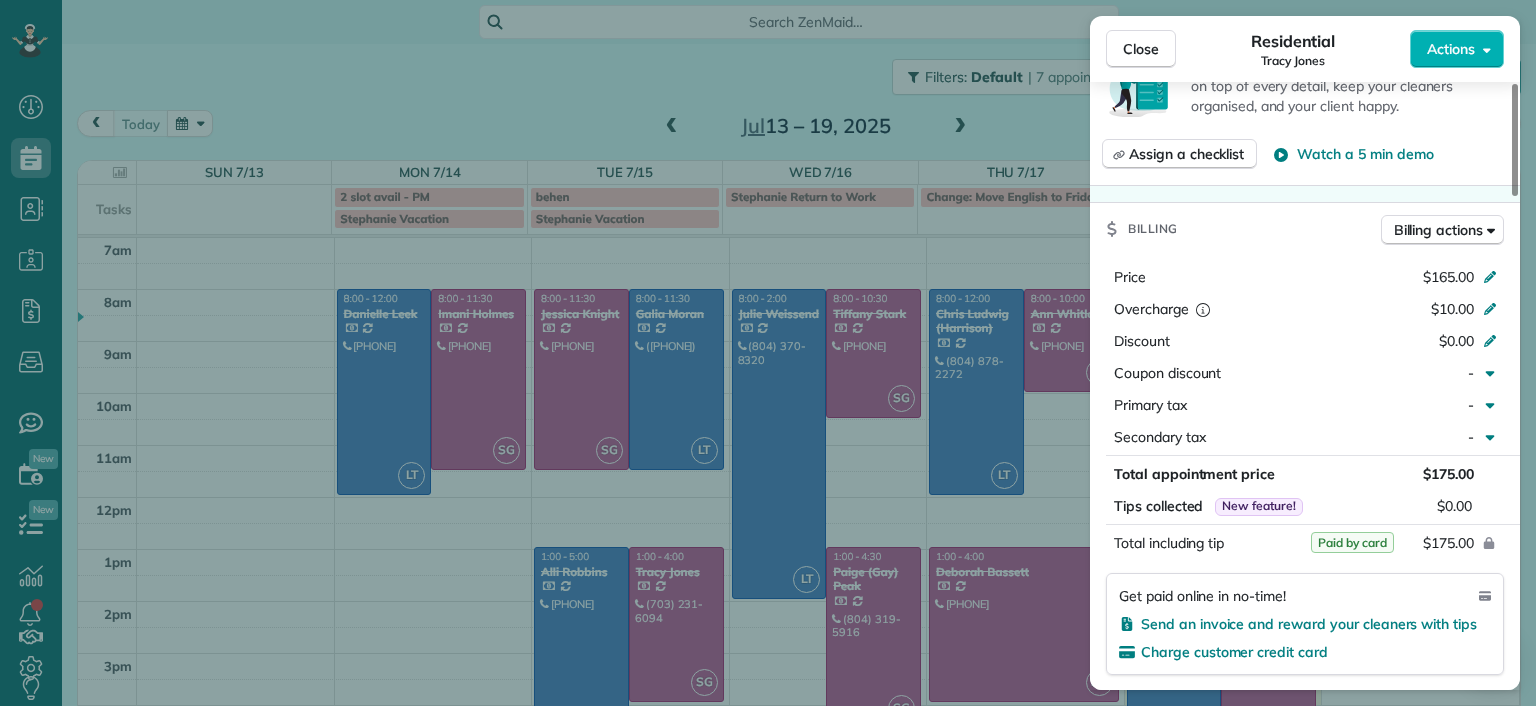 click on "Close Residential [FIRST] [LAST] Actions Status Completed [FIRST] [LAST] · Open profile Mobile ([PHONE]) Prefers Text Message  Copy [EMAIL] Copy View Details Residential Tuesday, July 15, 2025 ( 3 days ago ) 1:00 PM 4:00 PM 3 hours and 0 minutes Repeats weekly Edit recurring service Previous (Jul 08) Next (Jul 22) [NUMBER] [STREET] Unit [UNIT] [CITY] [STATE] [POSTAL_CODE] Service was not rated yet Setup ratings Cleaners Time in and out Assign Invite Cleaners [FIRST] [LAST] 1:00 PM 4:00 PM Checklist Try Now Keep this appointment up to your standards. Stay on top of every detail, keep your cleaners organised, and your client happy. Assign a checklist Watch a 5 min demo Billing Billing actions Price $165.00 Overcharge $10.00 Discount $0.00 Coupon discount - Primary tax - Secondary tax - Total appointment price $175.00 Tips collected New feature! $0.00 Paid by card Total including tip $175.00 Get paid online in no-time! Send an invoice and reward your cleaners with tips Charge customer credit card Man Hours 3.0" at bounding box center [768, 353] 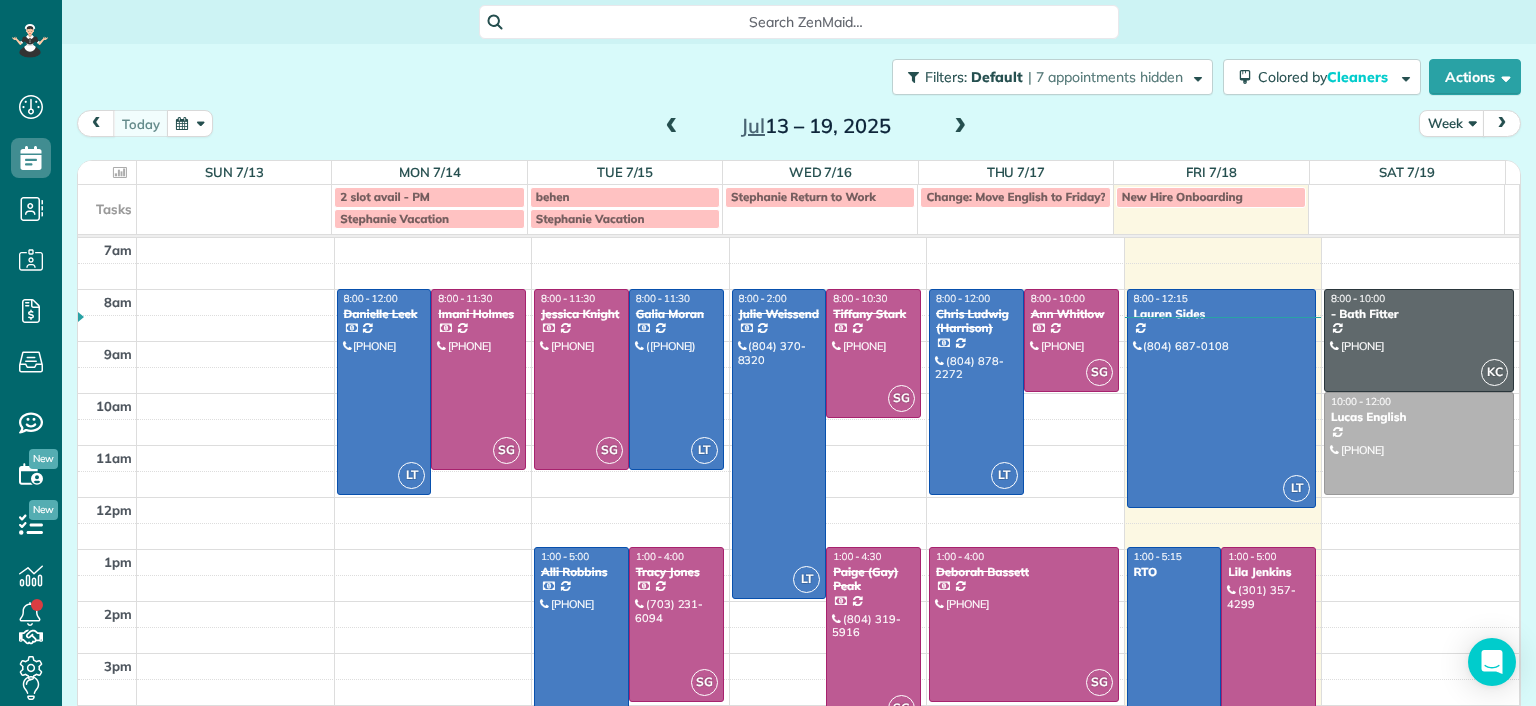 click on "Dashboard
Scheduling
Calendar View
List View
Dispatch View - Weekly scheduling (Beta)" at bounding box center (768, 353) 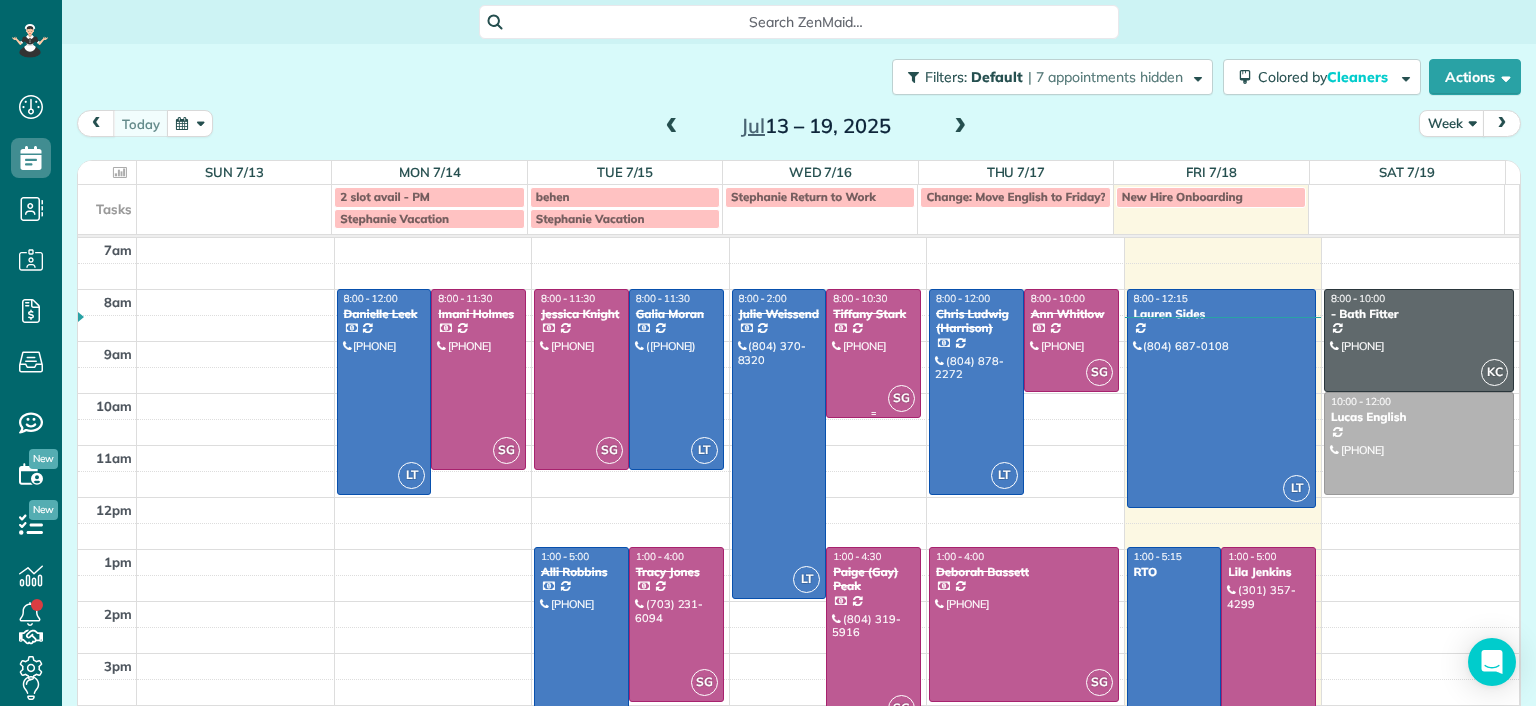 click at bounding box center (873, 353) 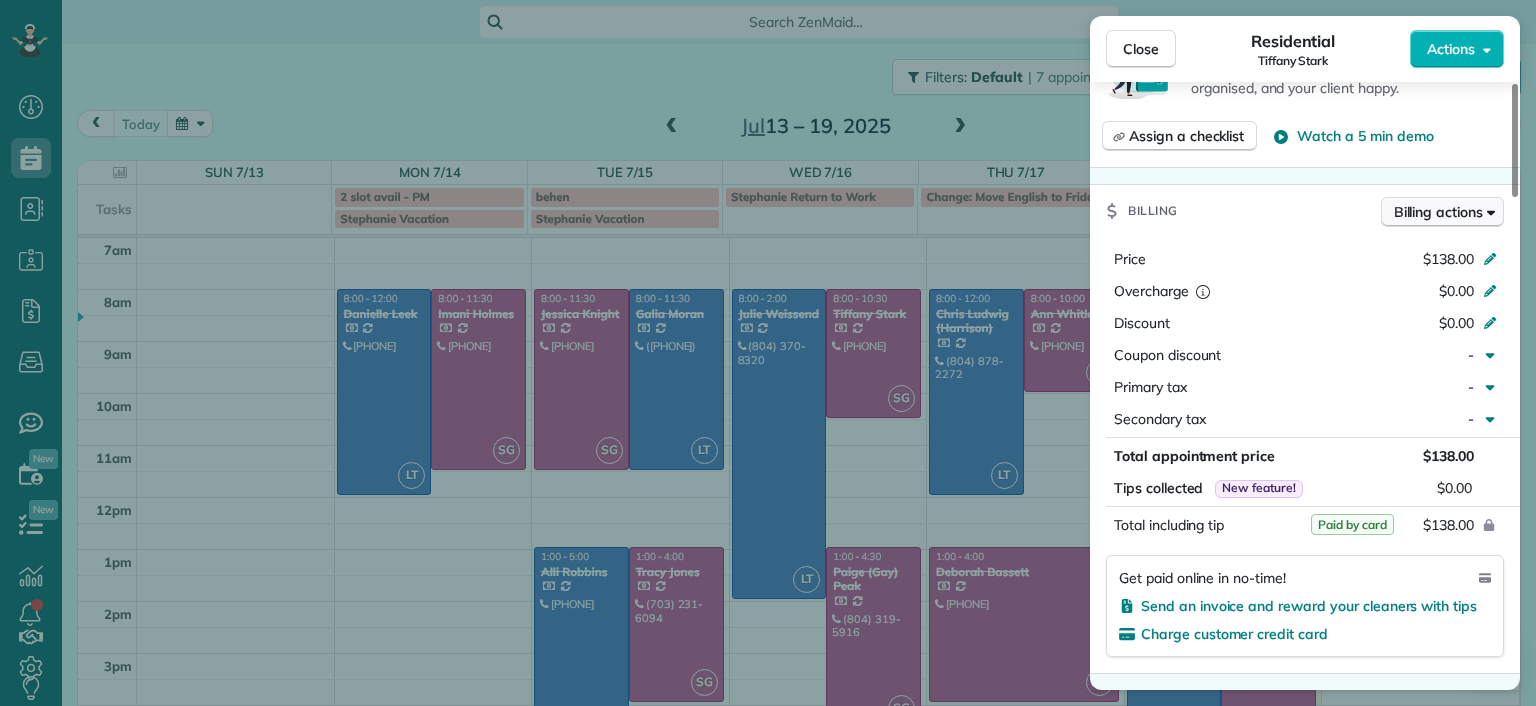 scroll, scrollTop: 800, scrollLeft: 0, axis: vertical 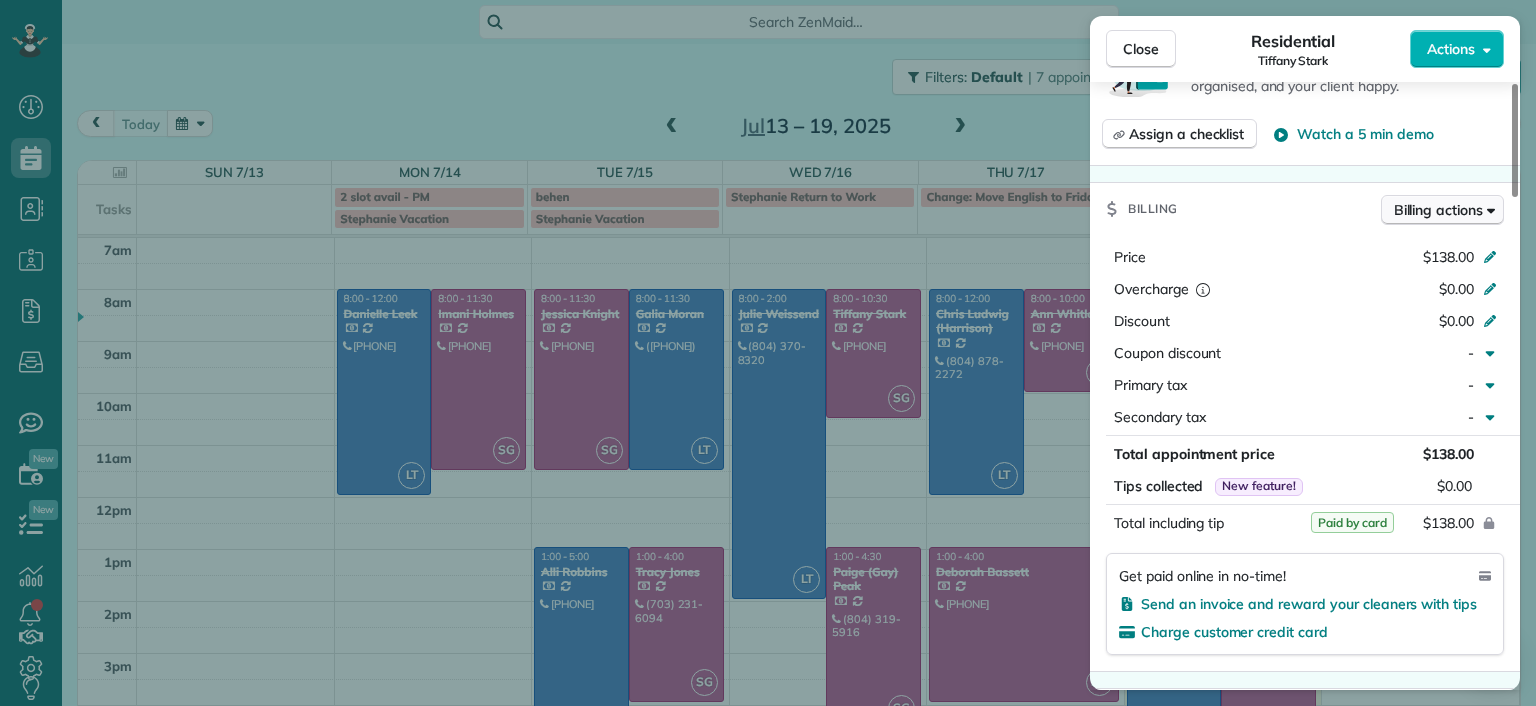 click on "Secondary tax -" at bounding box center [1305, 417] 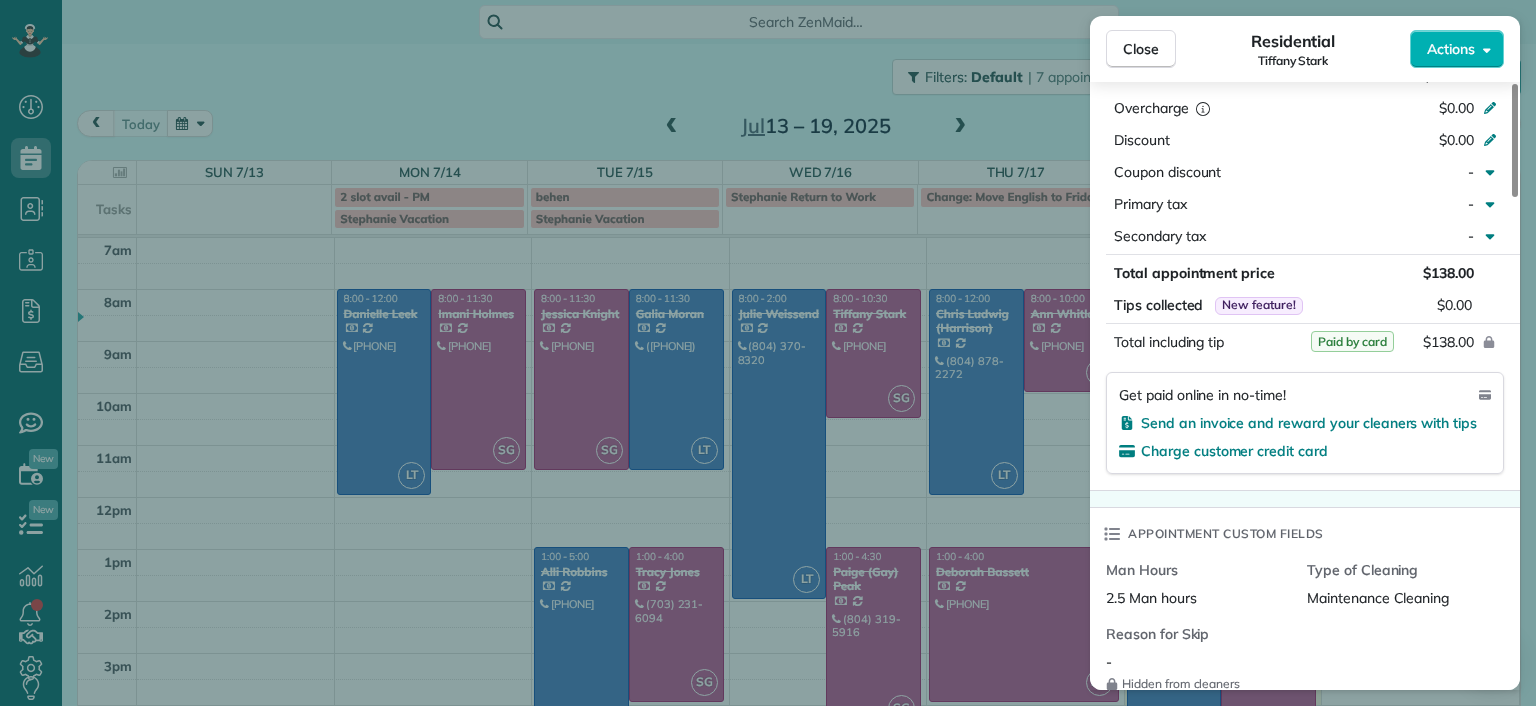scroll, scrollTop: 800, scrollLeft: 0, axis: vertical 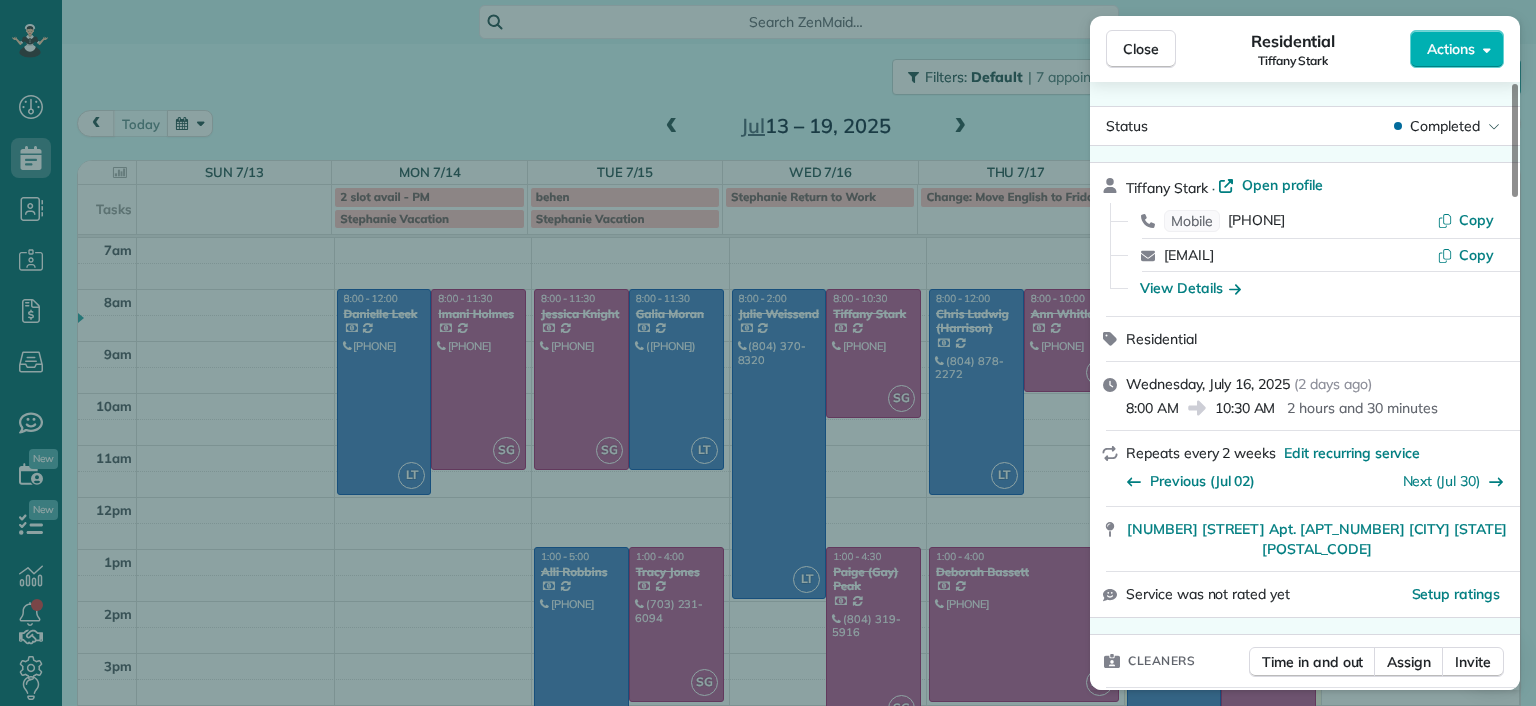 click on "Close Residential [NAME] [LAST] Actions Status Completed [NAME] [LAST] · Open profile Mobile [PHONE] Copy [EMAIL] Copy View Details Residential Wednesday, [DATE] ( 2 days ago ) 8:00 AM 10:30 AM 2 hours and 30 minutes Repeats every 2 weeks Edit recurring service Previous (Jul 02) Next (Jul 30) [NUMBER] [STREET] Apt. [APT_NUMBER] [CITY] [STATE] [POSTAL_CODE] Service was not rated yet Setup ratings Cleaners Time in and out Assign Invite Cleaners Sophie   Gibbs 8:00 AM 10:30 AM Checklist Try Now Keep this appointment up to your standards. Stay on top of every detail, keep your cleaners organised, and your client happy. Assign a checklist Watch a 5 min demo Billing Billing actions Price $138.00 Overcharge $0.00 Discount $0.00 Coupon discount - Primary tax - Secondary tax - Total appointment price $138.00 Tips collected New feature! $0.00 Paid by card Total including tip $138.00 Get paid online in no-time! Send an invoice and reward your cleaners with tips Charge customer credit card Man Hours - Notes 1" at bounding box center (768, 353) 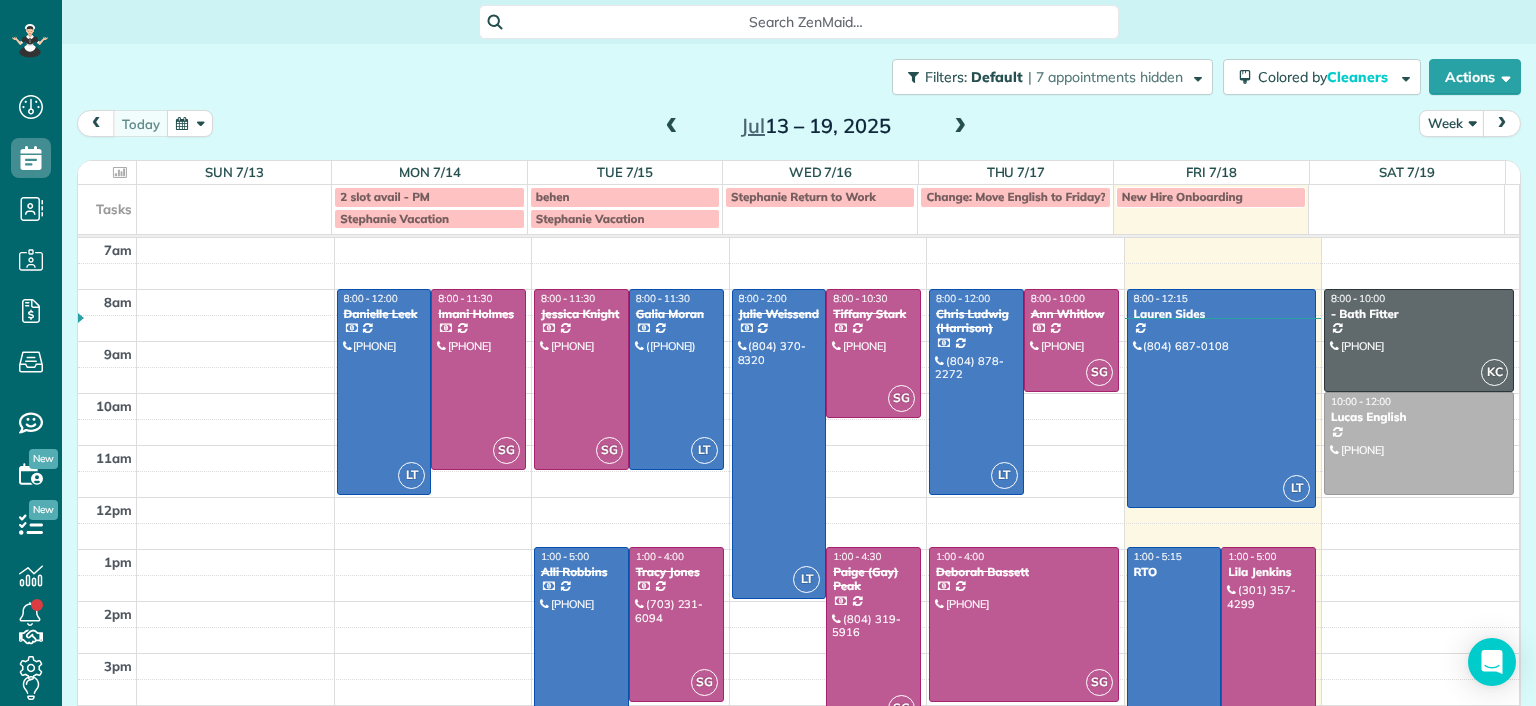 click at bounding box center [873, 637] 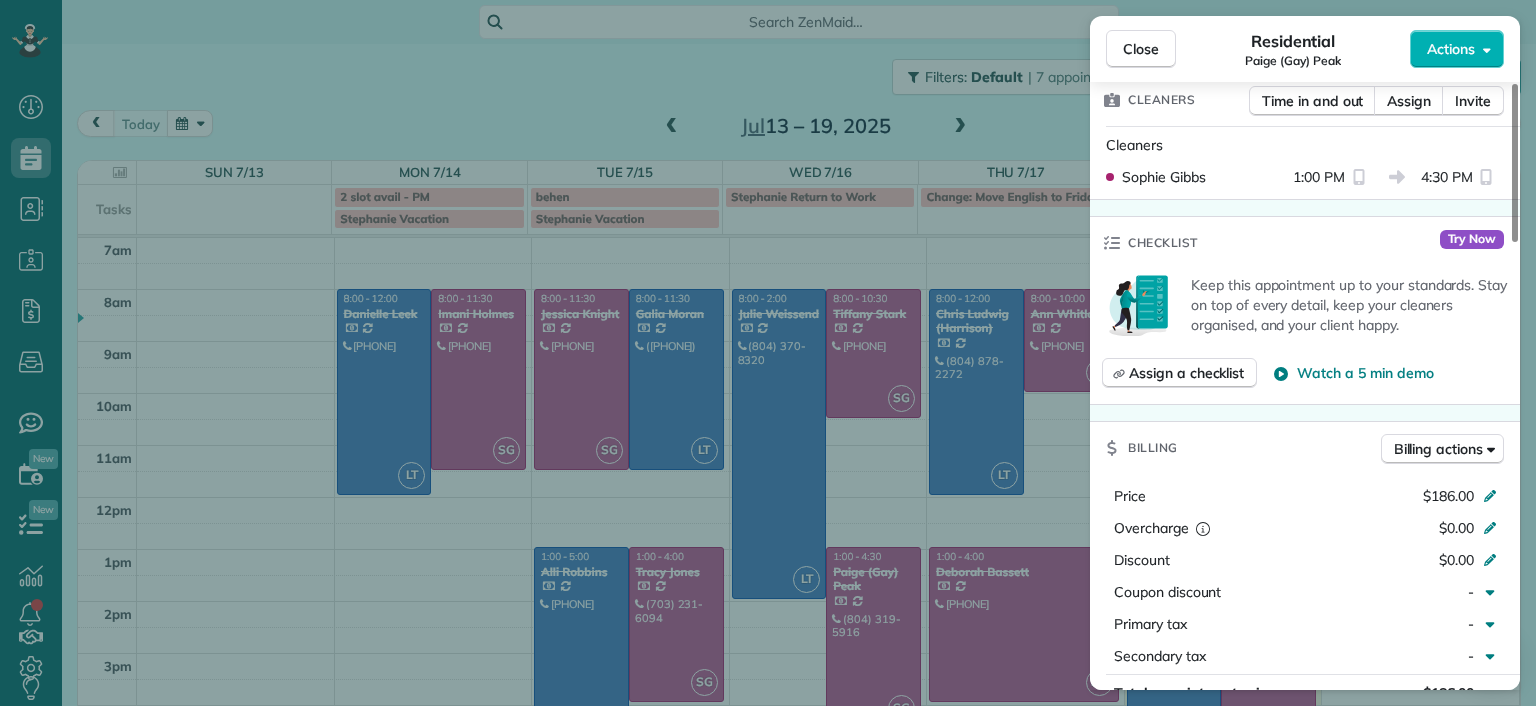 scroll, scrollTop: 600, scrollLeft: 0, axis: vertical 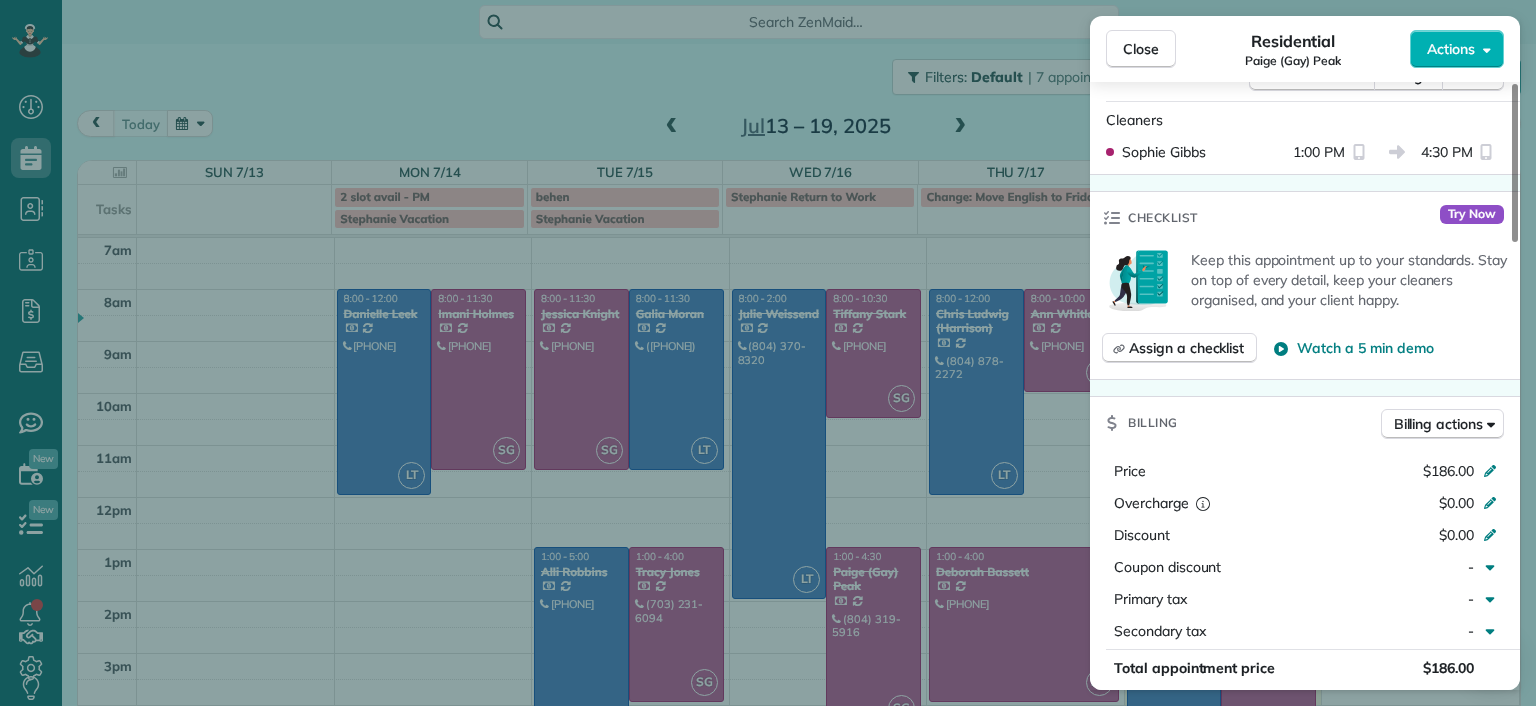 click on "Close Residential [NAME] ([ALIAS]) [LAST] Actions Status Completed [NAME] ([ALIAS]) [LAST] · Open profile Mobile [PHONE] Copy [EMAIL] Copy [EMAIL] Copy View Details Residential Wednesday, [DATE] ( 2 days ago ) 1:00 PM 4:30 PM 3 hours and 30 minutes Repeats every 2 weeks Edit recurring service Previous (Jul 02) Next (Jul 30) [NUMBER] [STREET] [CITY] [STATE] [POSTAL_CODE] Service was not rated yet Setup ratings Cleaners Time in and out Assign Invite Cleaners Sophie   Gibbs 1:00 PM 4:30 PM Checklist Try Now Keep this appointment up to your standards. Stay on top of every detail, keep your cleaners organised, and your client happy. Assign a checklist Watch a 5 min demo Billing Billing actions Price $186.00 Overcharge $0.00 Discount $0.00 Coupon discount - Primary tax - Secondary tax - Total appointment price $186.00 Tips collected New feature! $0.00 Paid by card Total including tip $186.00 Get paid online in no-time! Send an invoice and reward your cleaners with tips Charge customer credit card -" at bounding box center (768, 353) 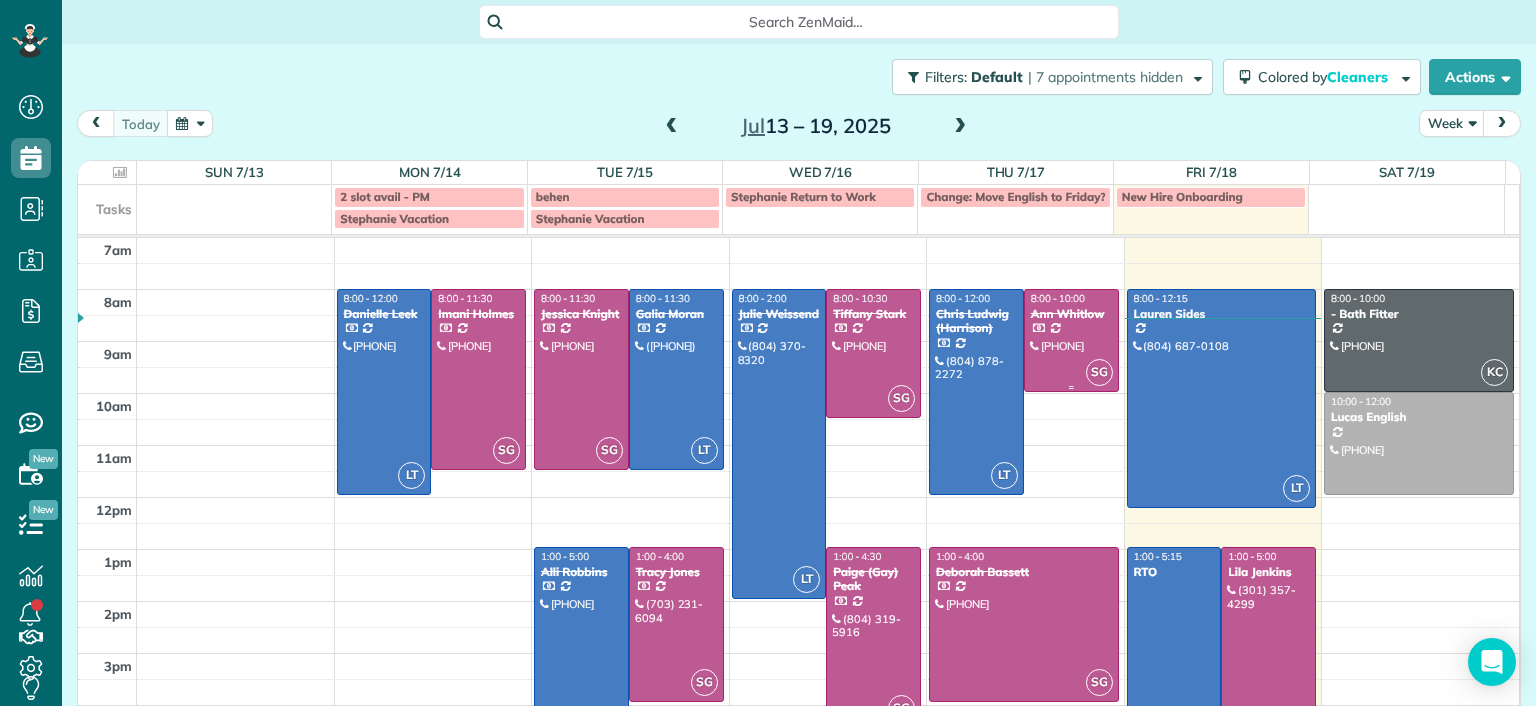 click on "SG" at bounding box center [1099, 372] 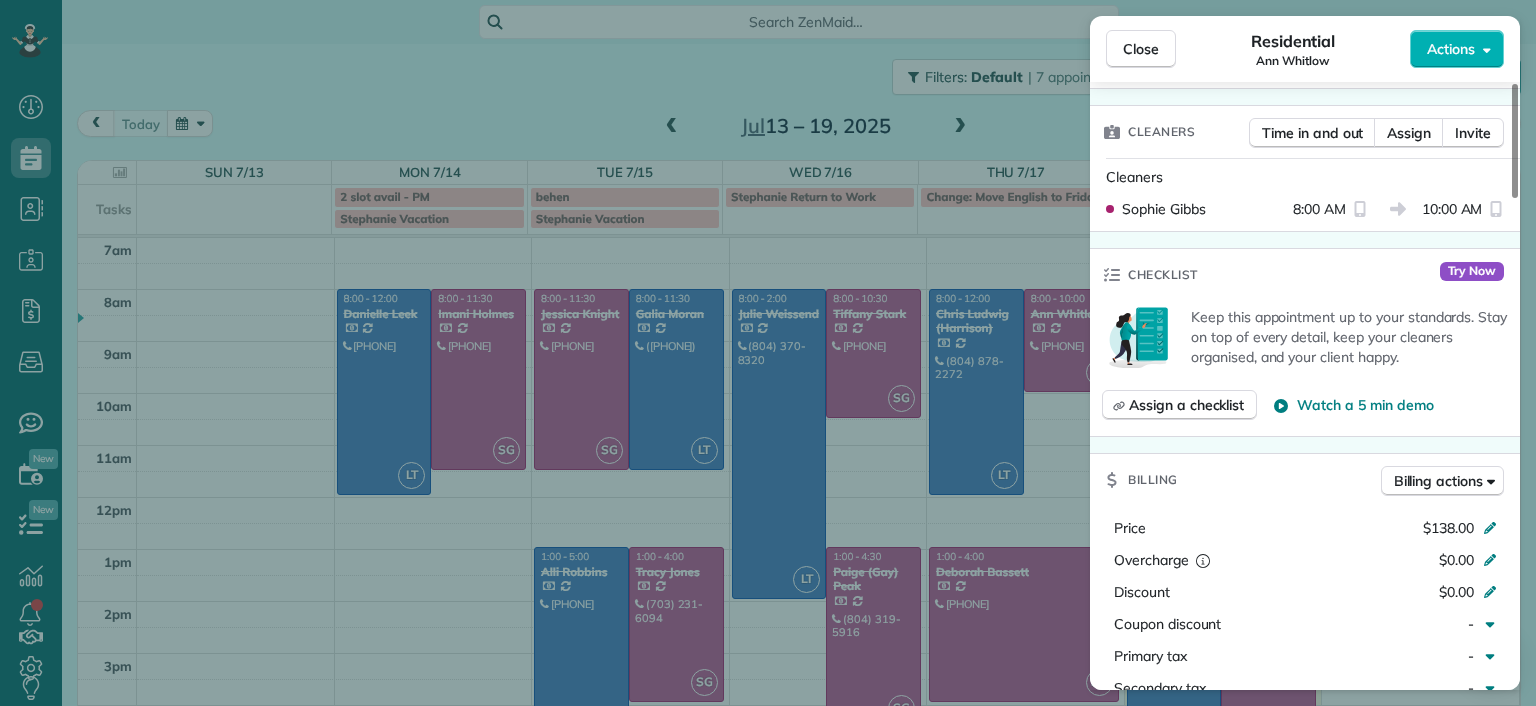 scroll, scrollTop: 700, scrollLeft: 0, axis: vertical 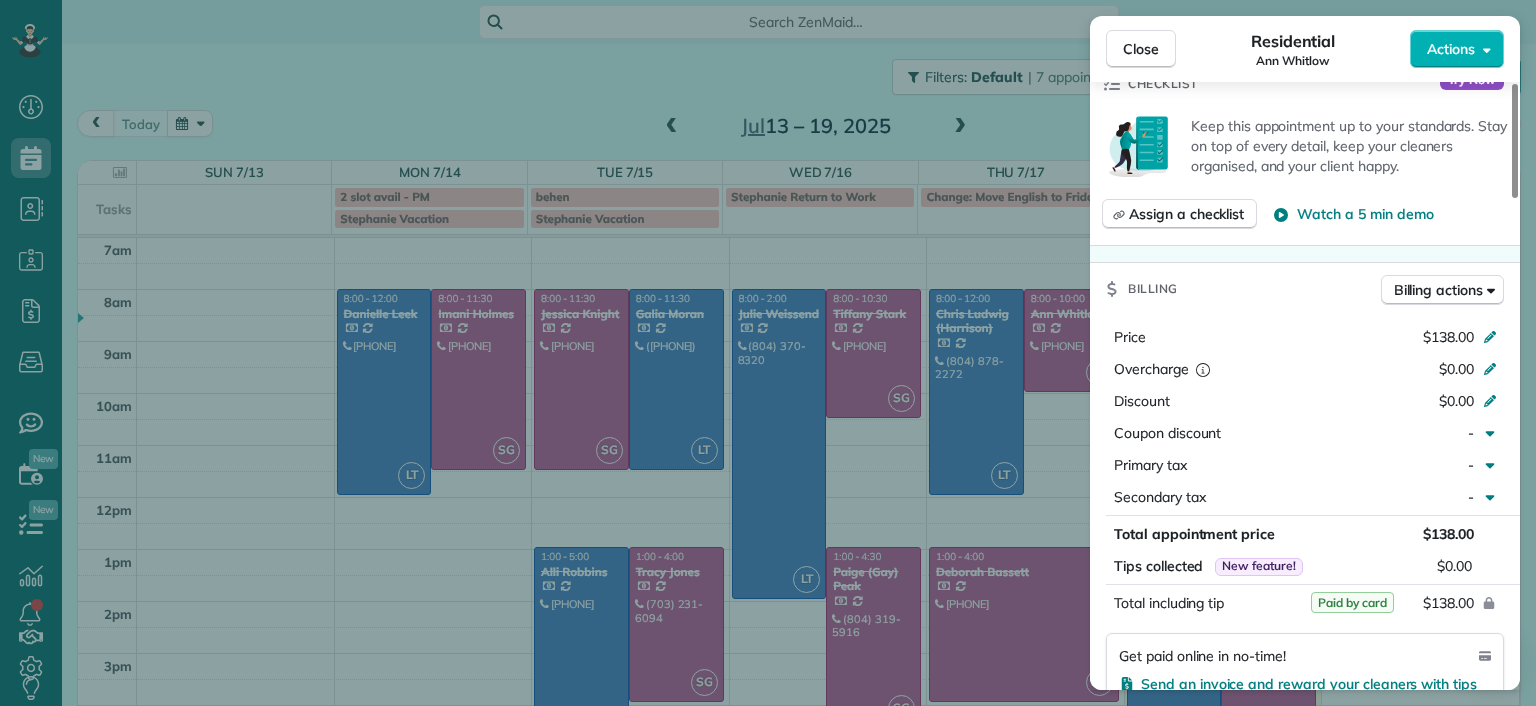 click on "Close Residential Ann Whitlow Actions Status Completed Ann Whitlow · Open profile Mobile [PHONE] Copy arwhokie@[EXAMPLE.COM] Copy View Details Residential Thursday, July 17, 2025 ( yesterday ) 8:00 AM 10:00 AM 2 hours and 0 minutes Repeats every 4 weeks Edit recurring service Previous (Jun 10) Next (Aug 05) [NUMBER] [STREET] [CITY] [STATE] [POSTAL_CODE] Service was not rated yet Setup ratings Cleaners Time in and out Assign Invite Cleaners Sophie Gibbs 8:00 AM 10:00 AM Checklist Try Now Keep this appointment up to your standards. Stay on top of every detail, keep your cleaners organised, and your client happy. Assign a checklist Watch a 5 min demo Billing Billing actions Price $138.00 Overcharge $0.00 Discount $0.00 Coupon discount - Primary tax - Secondary tax - Total appointment price $138.00 Tips collected New feature! $0.00 Paid by card Total including tip $138.00 Get paid online in no-time! Send an invoice and reward your cleaners with tips Charge customer credit card Appointment custom fields Man Hours - 5" at bounding box center (768, 353) 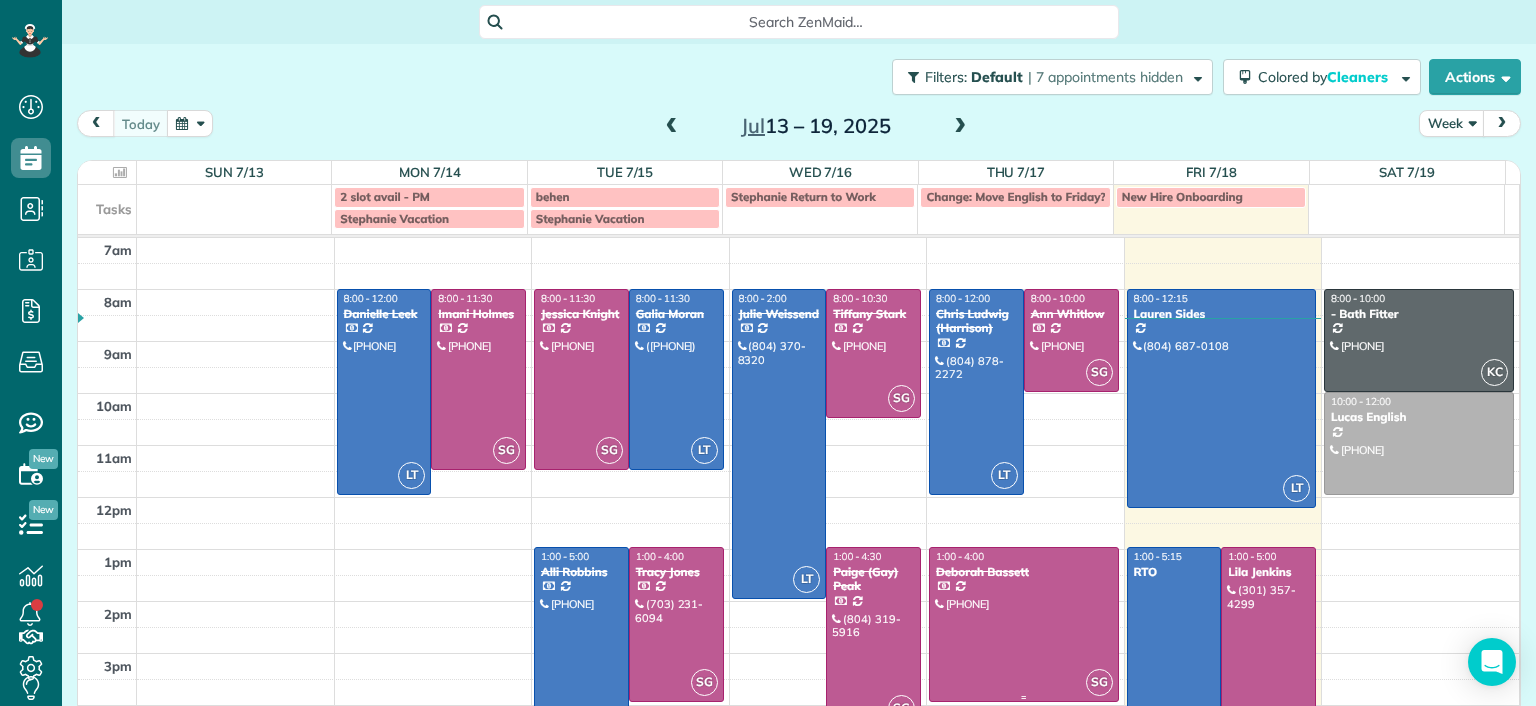 click at bounding box center (1024, 624) 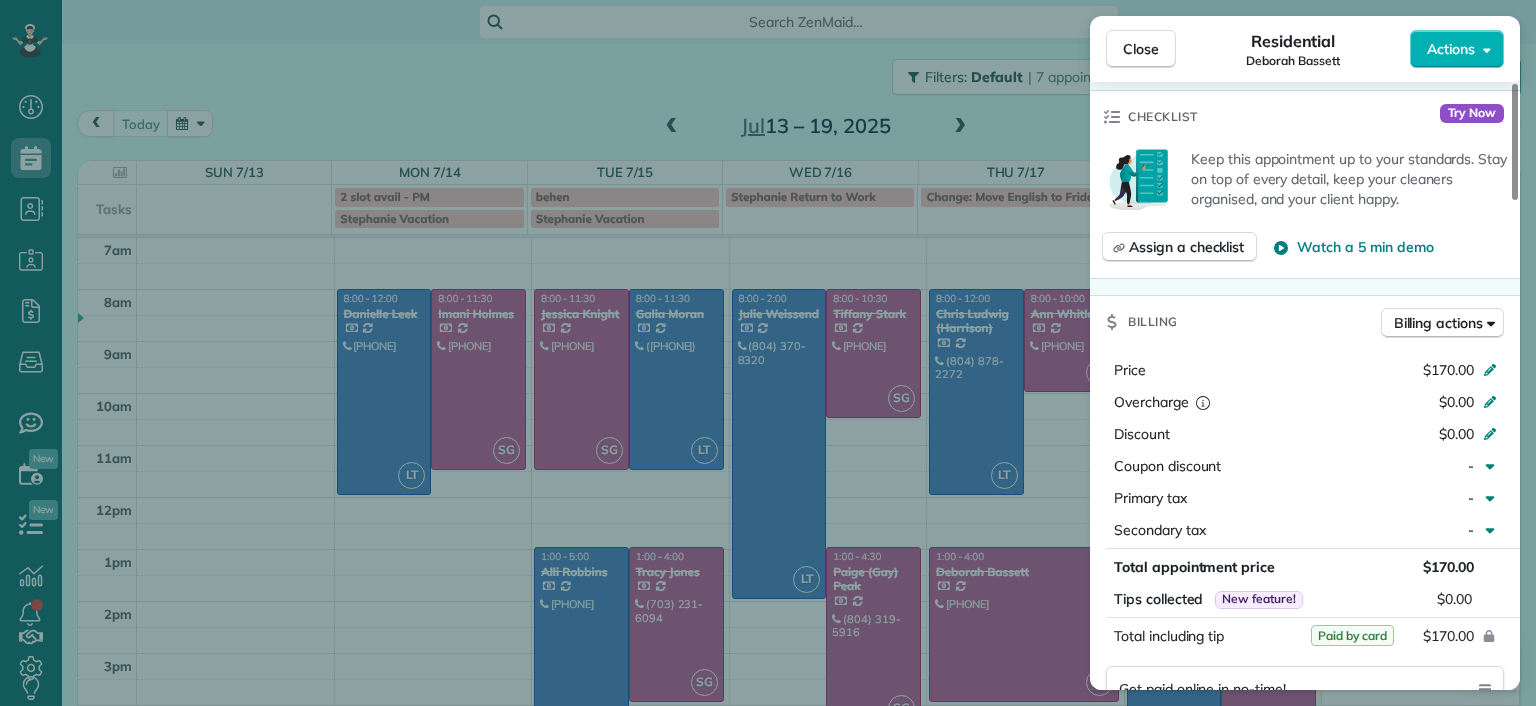 scroll, scrollTop: 700, scrollLeft: 0, axis: vertical 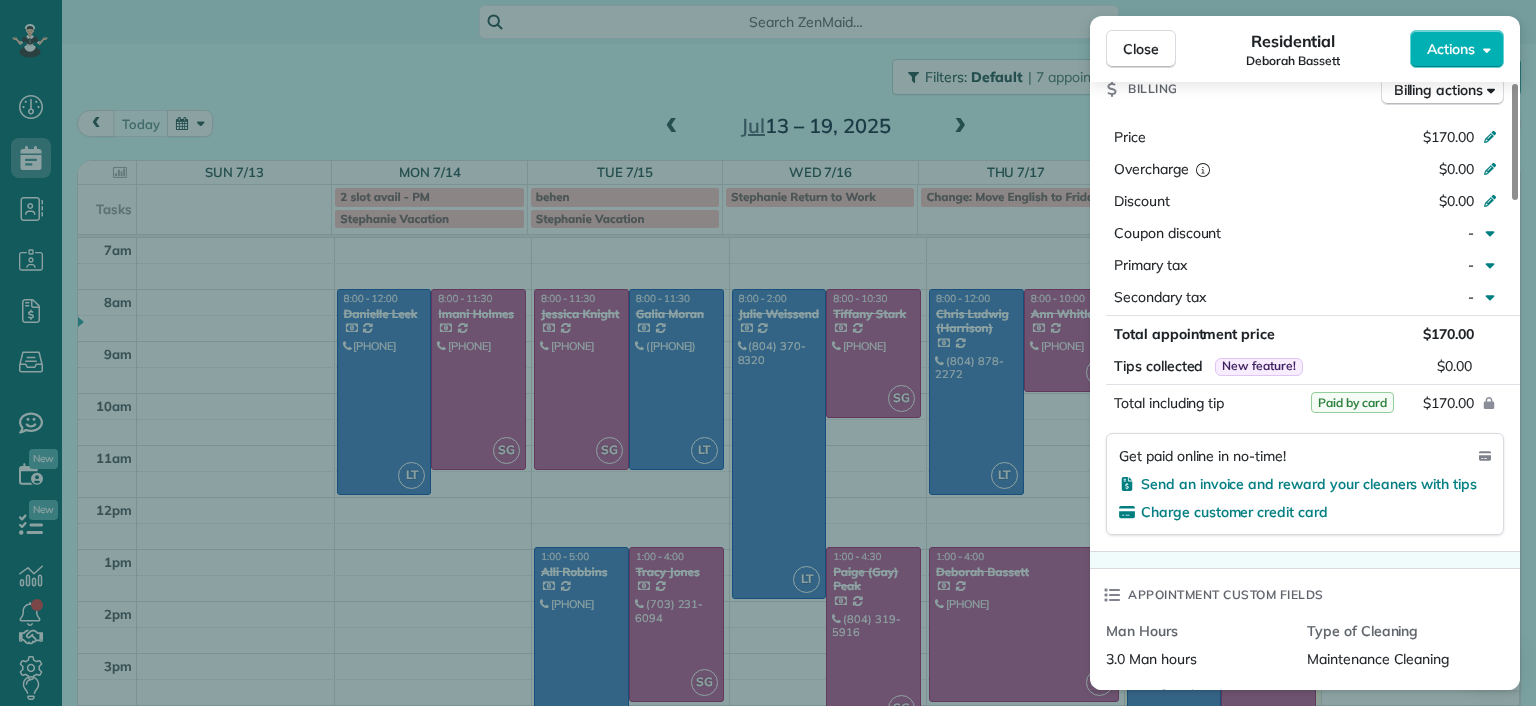 click on "Close Residential [FIRST] [LAST] Actions Status Completed [FIRST] [LAST] · Open profile Mobile [PHONE] Copy [EMAIL] Copy View Details Residential Thursday, [DATE] ( [TIME] ago ) 1:00 PM 4:00 PM 3 hours and 0 minutes Repeats every 2 weeks Edit recurring service Previous (Jul 01) Next (Jul 31) [NUMBER] [STREET] [CITY] [STATE] Service was not rated yet Setup ratings Cleaners Time in and out Assign Invite Cleaners [FIRST]   [LAST] 1:00 PM 4:00 PM Checklist Try Now Keep this appointment up to your standards. Stay on top of every detail, keep your cleaners organised, and your client happy. Assign a checklist Watch a 5 min demo Billing Billing actions Price $[NUMBER] Overcharge $[NUMBER] Discount $[NUMBER] Coupon discount - Primary tax - Secondary tax - Total appointment price $[NUMBER] Tips collected New feature! $[NUMBER] Paid by card Total including tip $[NUMBER] Get paid online in no-time! Send an invoice and reward your cleaners with tips Charge customer credit card Appointment custom fields - Notes" at bounding box center (768, 353) 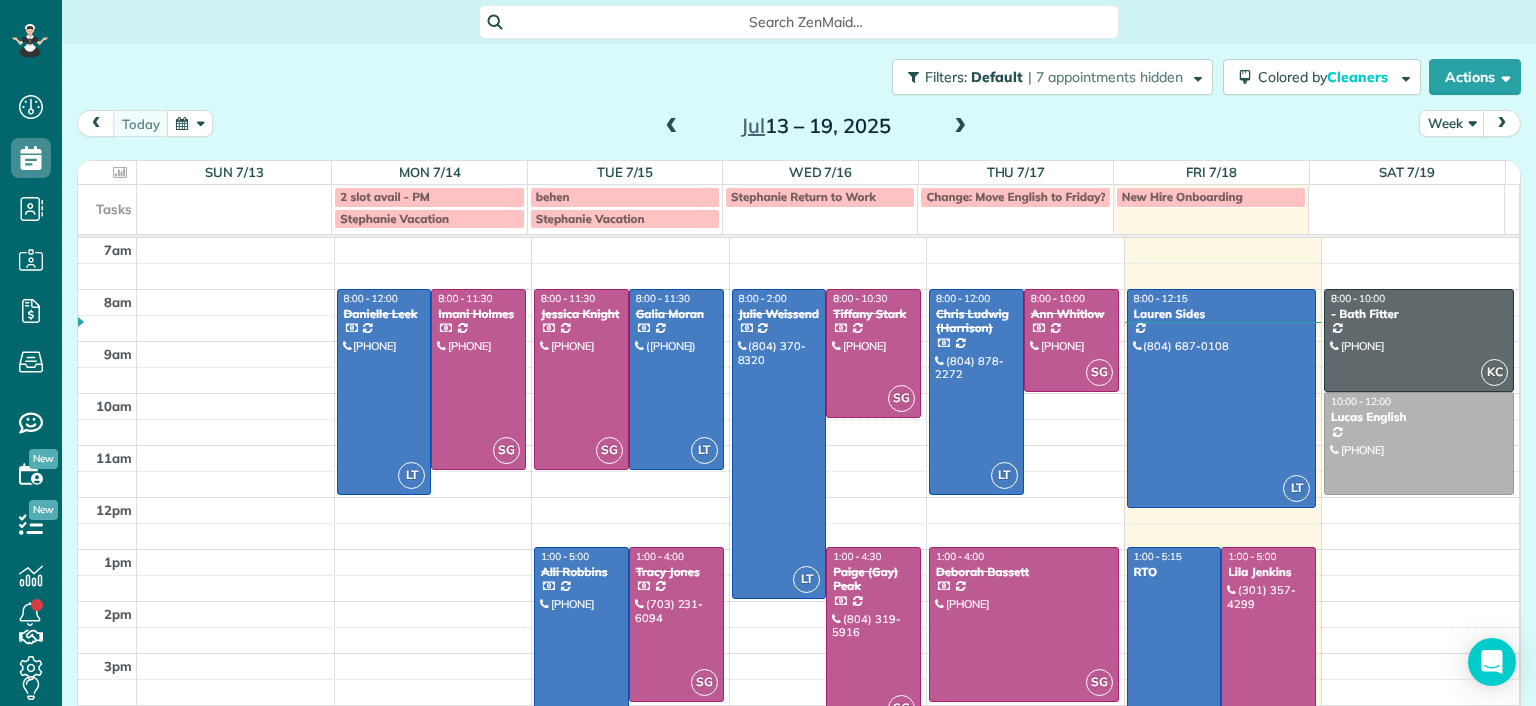 click at bounding box center (672, 127) 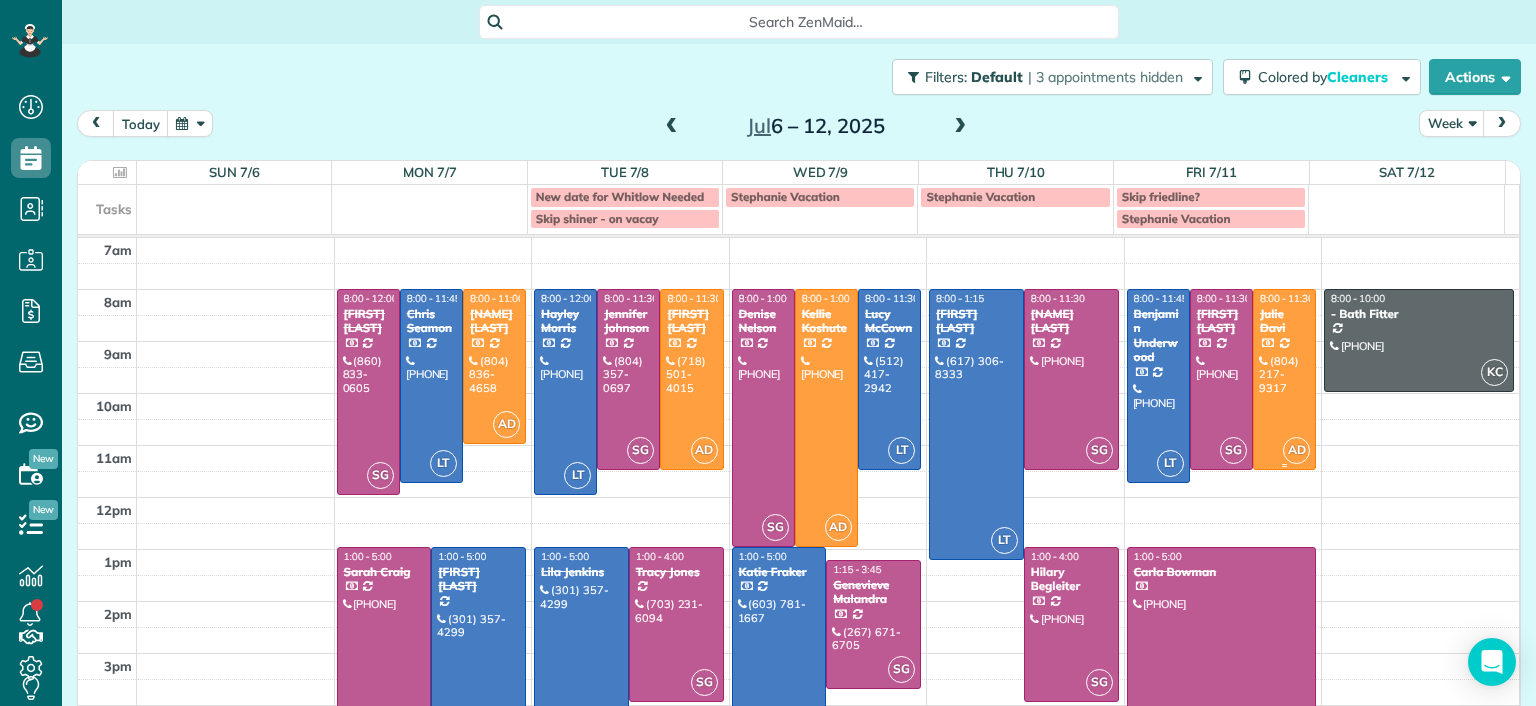 click at bounding box center (1284, 379) 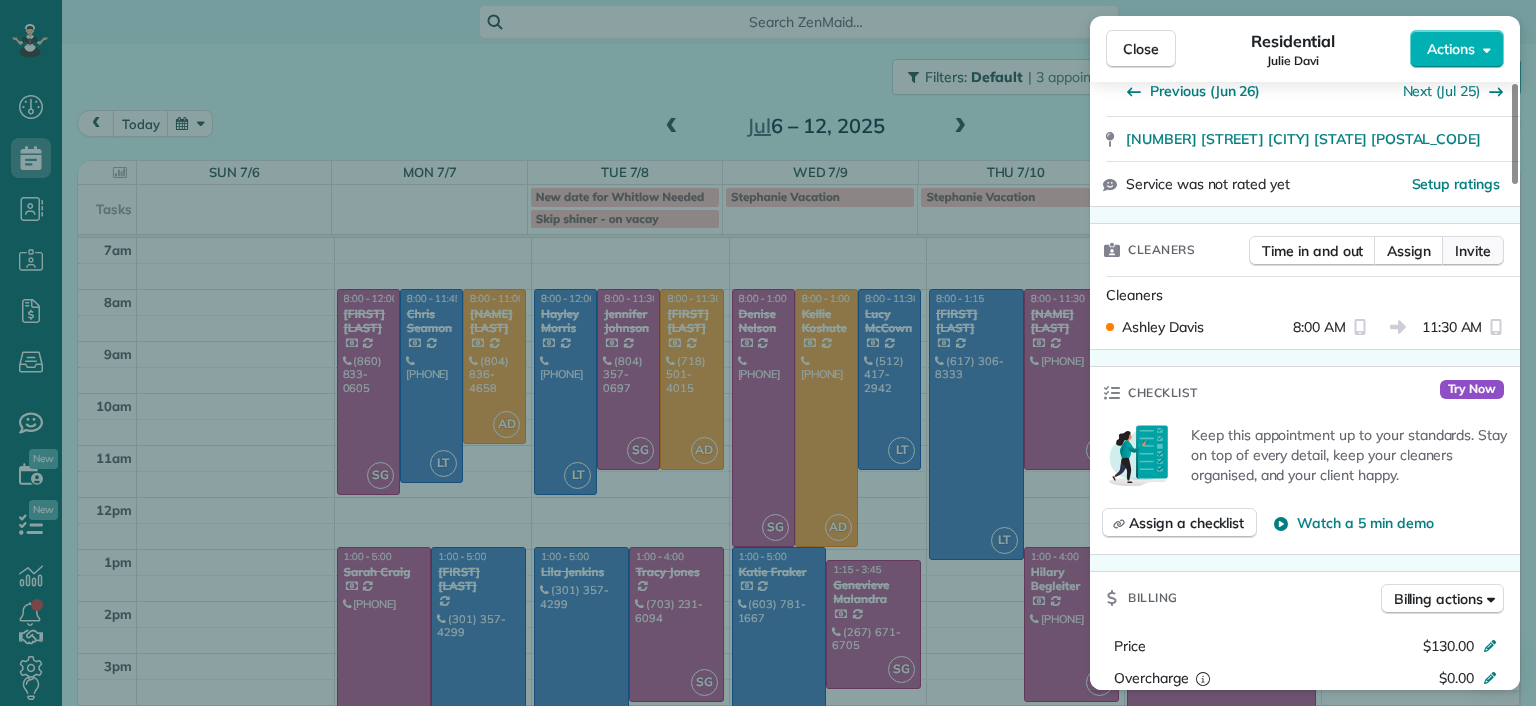 scroll, scrollTop: 800, scrollLeft: 0, axis: vertical 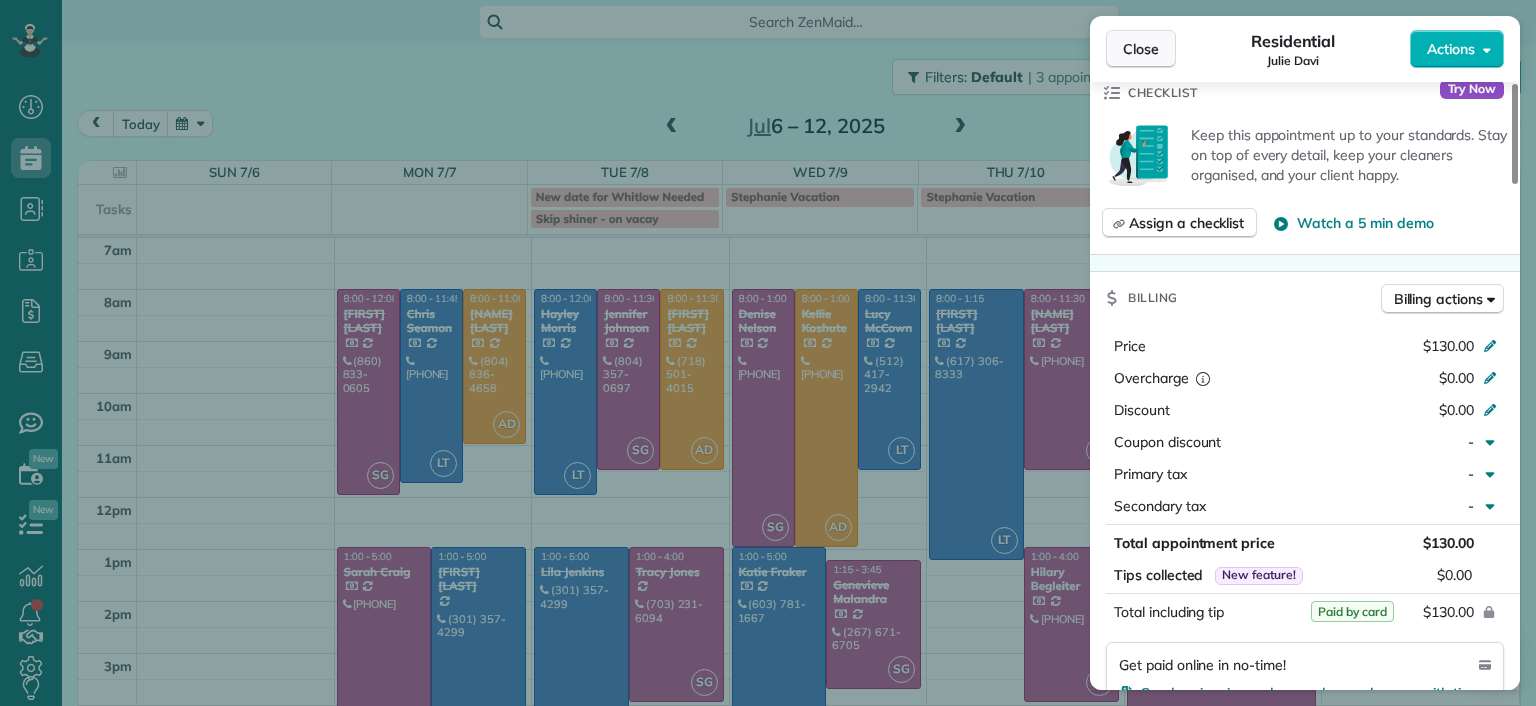 click on "Close" at bounding box center (1141, 49) 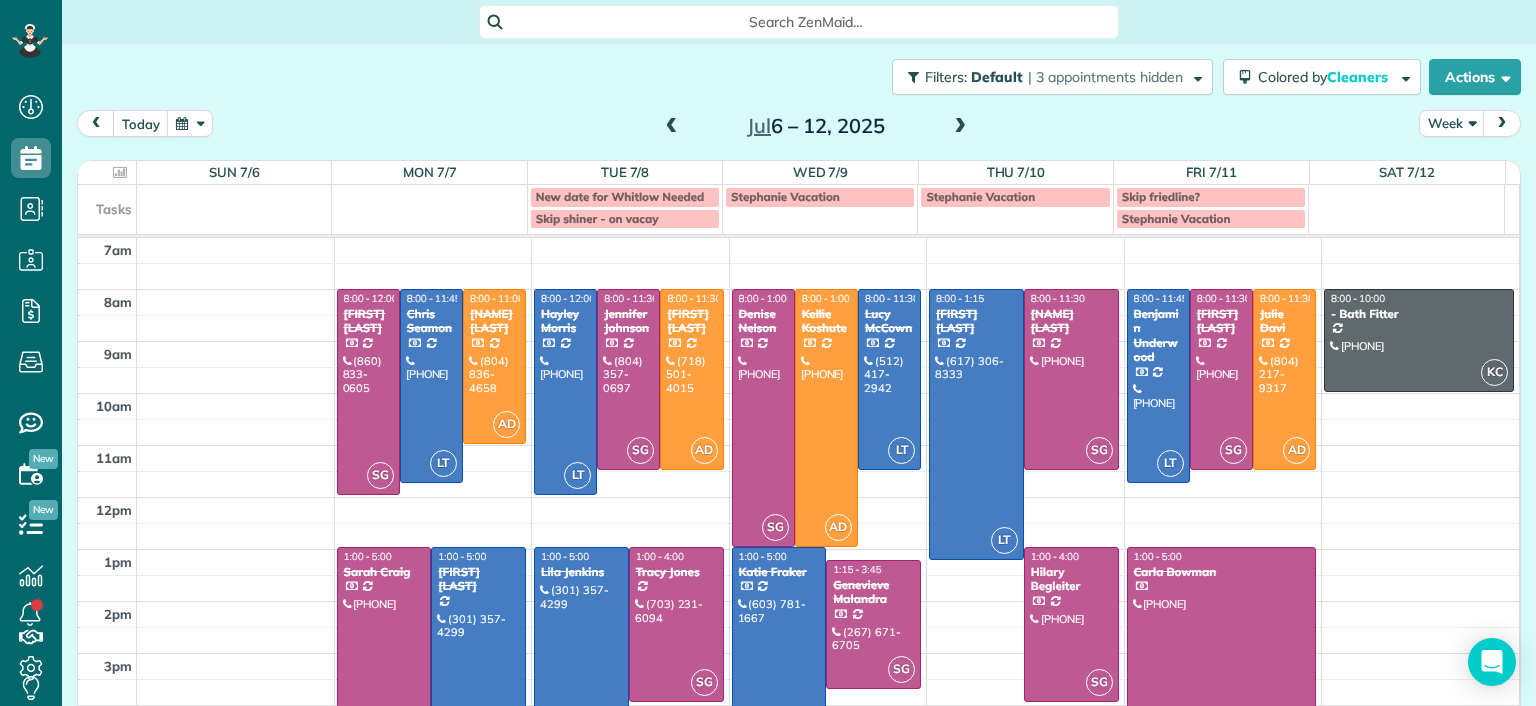 click at bounding box center (960, 127) 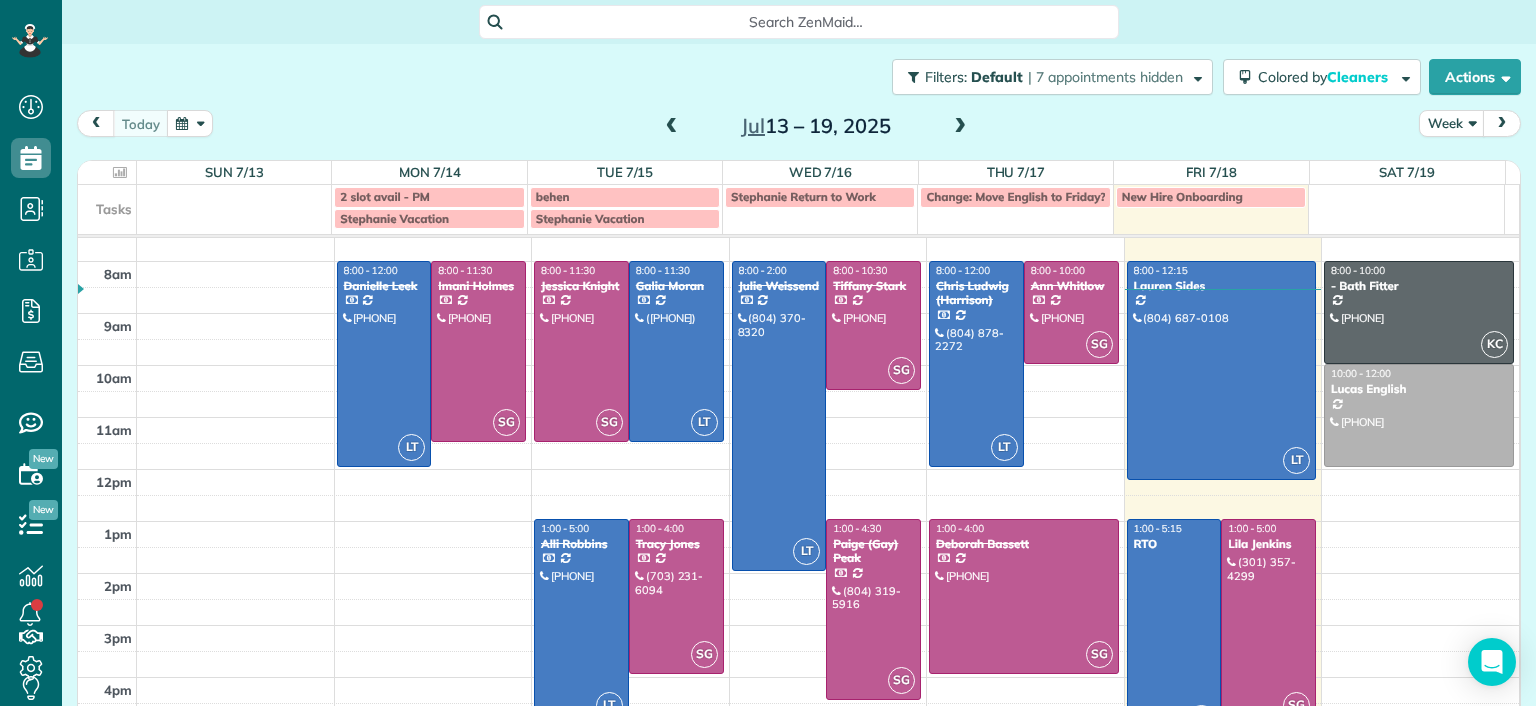 scroll, scrollTop: 0, scrollLeft: 0, axis: both 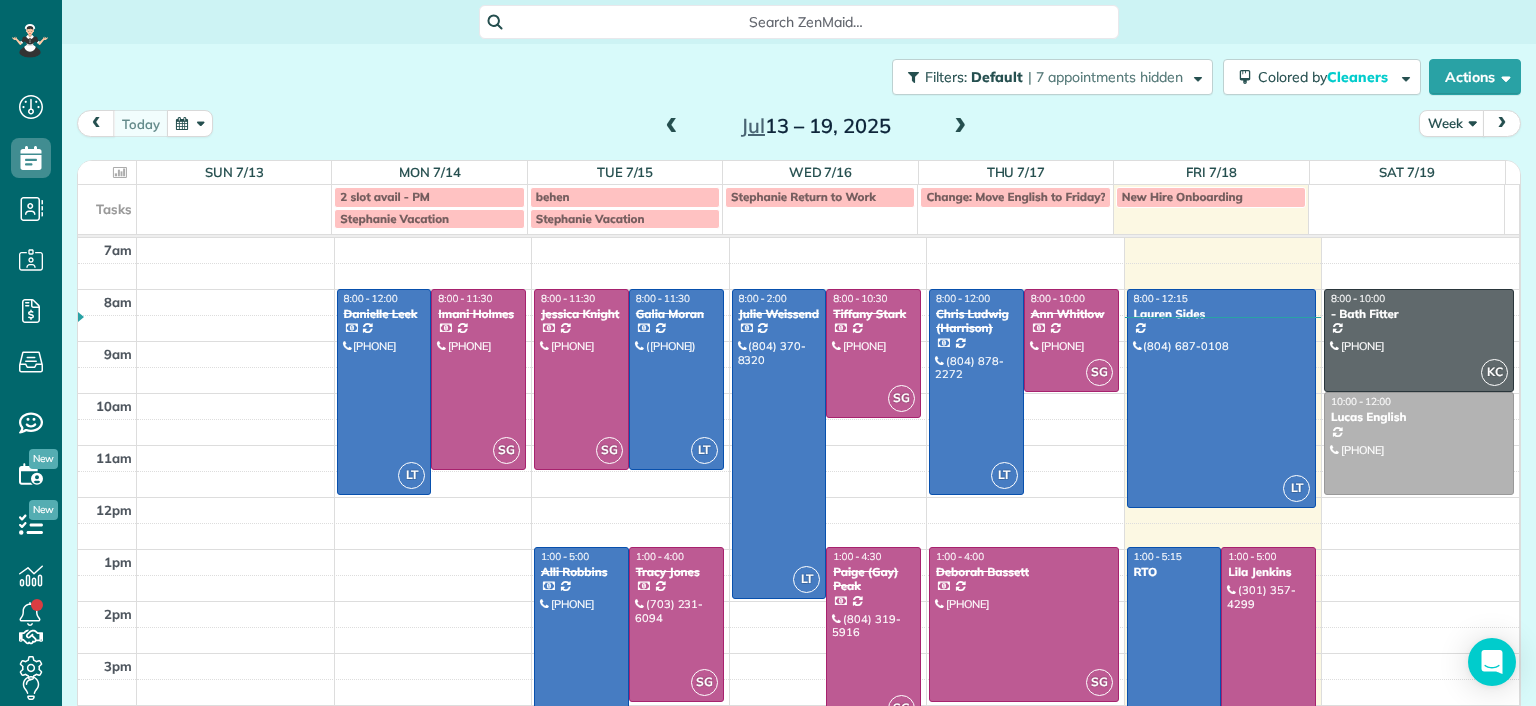 click at bounding box center [1268, 650] 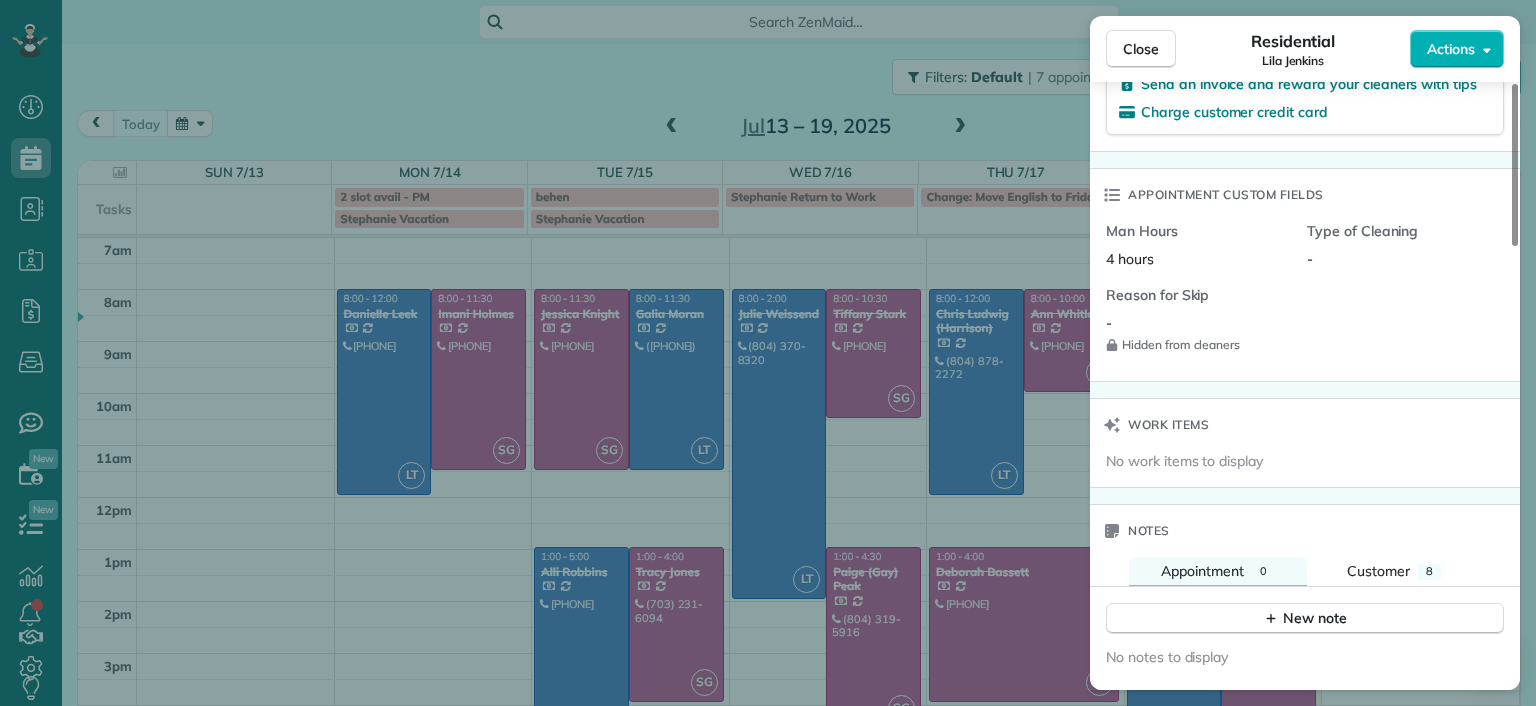 scroll, scrollTop: 1300, scrollLeft: 0, axis: vertical 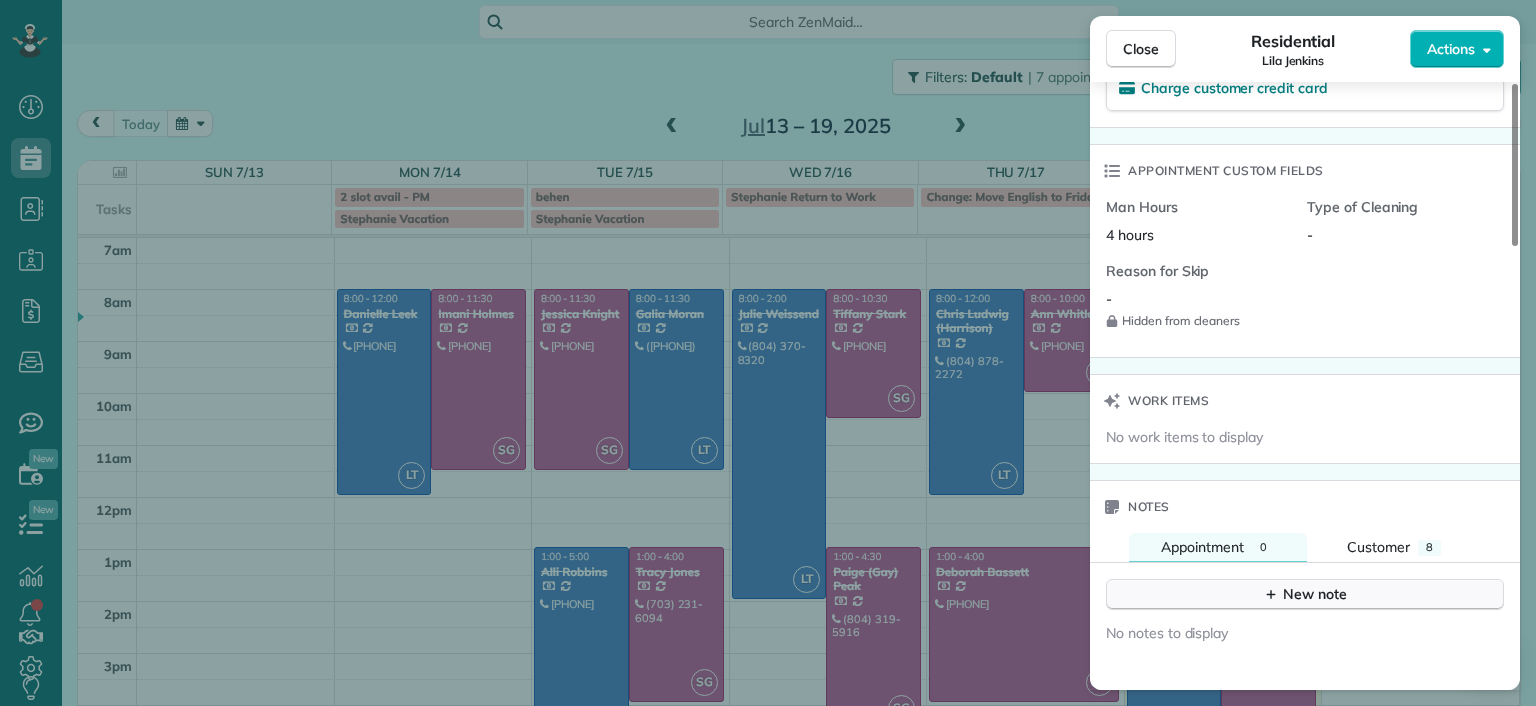 click on "New note" at bounding box center [1305, 594] 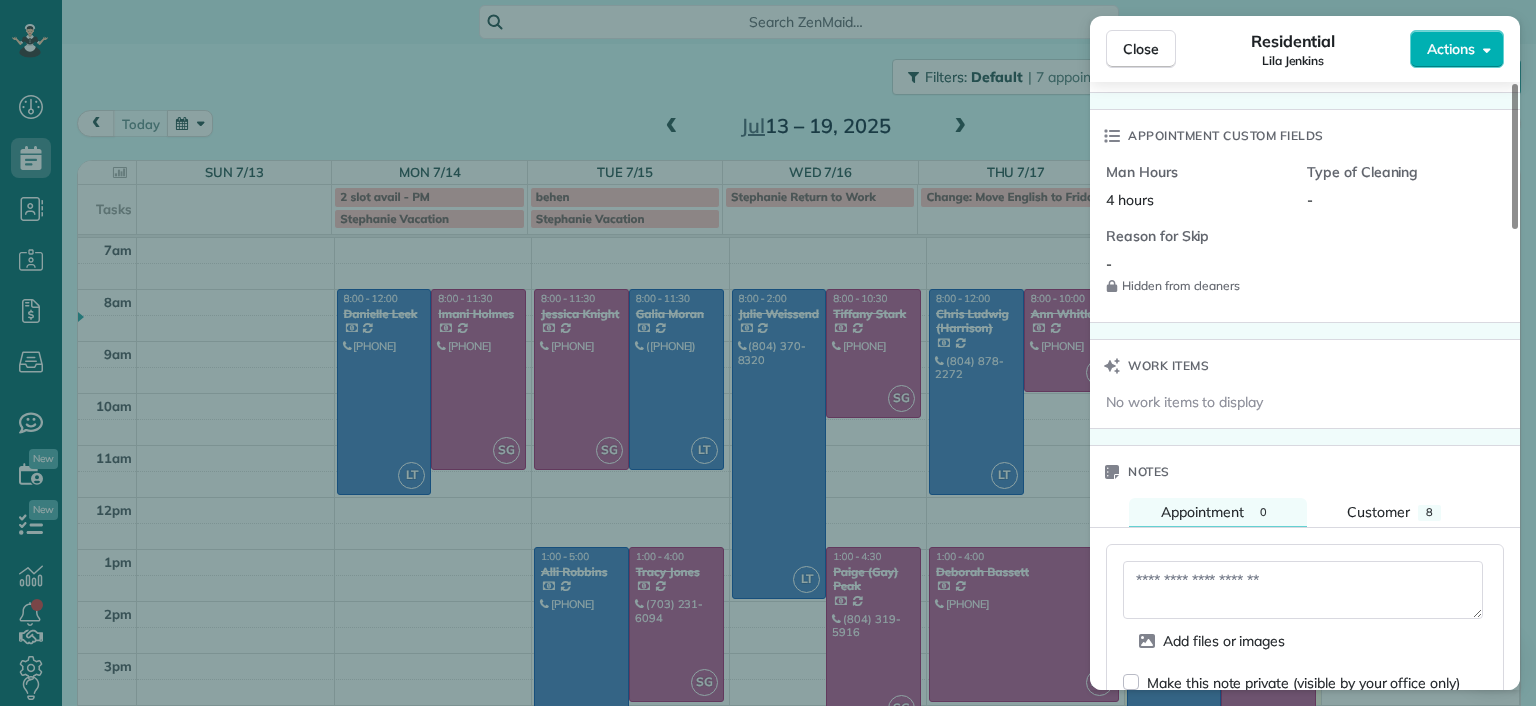 scroll, scrollTop: 1600, scrollLeft: 0, axis: vertical 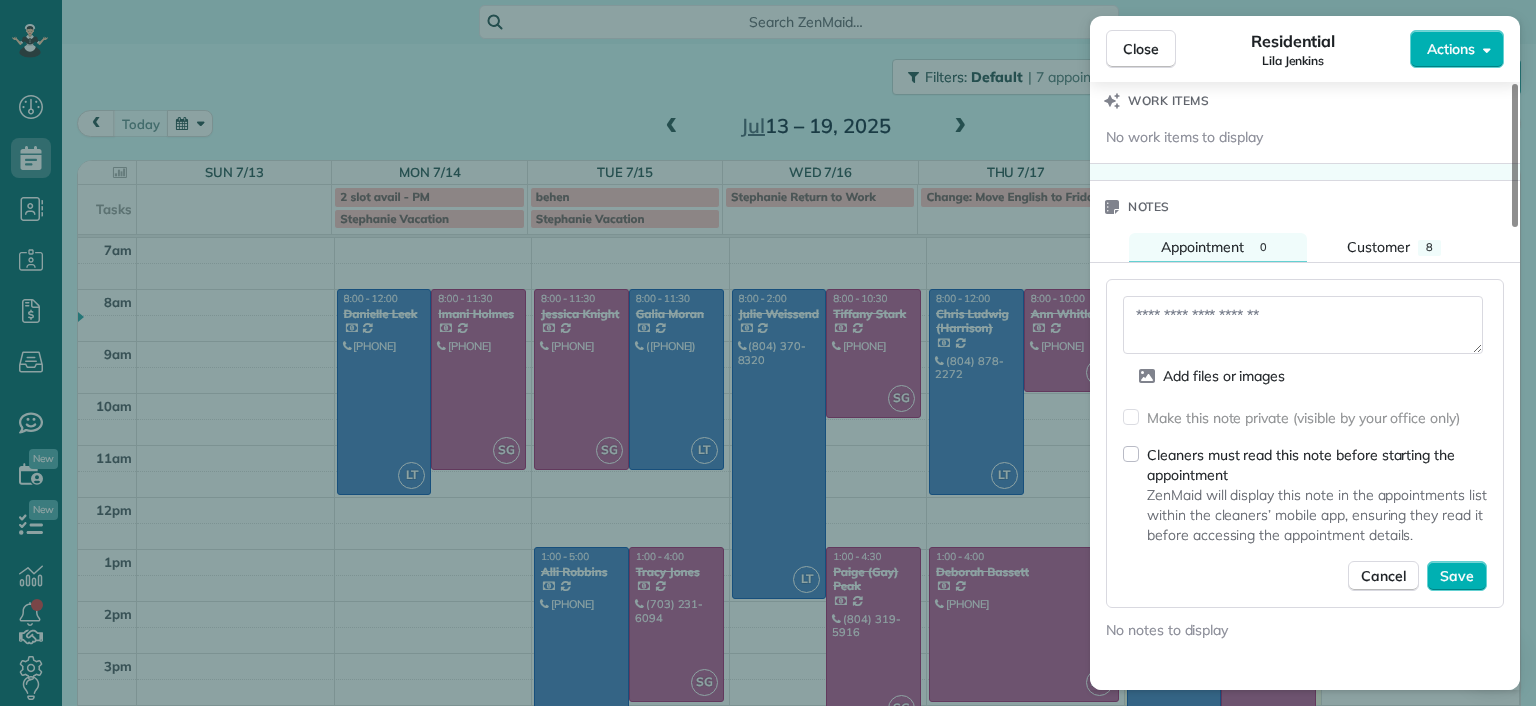 click at bounding box center [1303, 325] 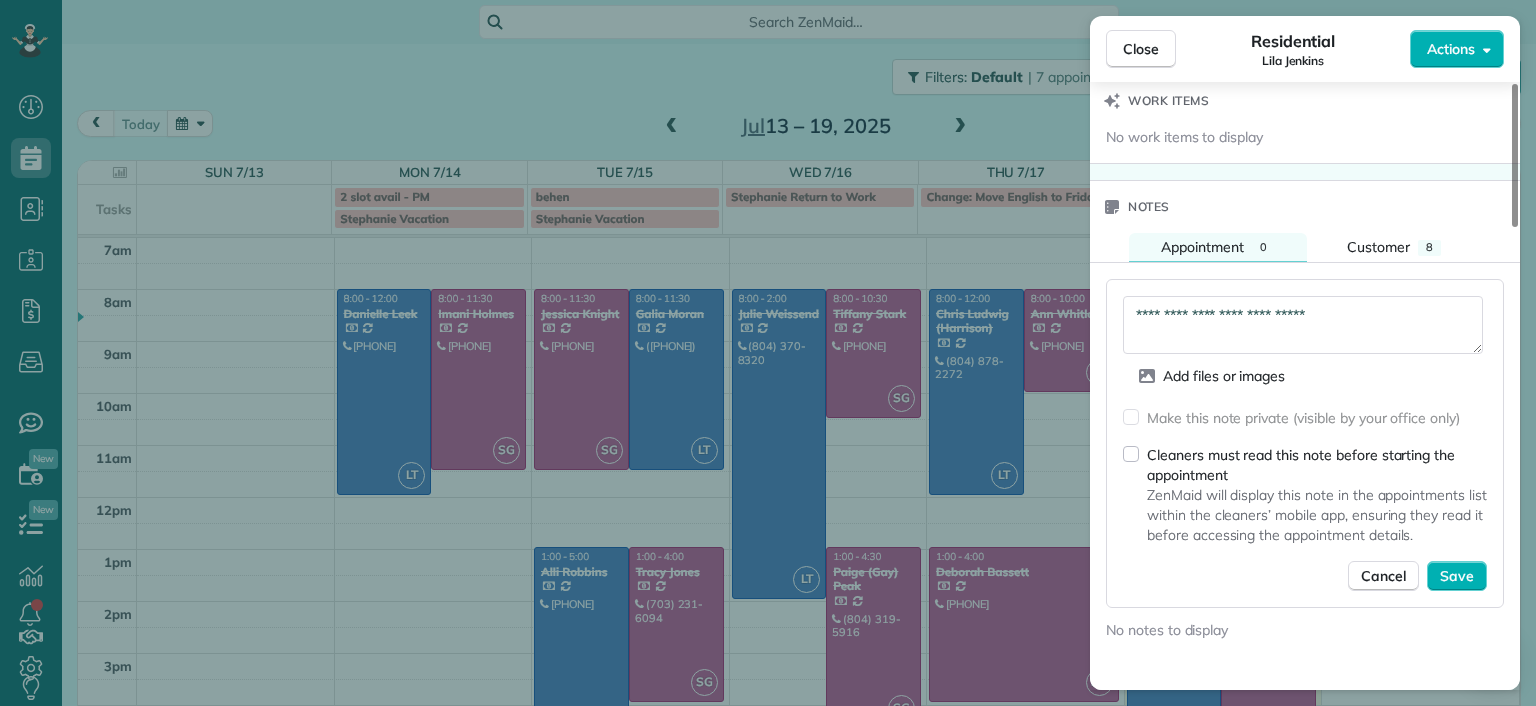 click on "**********" at bounding box center (1303, 325) 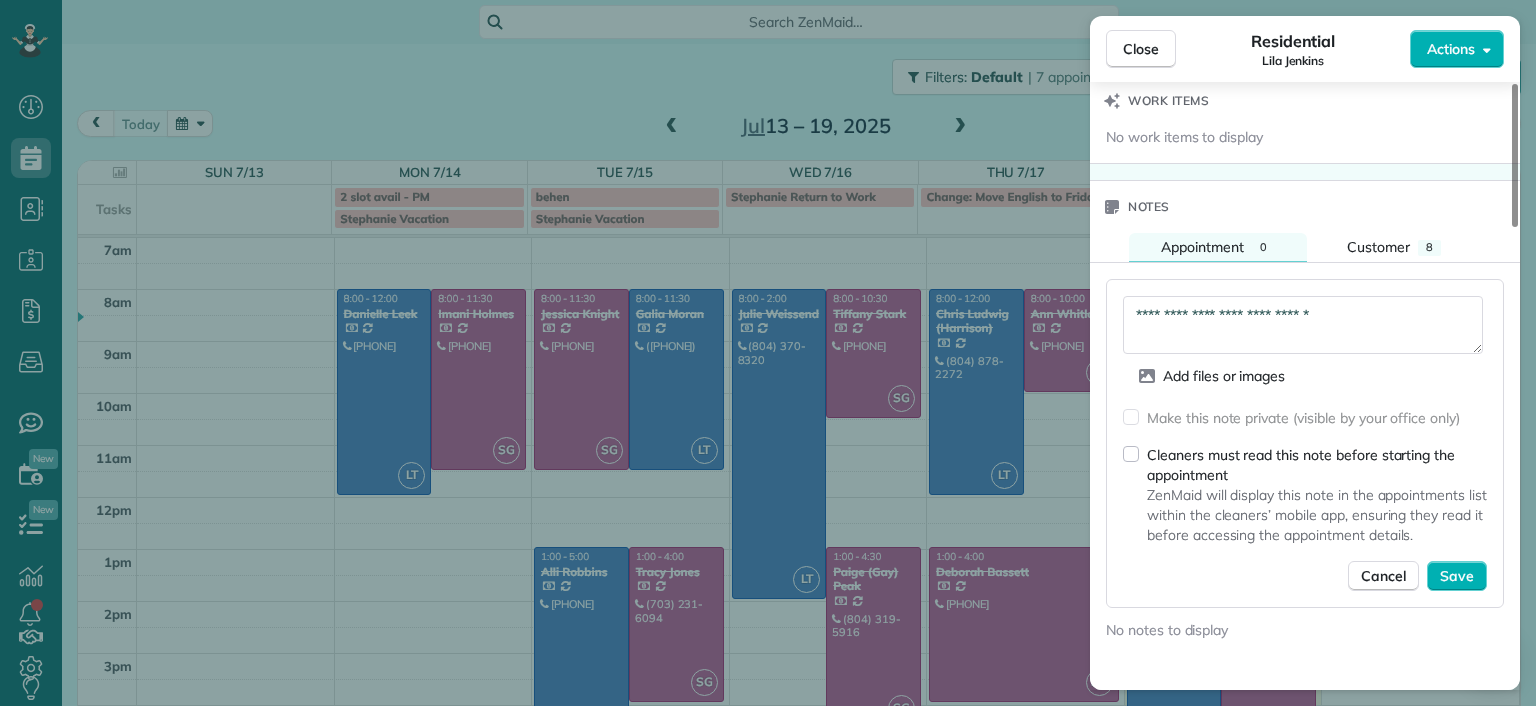 click on "**********" at bounding box center [1303, 325] 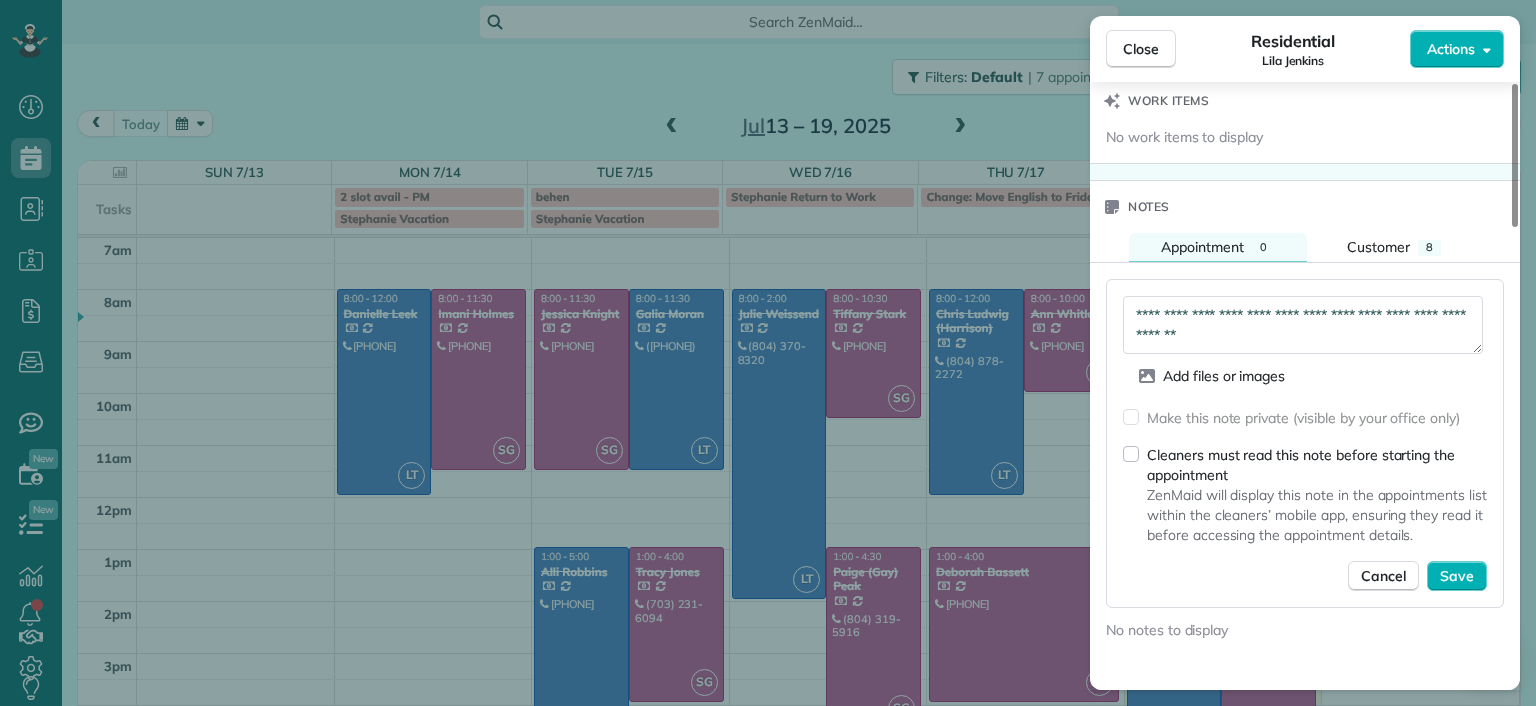 click on "**********" at bounding box center (1303, 325) 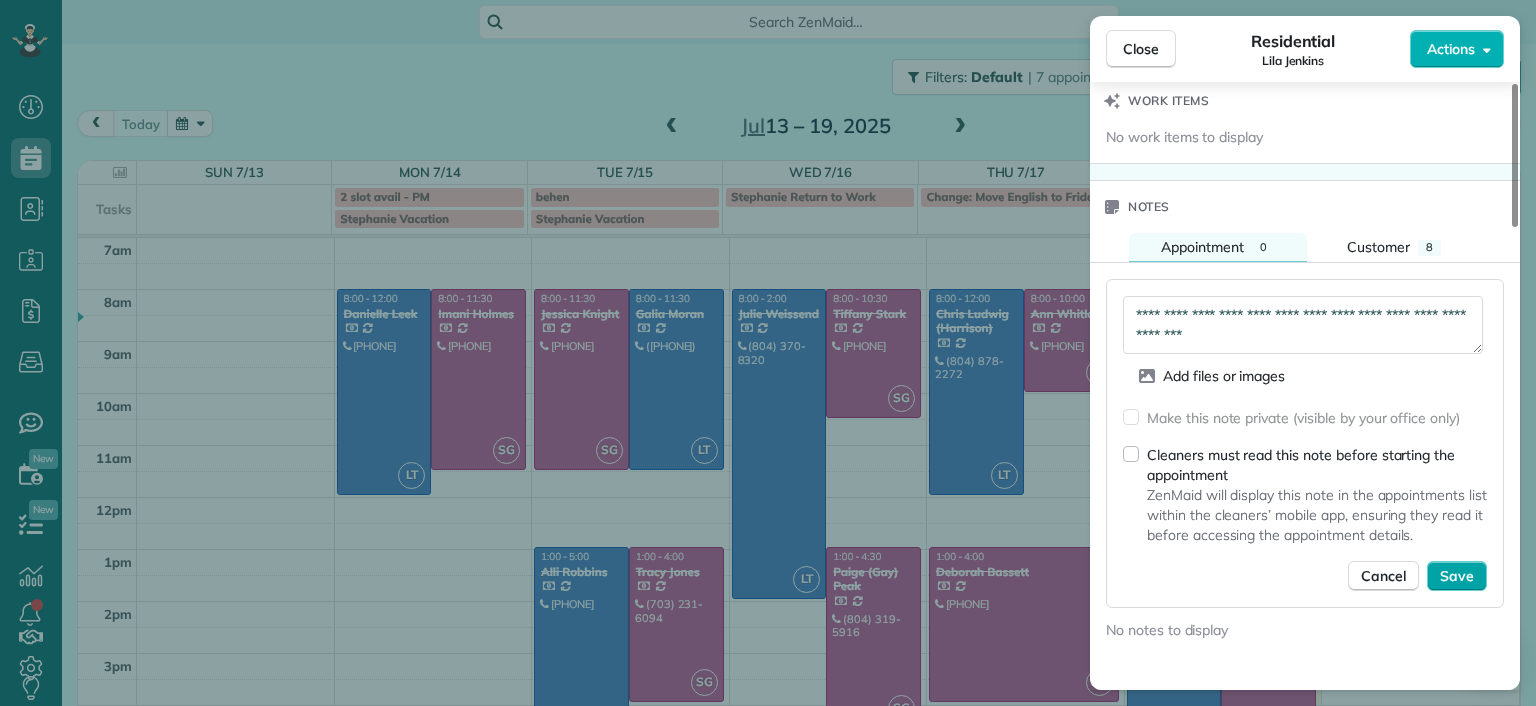 type on "**********" 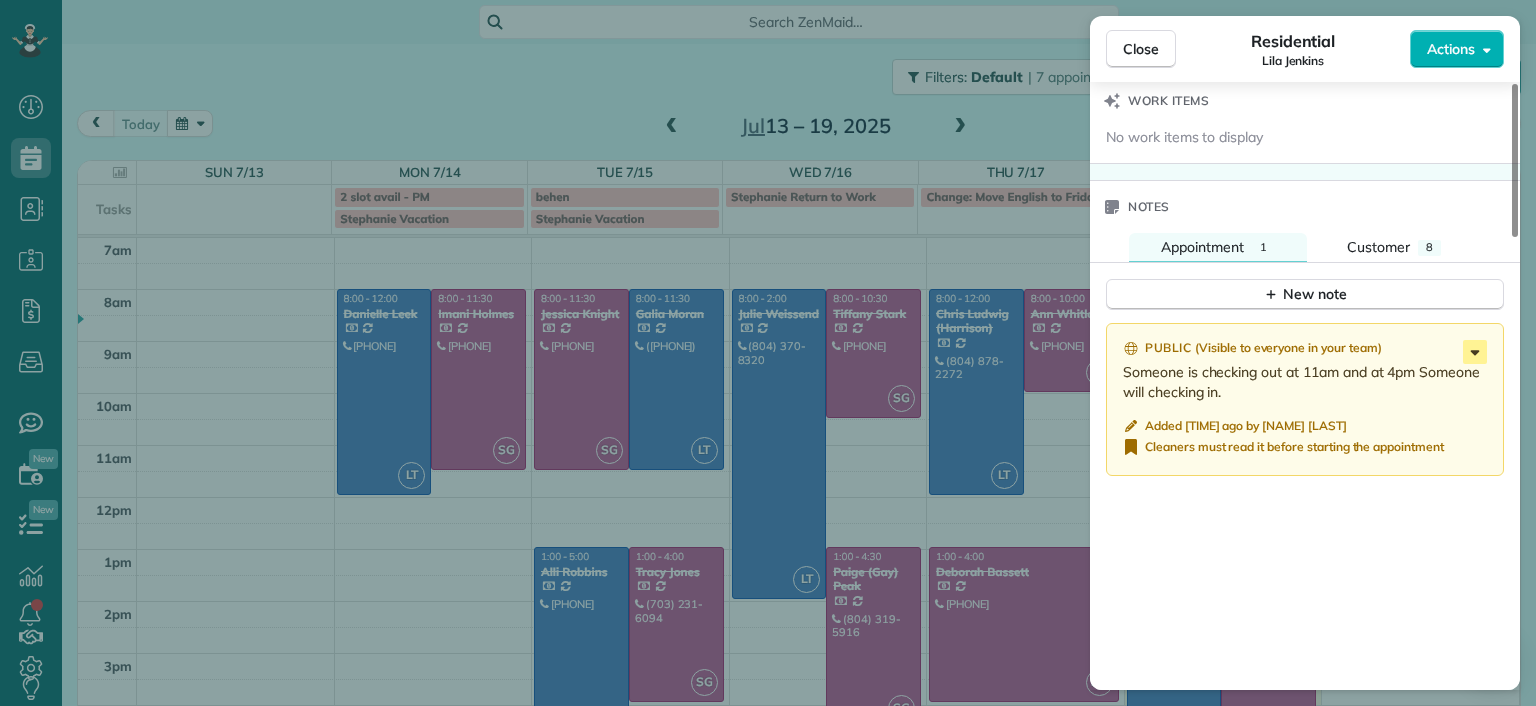 click 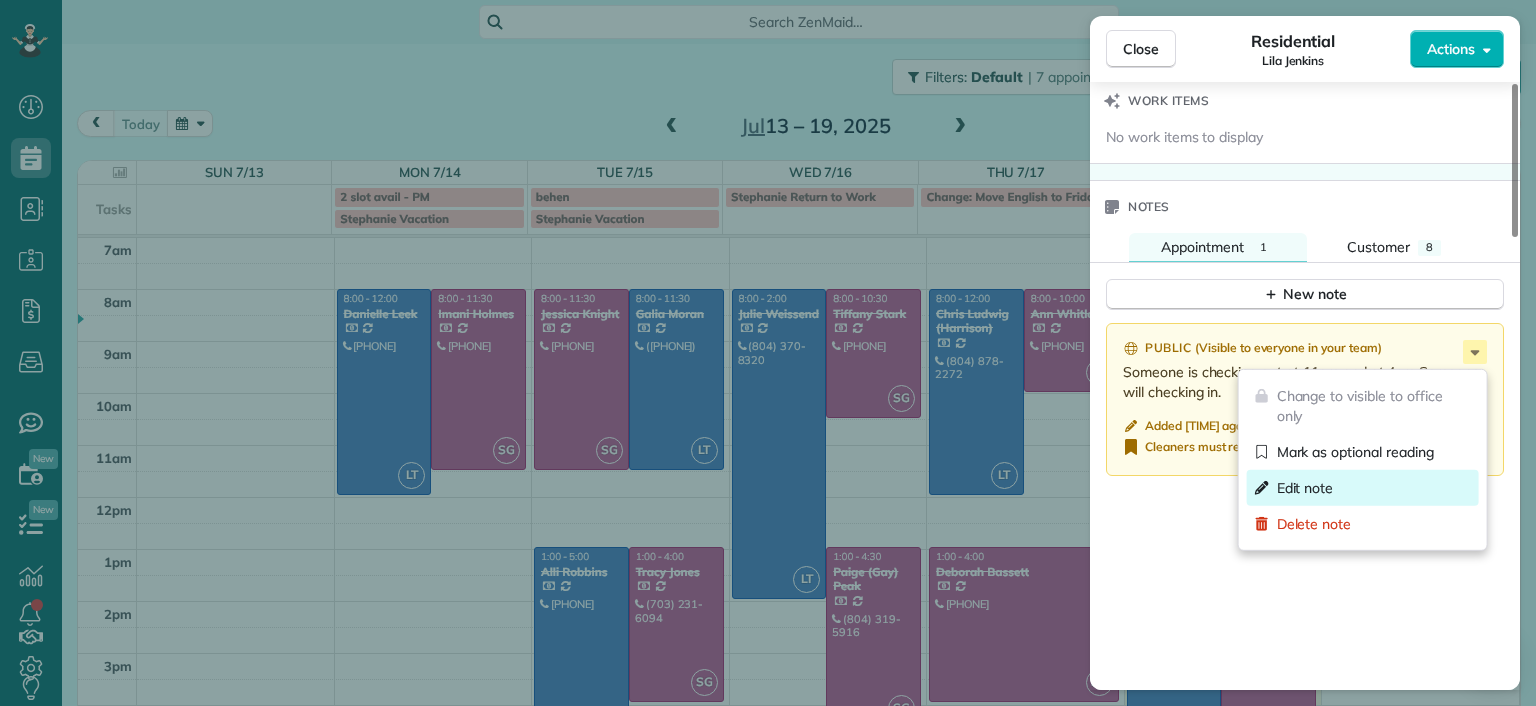 click on "Edit note" at bounding box center (1305, 488) 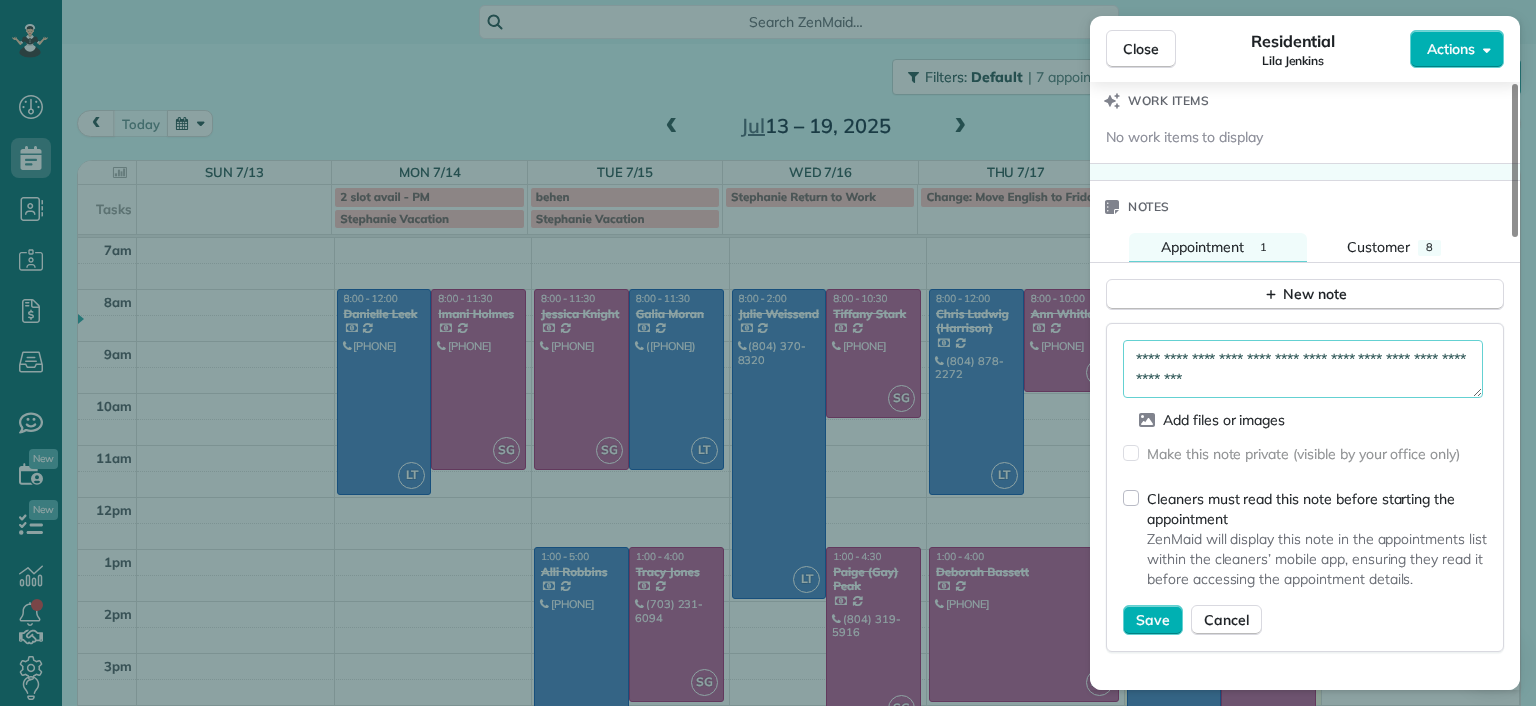 click on "**********" at bounding box center [1303, 369] 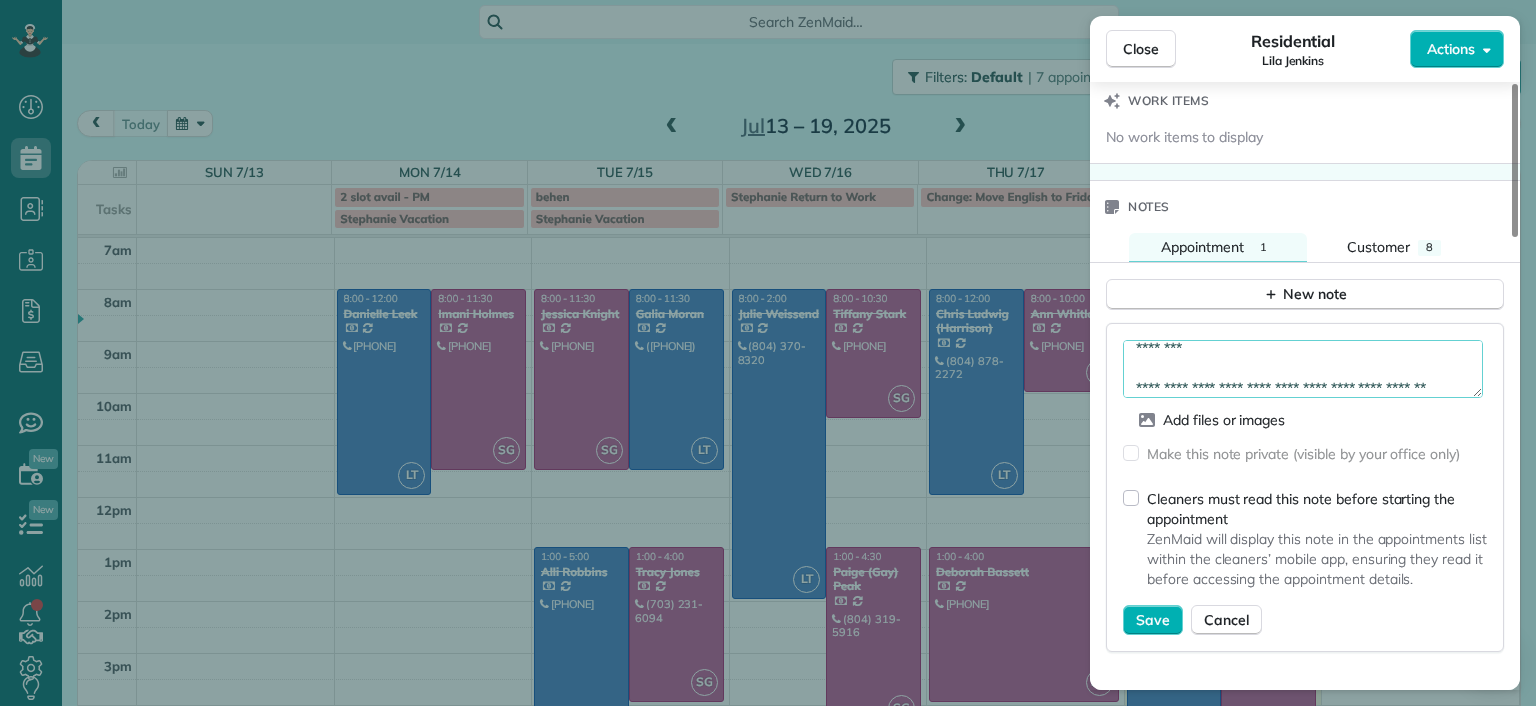 scroll, scrollTop: 51, scrollLeft: 0, axis: vertical 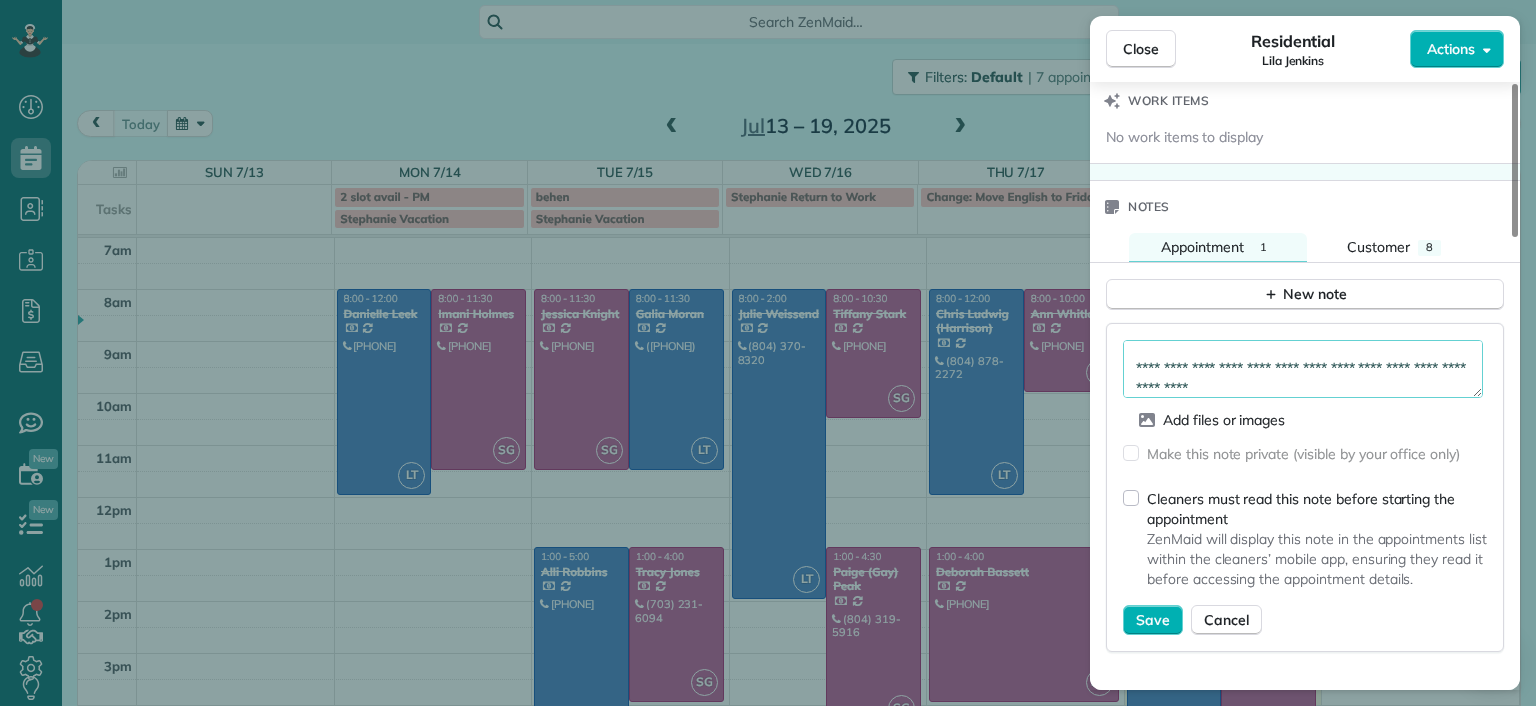 click on "**********" at bounding box center (1303, 369) 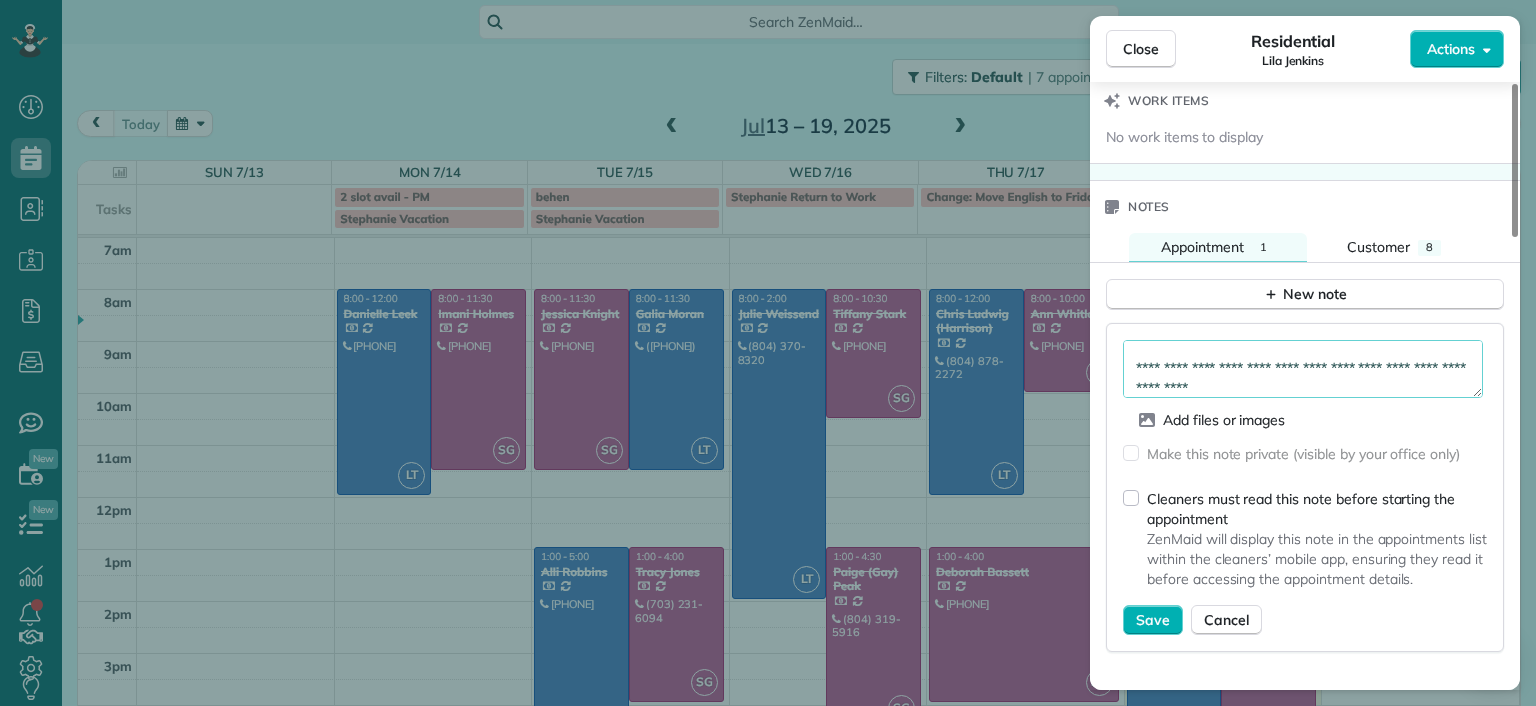 click on "**********" at bounding box center (1303, 369) 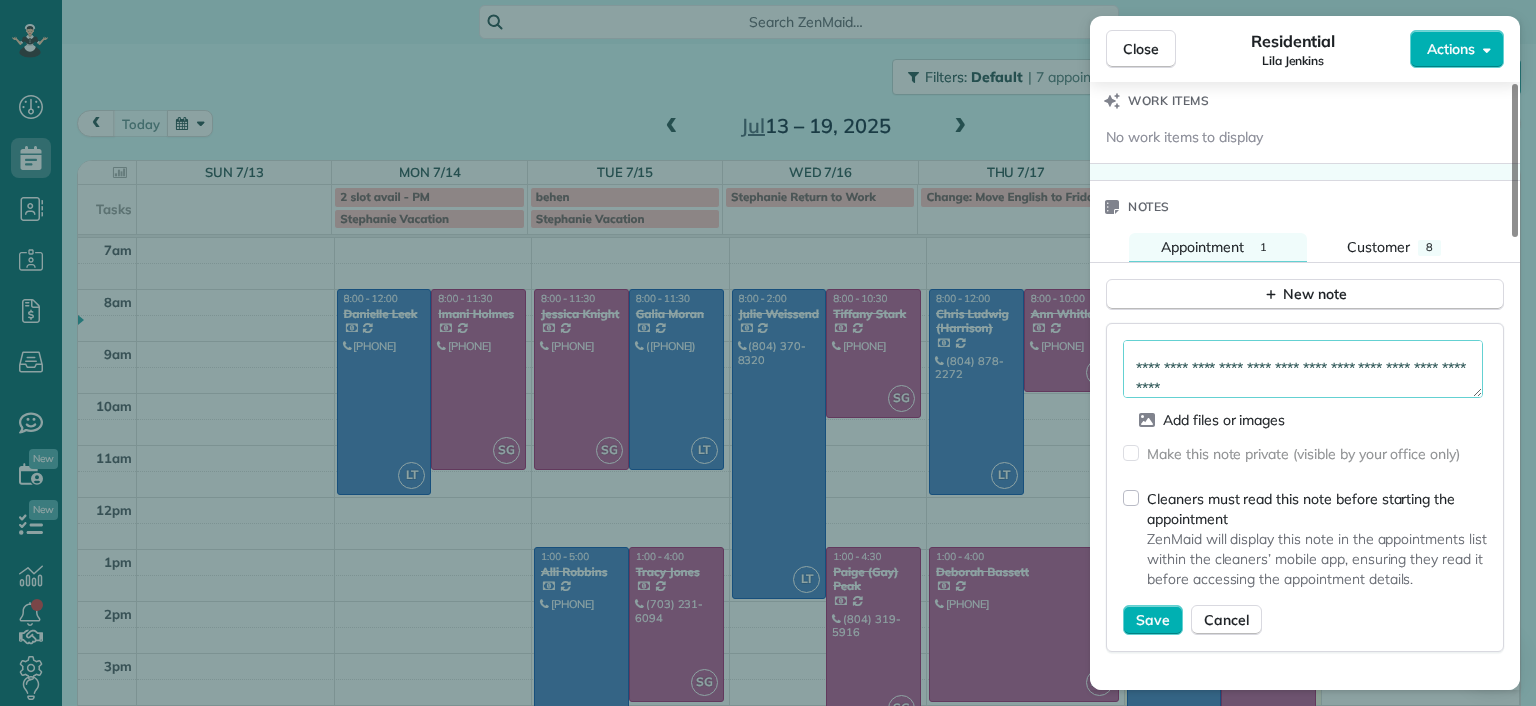 click on "**********" at bounding box center [1303, 369] 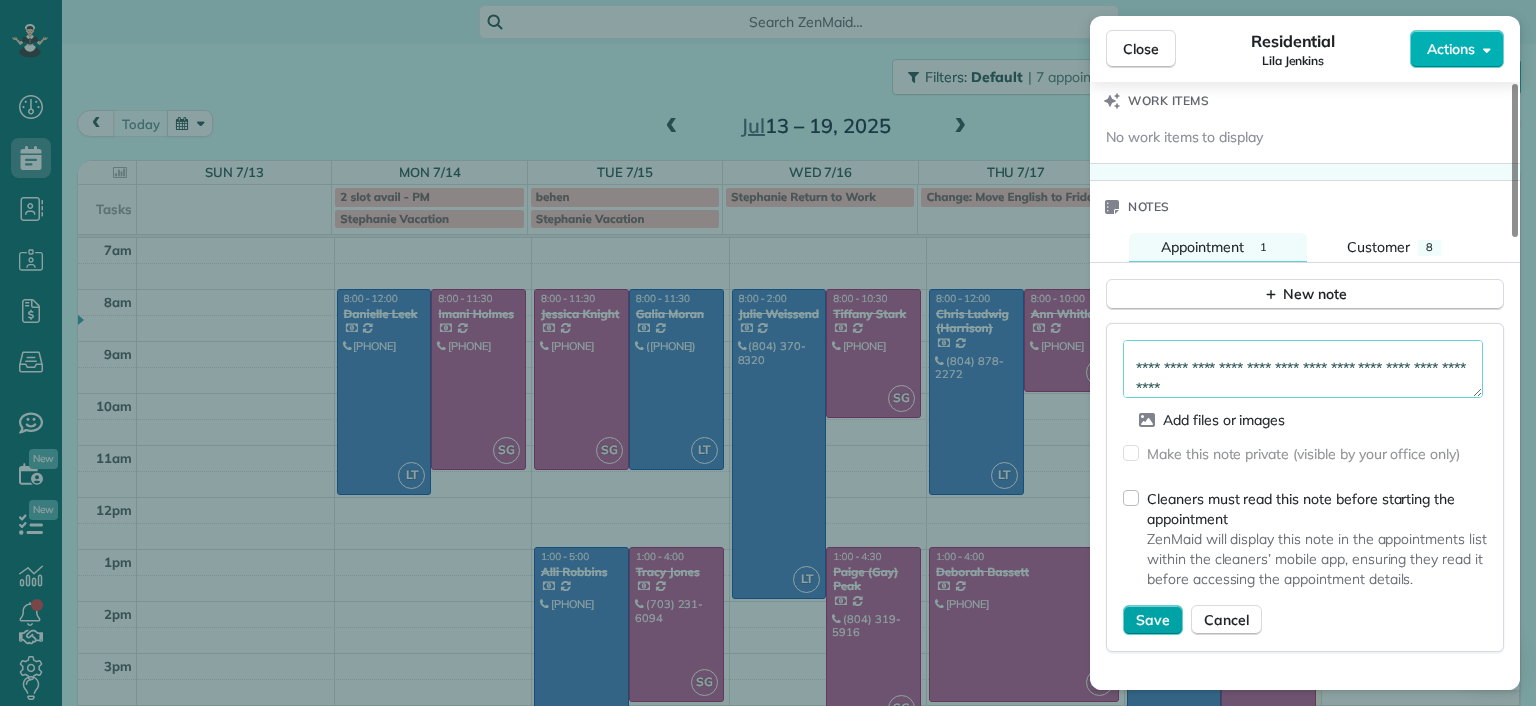 type on "**********" 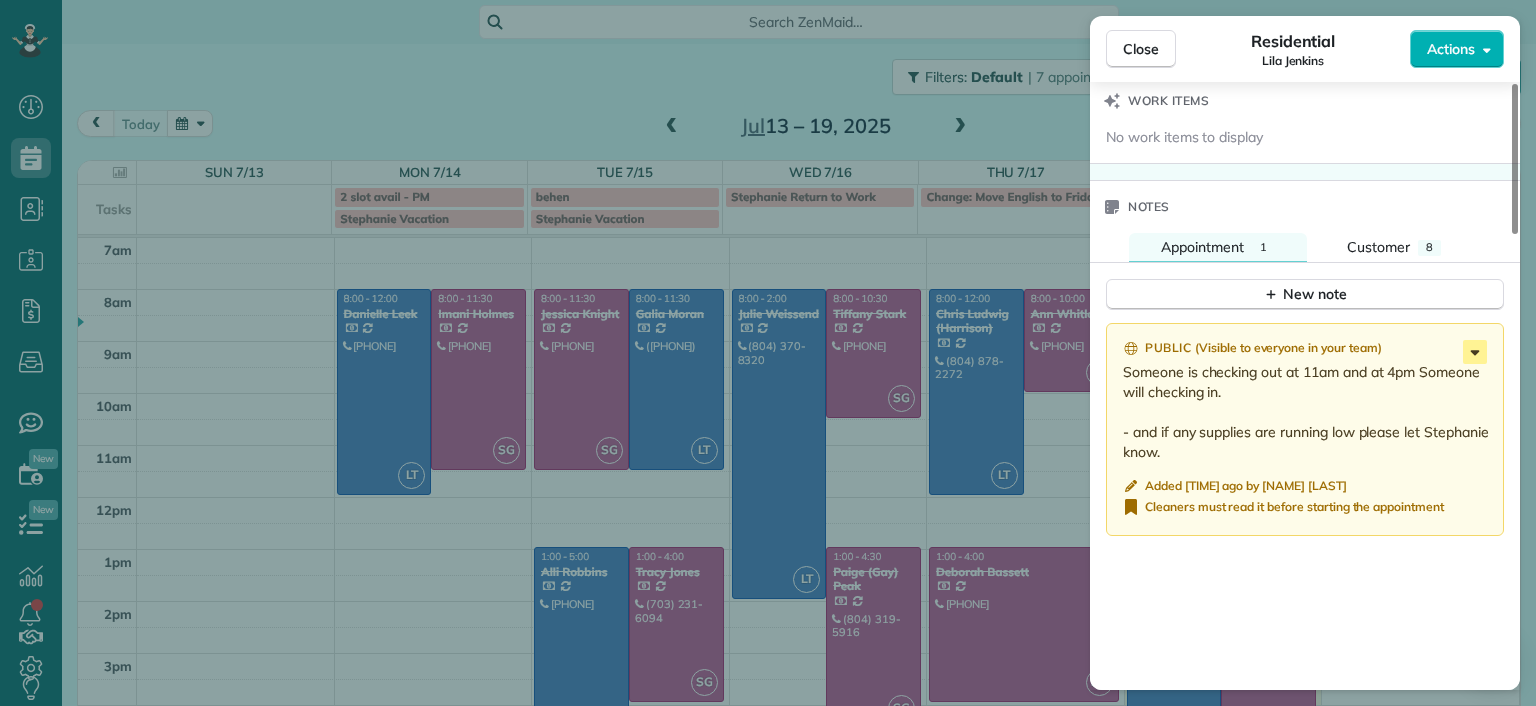 click 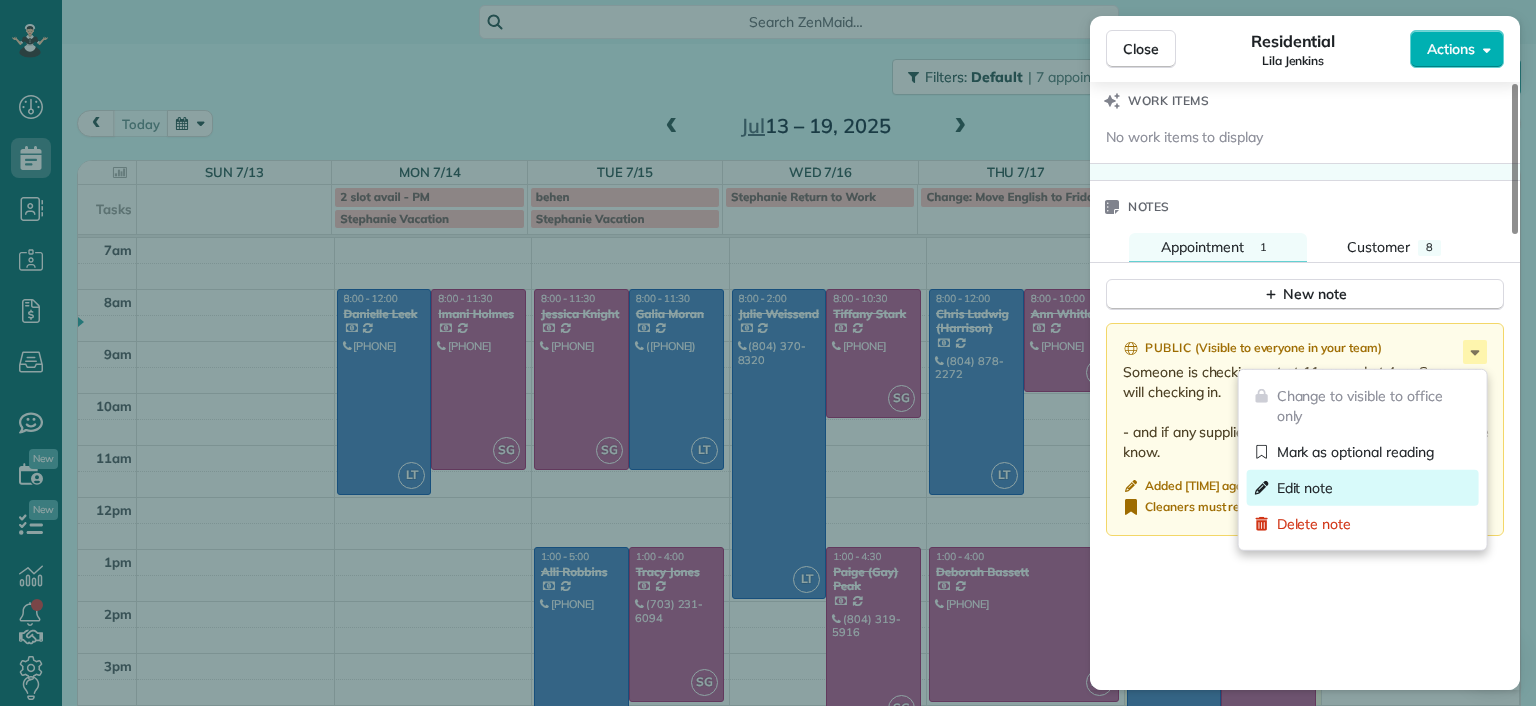 click on "Edit note" at bounding box center (1305, 488) 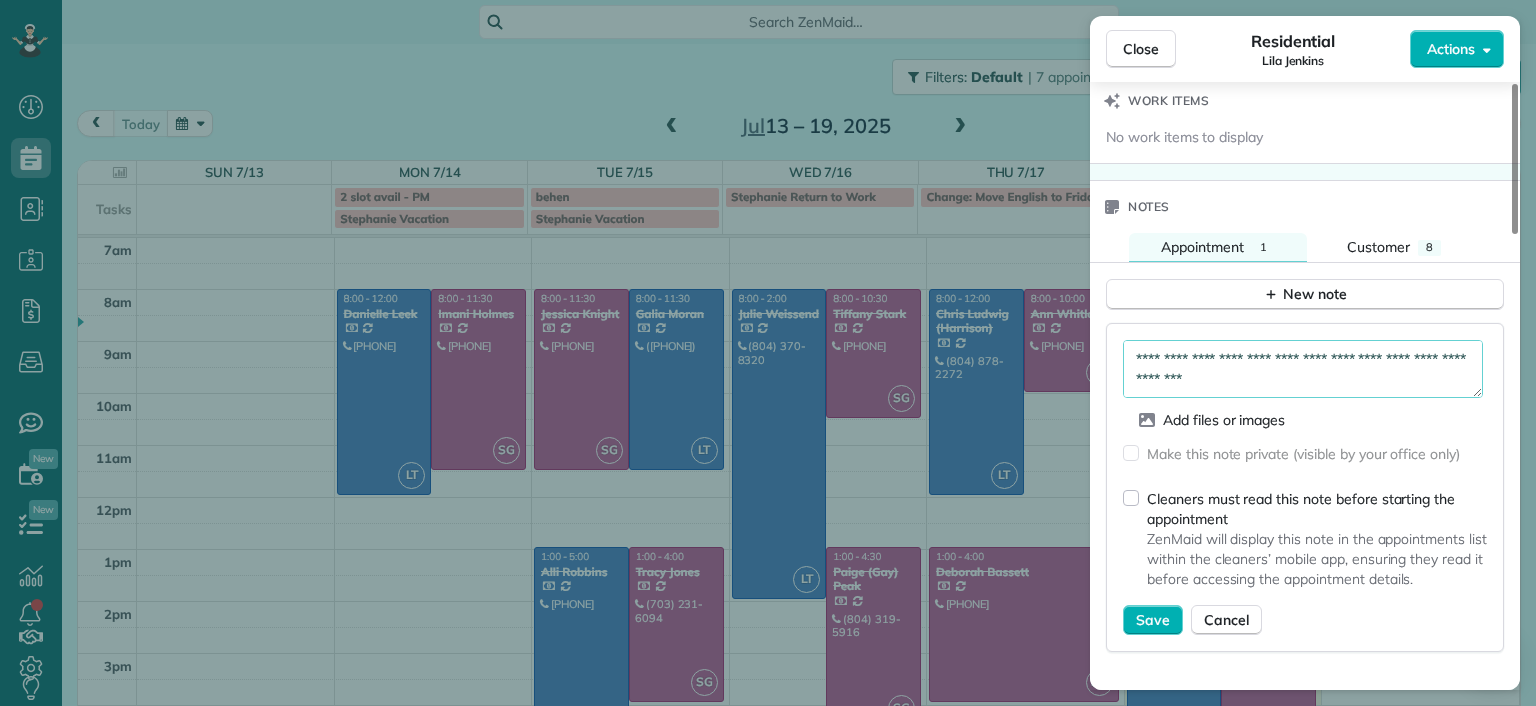 click on "**********" at bounding box center (1303, 369) 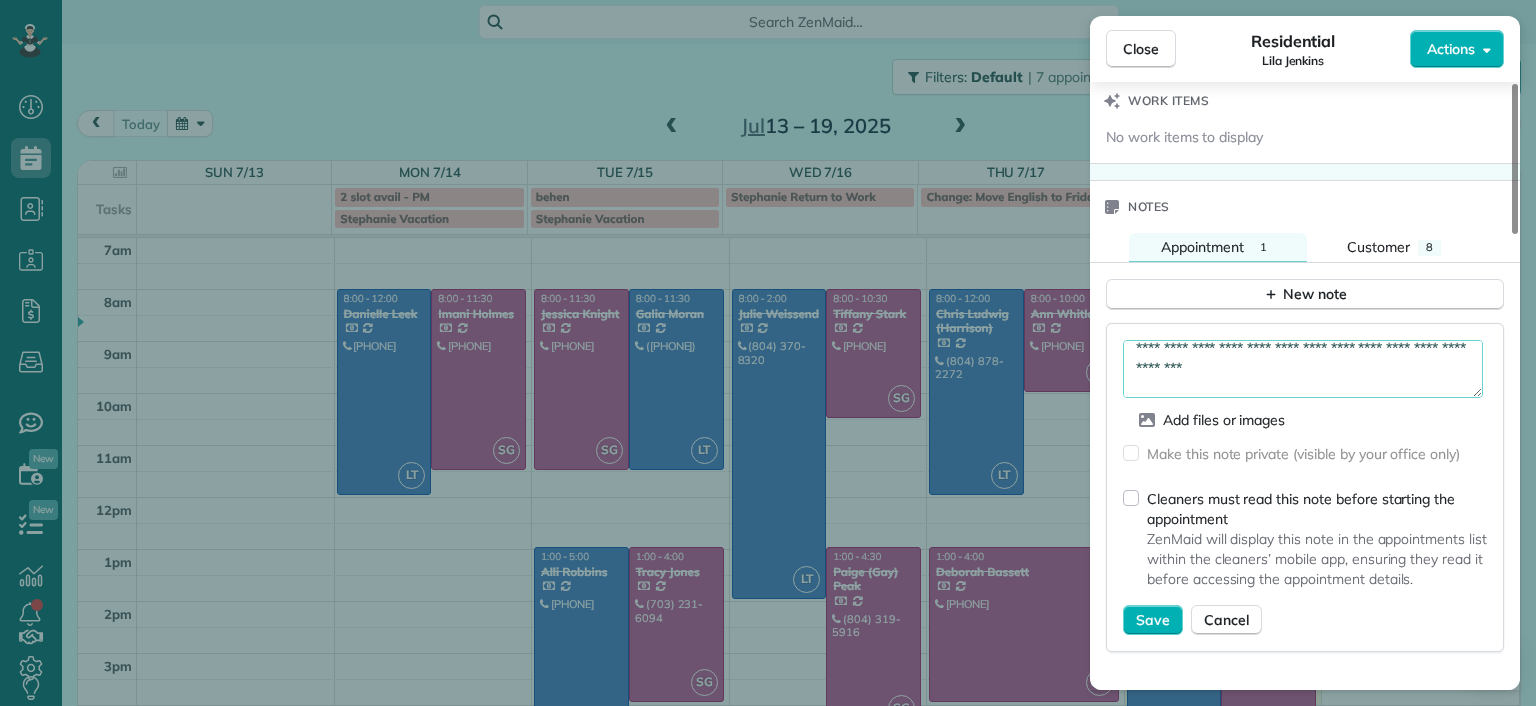 scroll, scrollTop: 31, scrollLeft: 0, axis: vertical 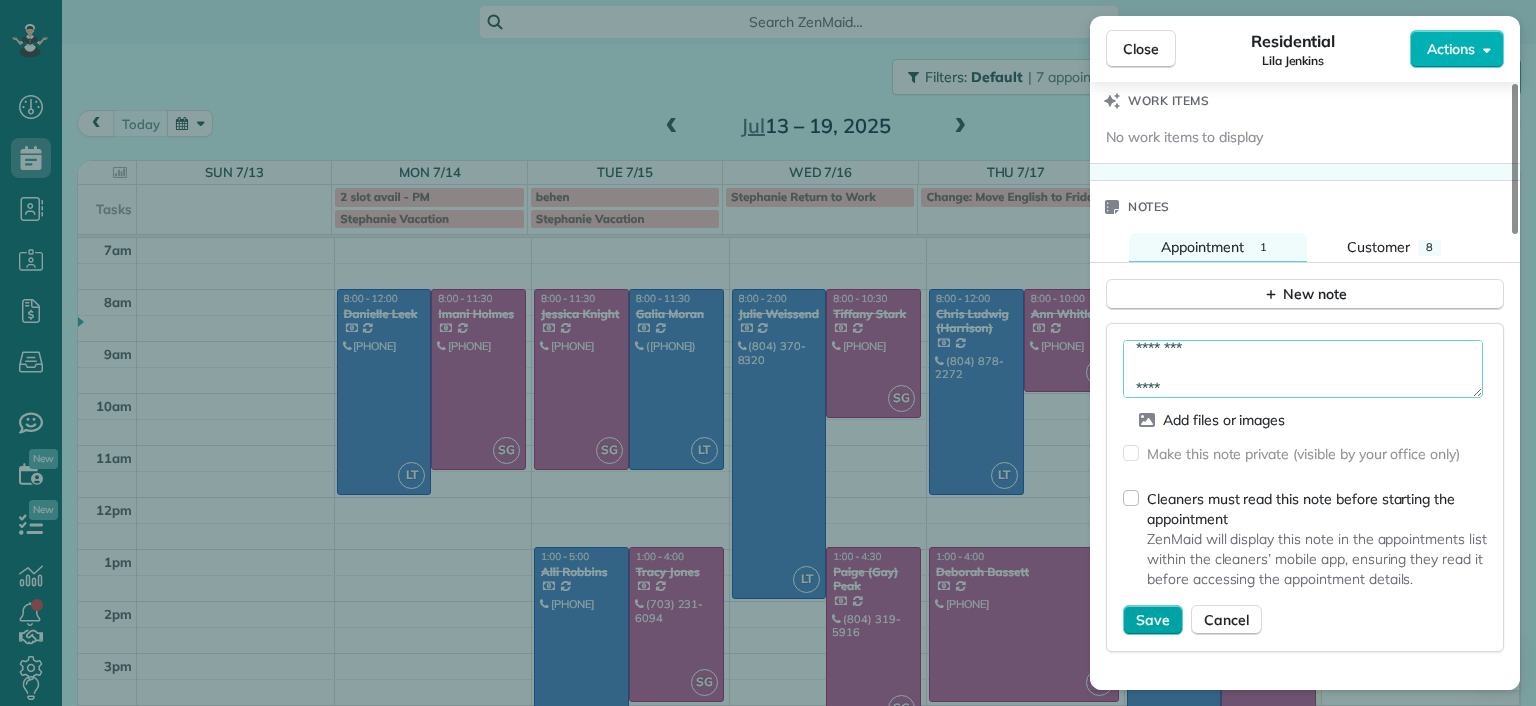 type on "**********" 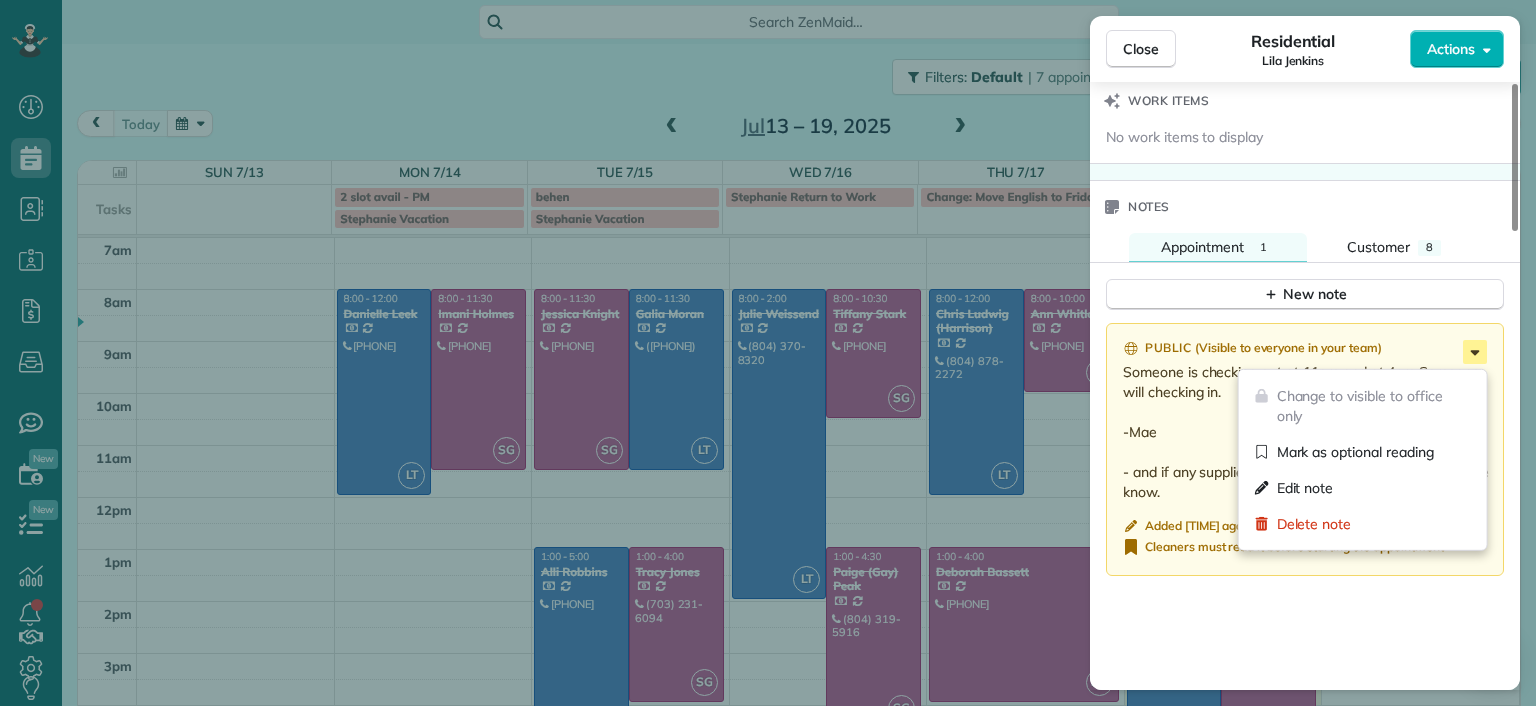 click 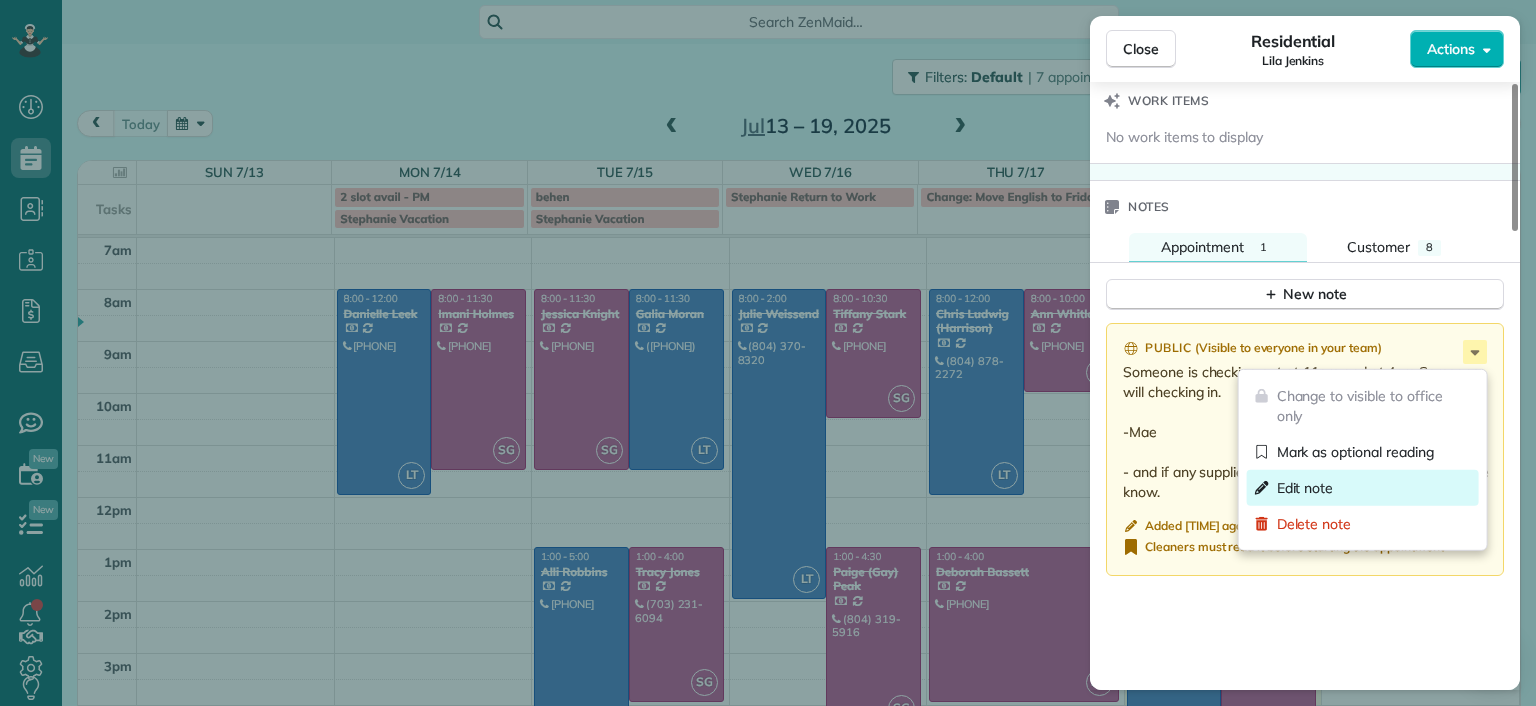 click on "Edit note" at bounding box center (1363, 488) 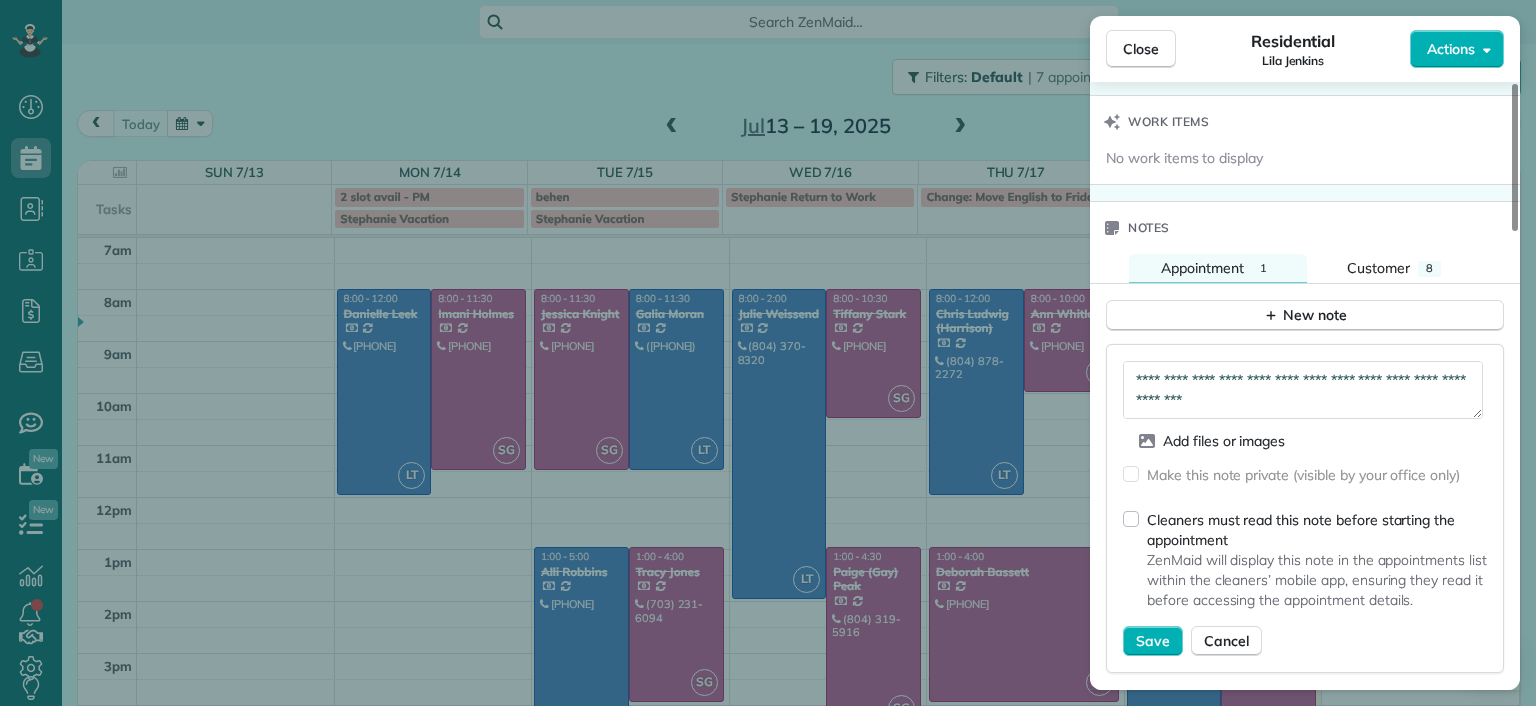 scroll, scrollTop: 1600, scrollLeft: 0, axis: vertical 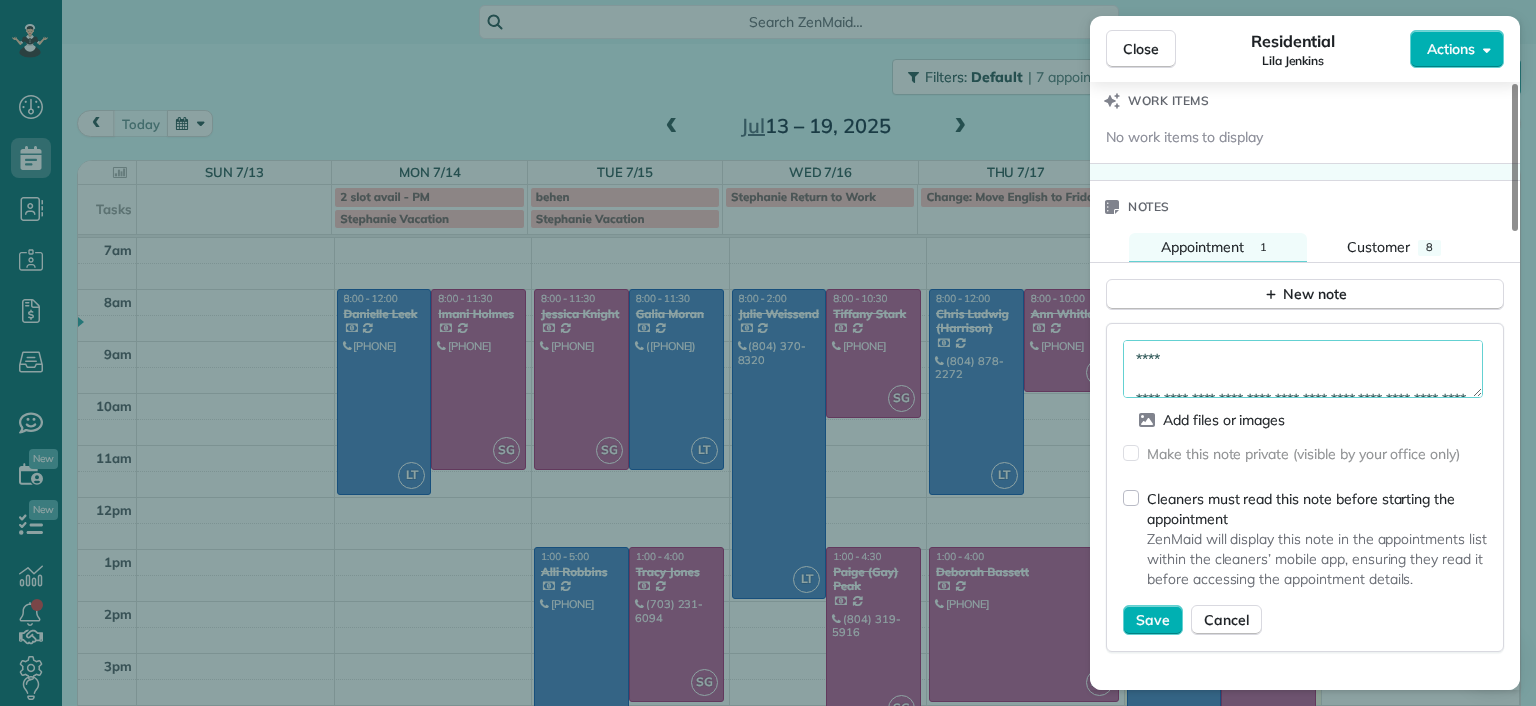 click on "**********" at bounding box center [1303, 369] 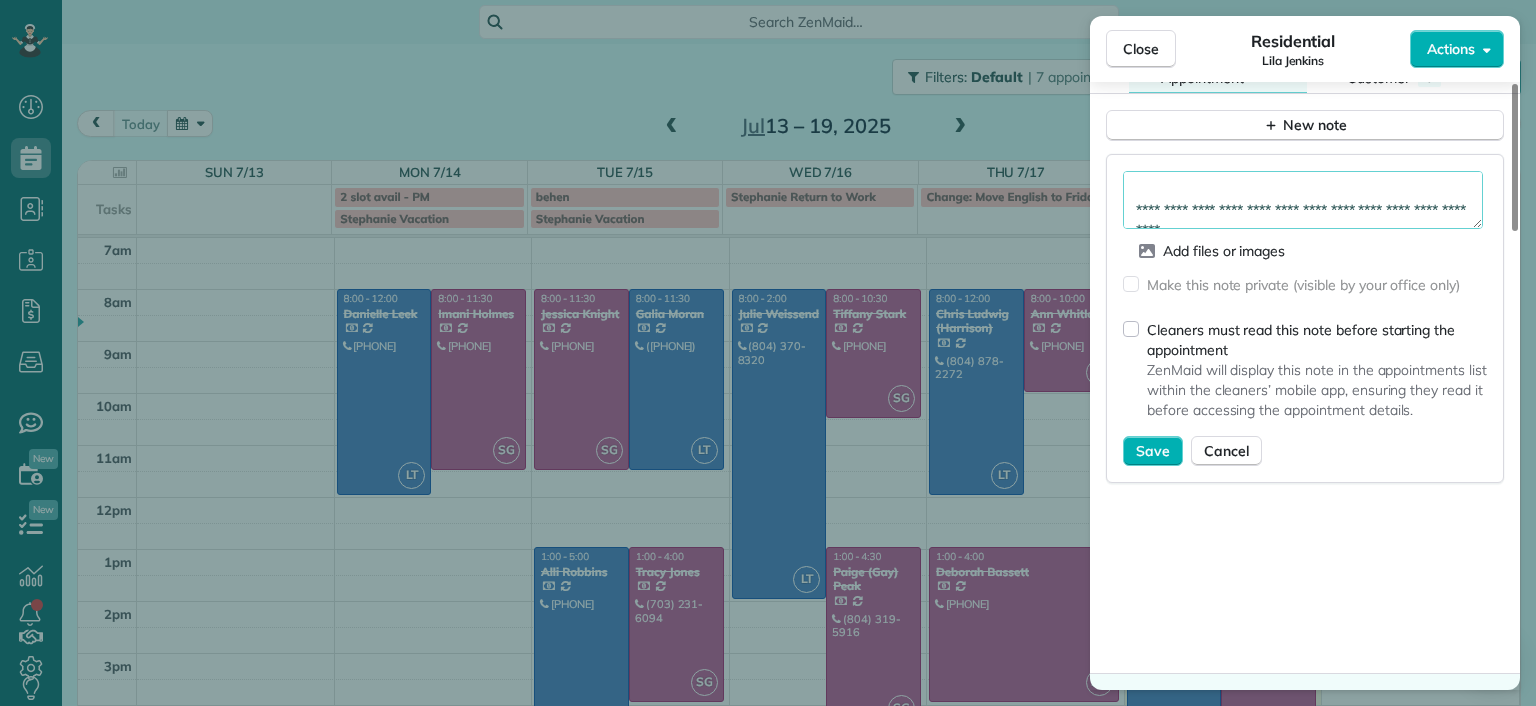 scroll, scrollTop: 1800, scrollLeft: 0, axis: vertical 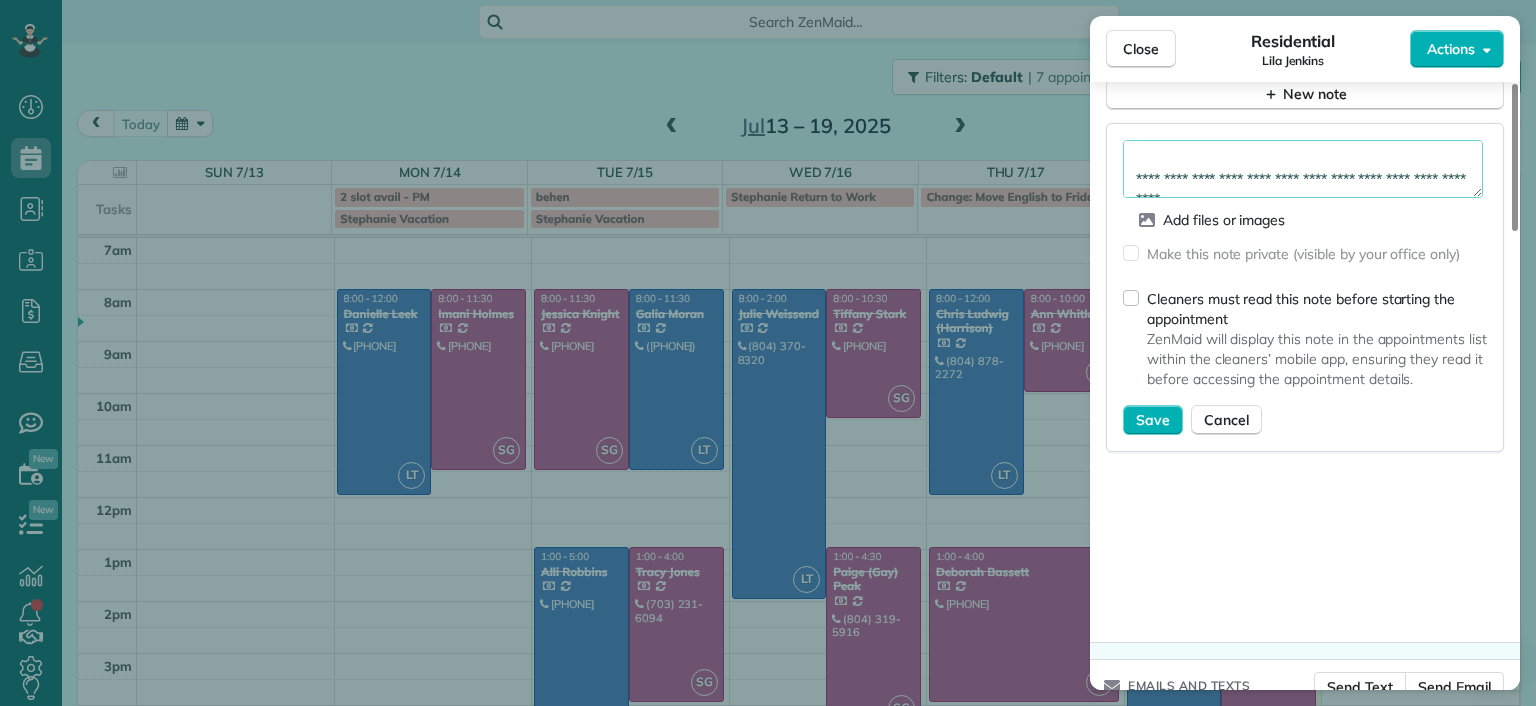 click on "**********" at bounding box center [1303, 169] 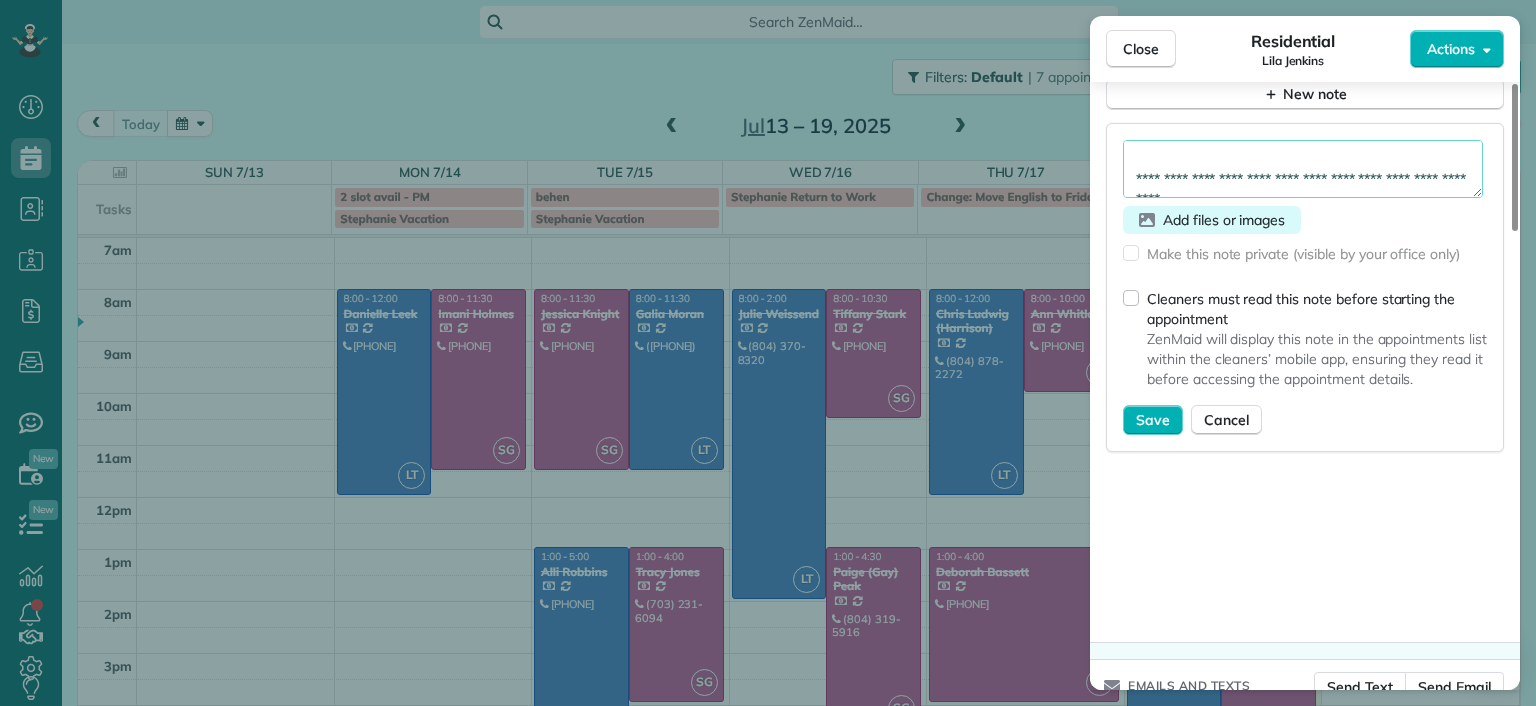 scroll, scrollTop: 91, scrollLeft: 0, axis: vertical 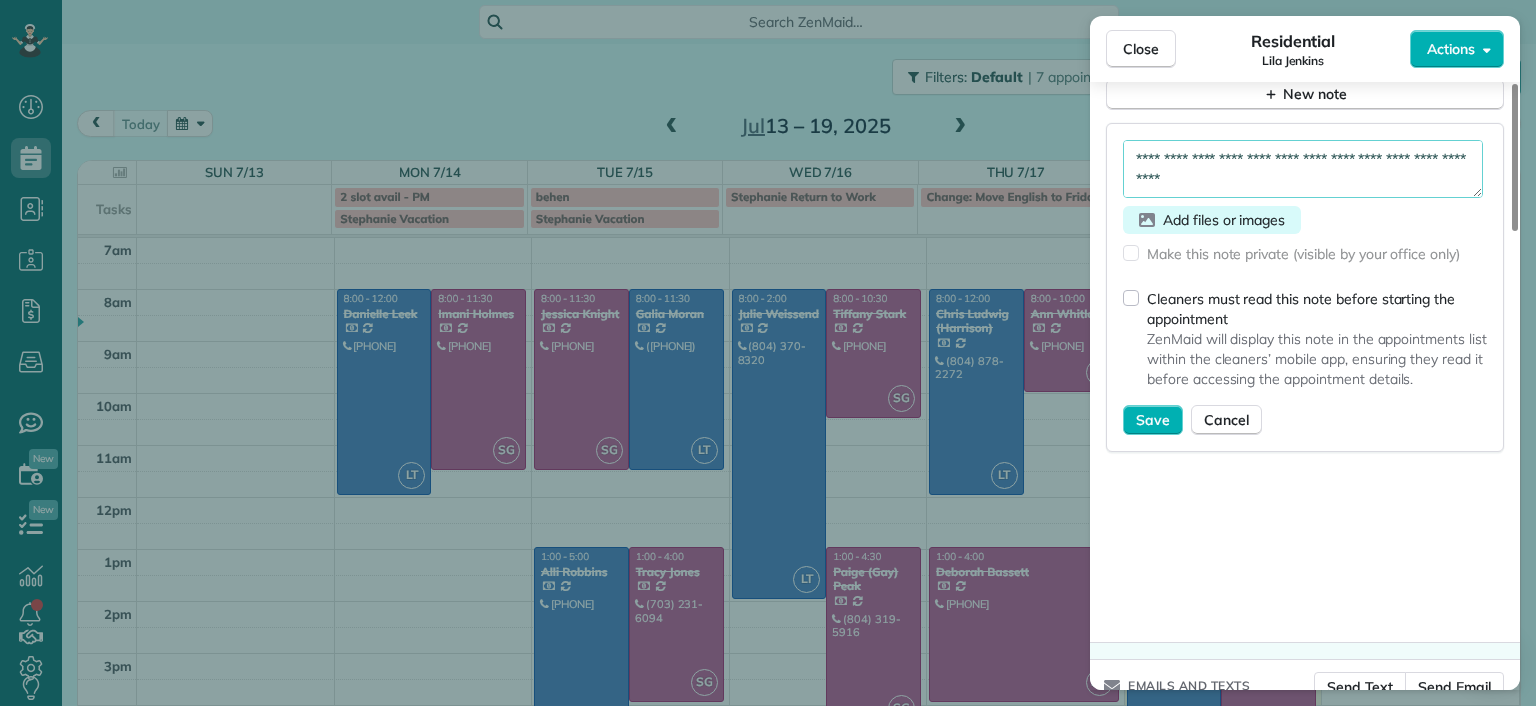 paste on "****" 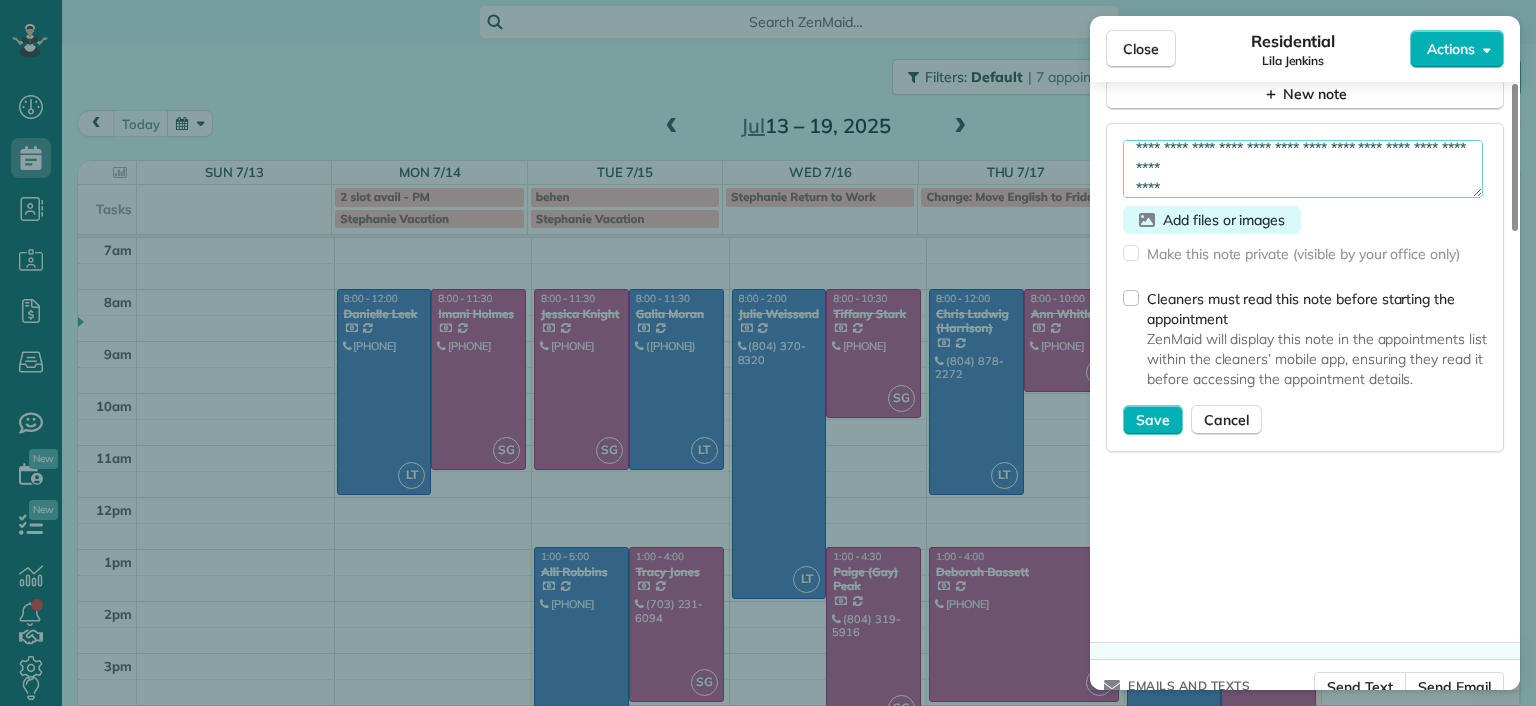 scroll, scrollTop: 111, scrollLeft: 0, axis: vertical 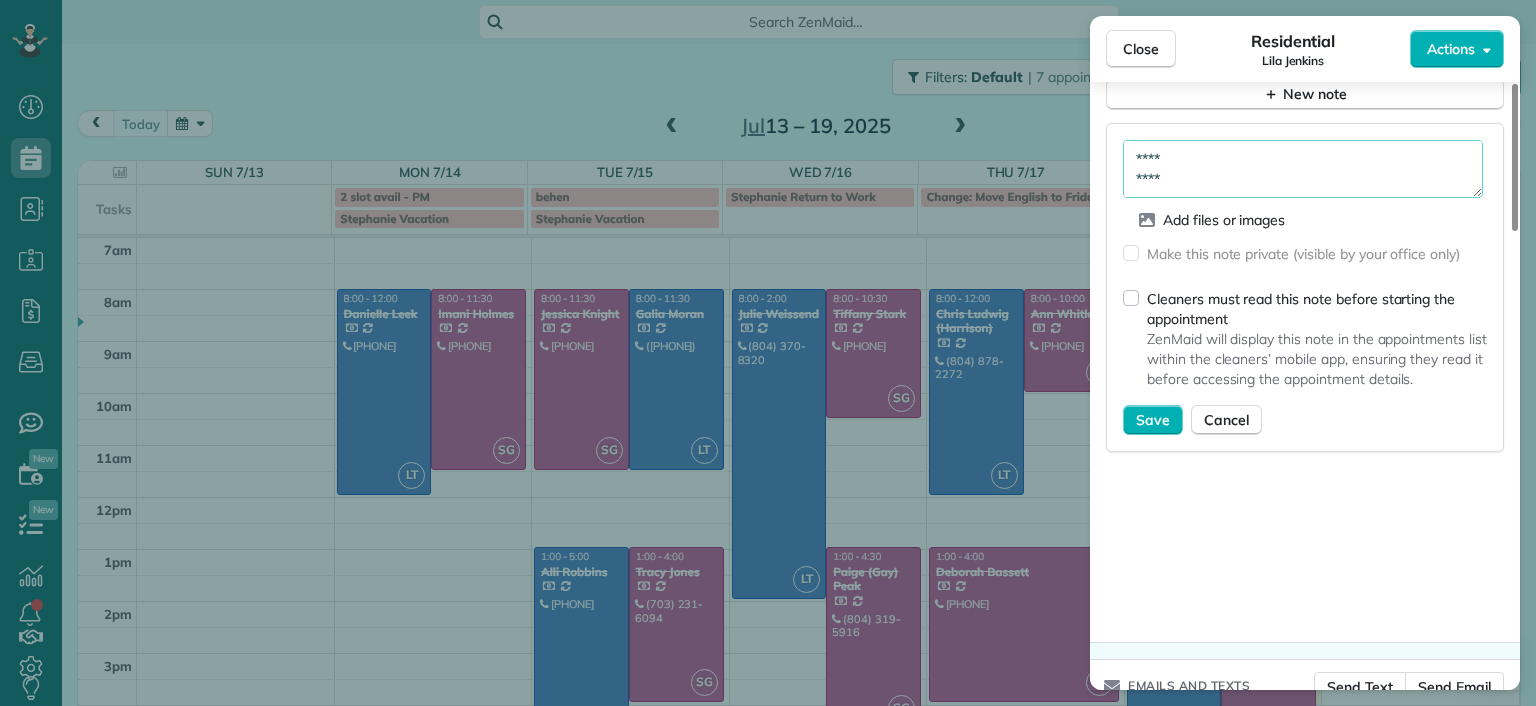 type on "**********" 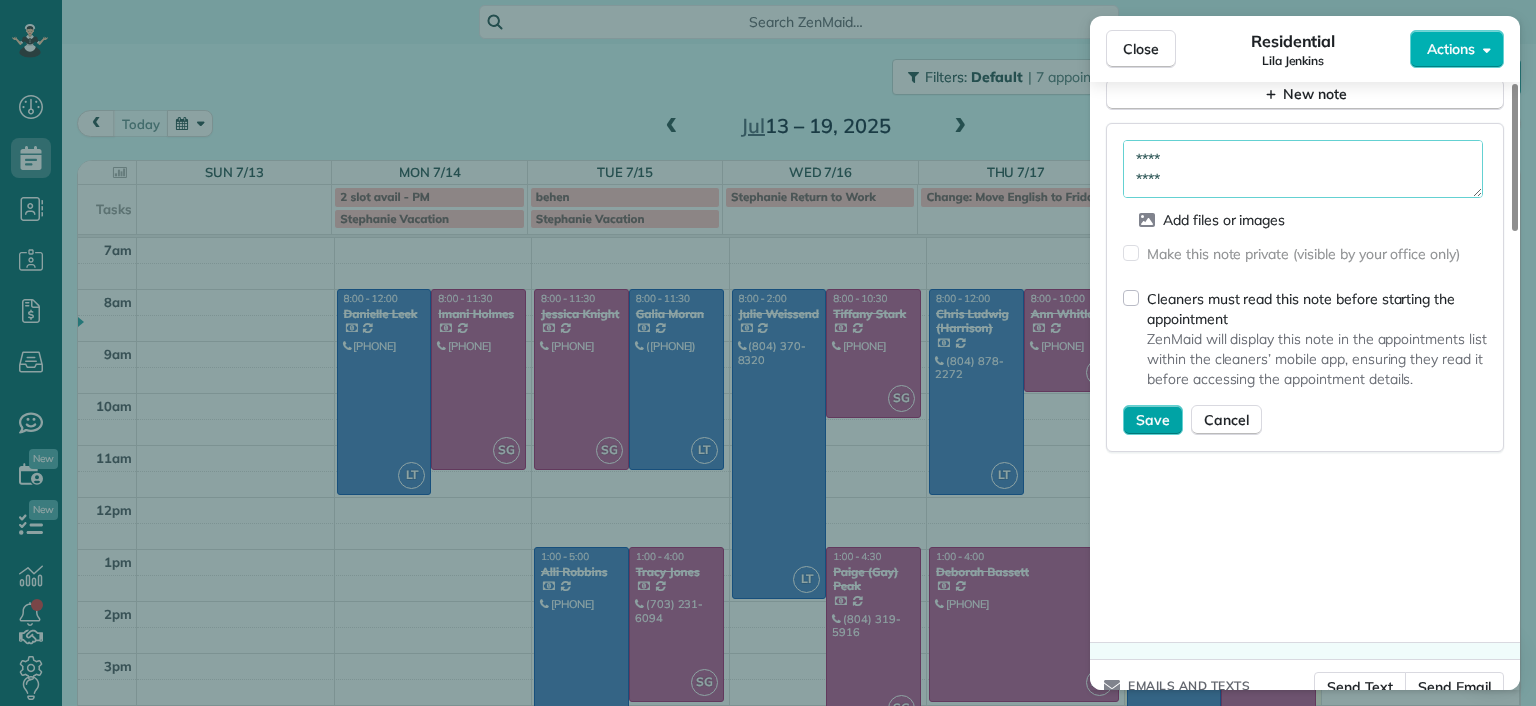 click on "Save" at bounding box center [1153, 420] 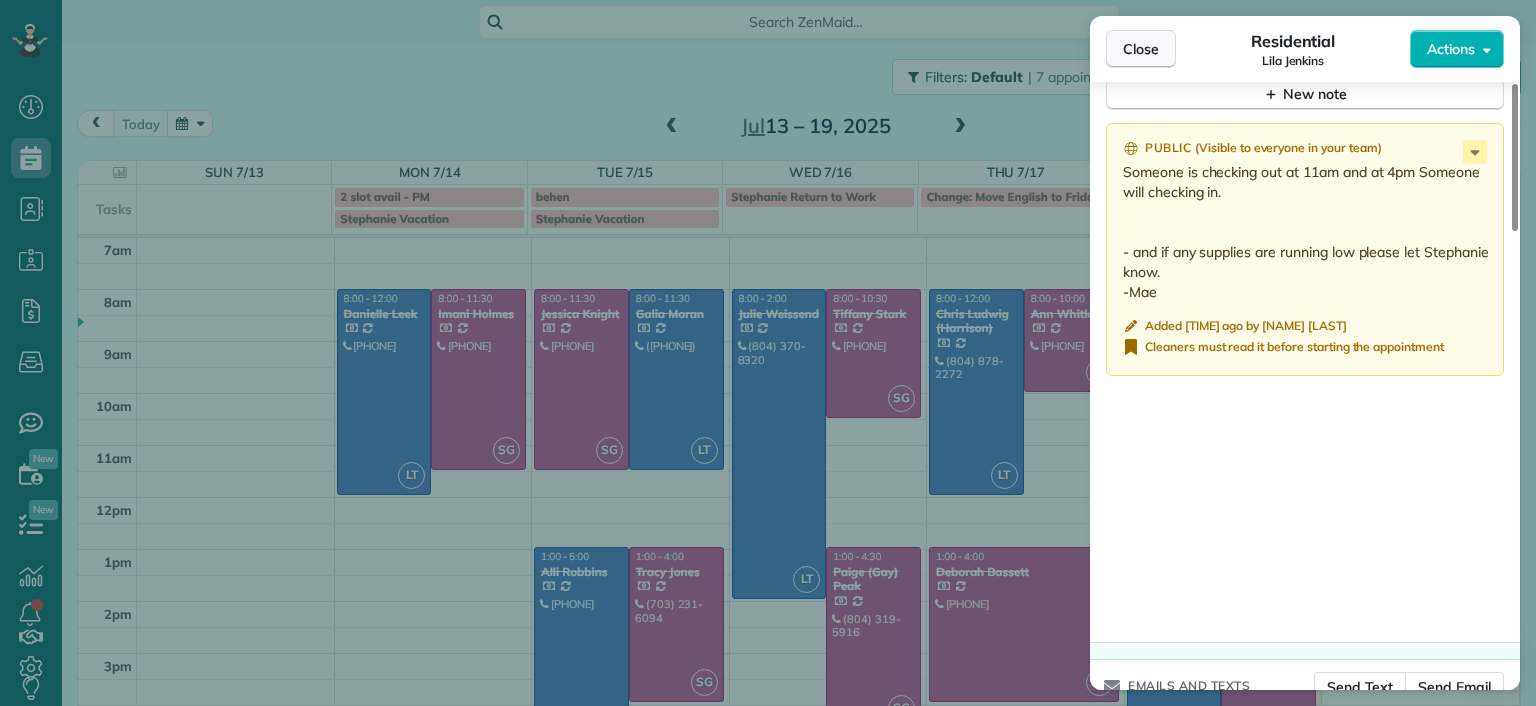 click on "Close" at bounding box center (1141, 49) 